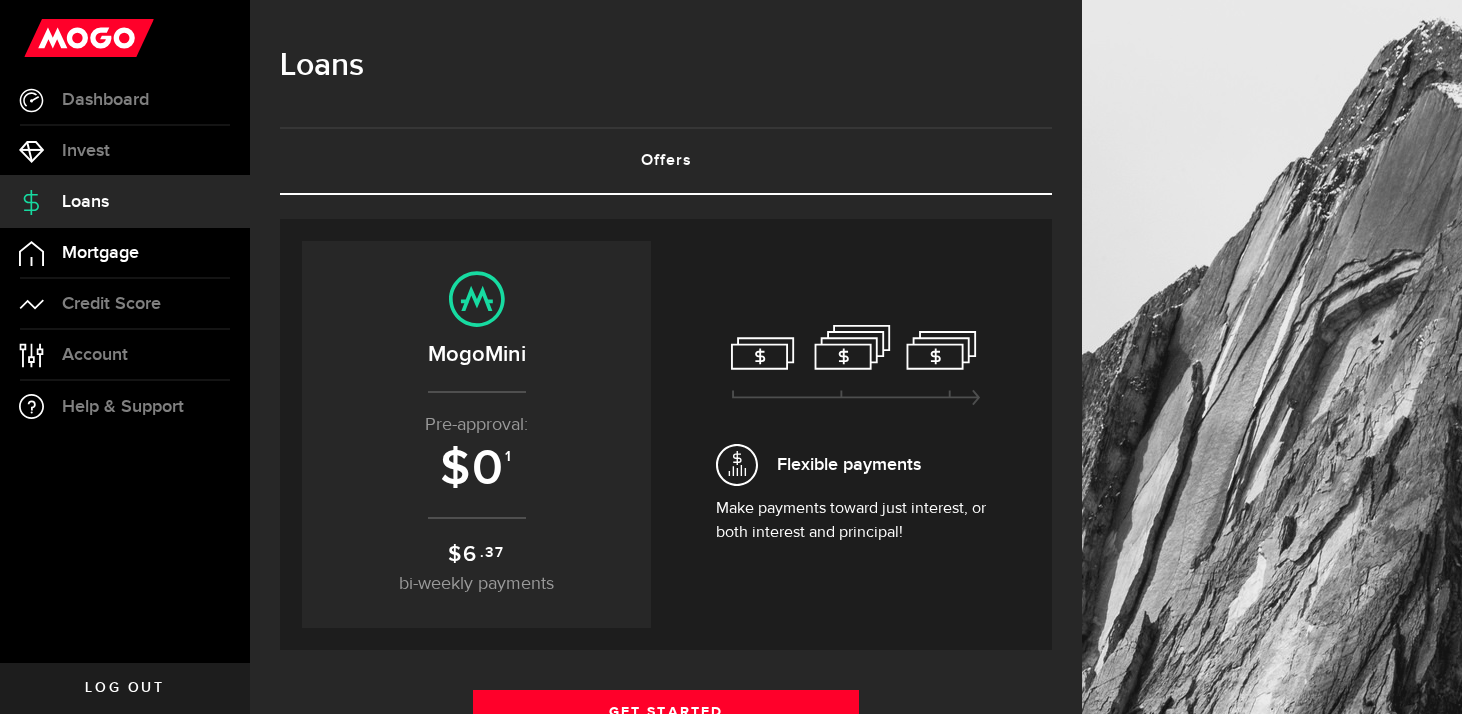 scroll, scrollTop: 0, scrollLeft: 0, axis: both 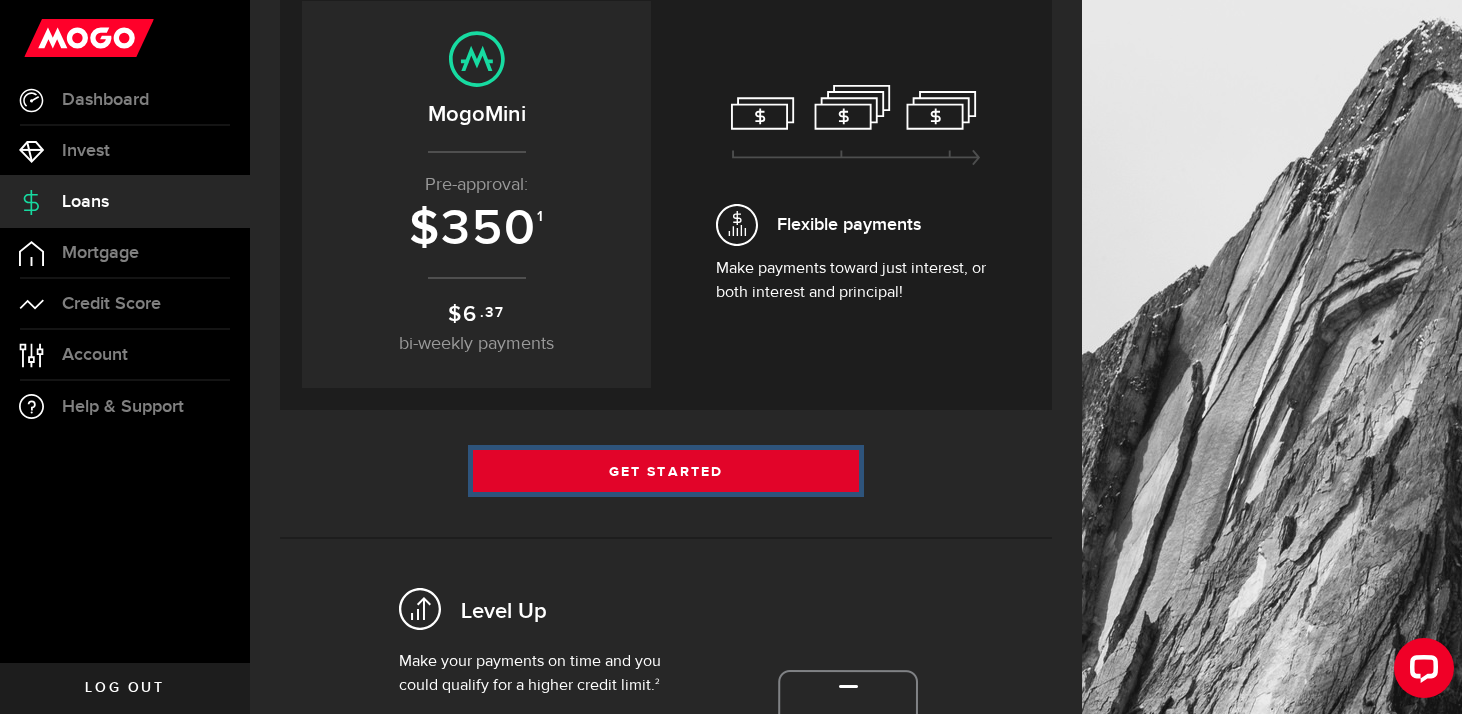 click on "Get Started" at bounding box center [666, 471] 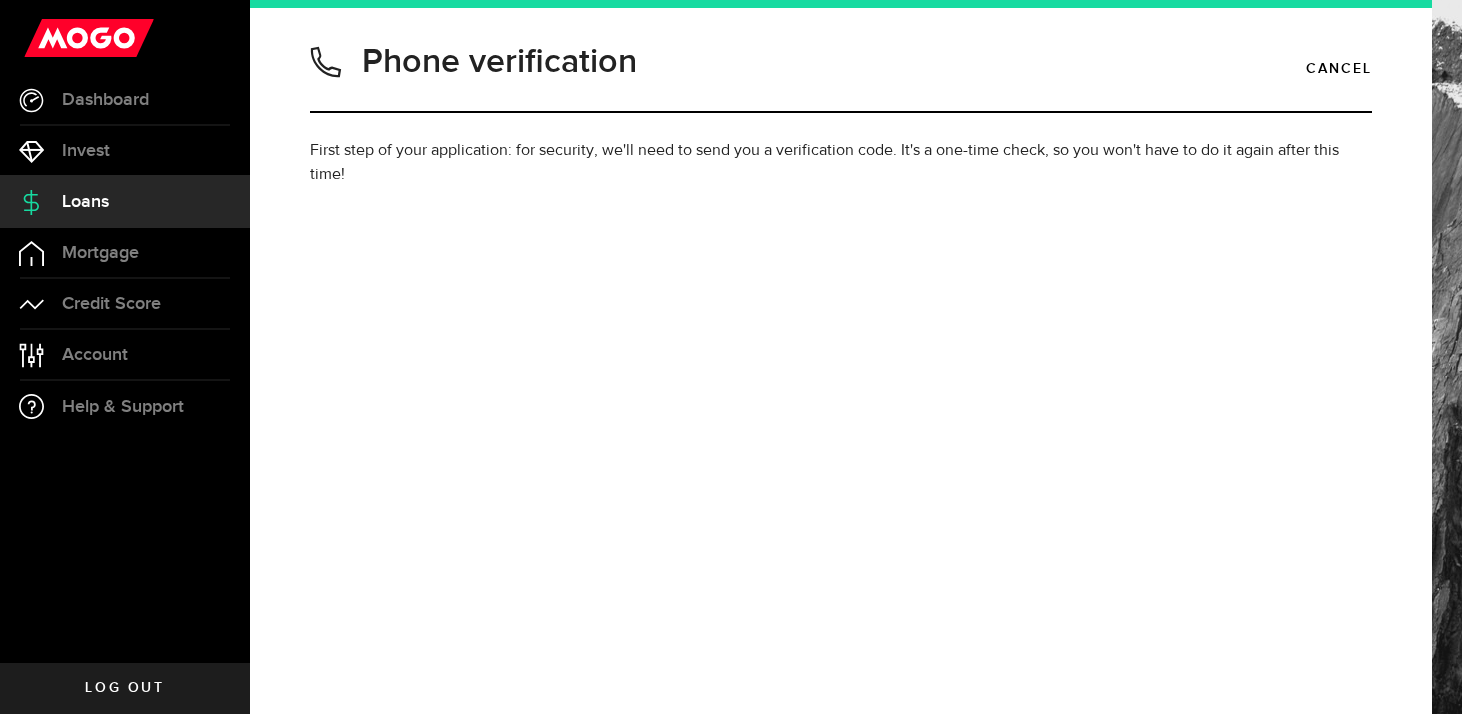 scroll, scrollTop: 0, scrollLeft: 0, axis: both 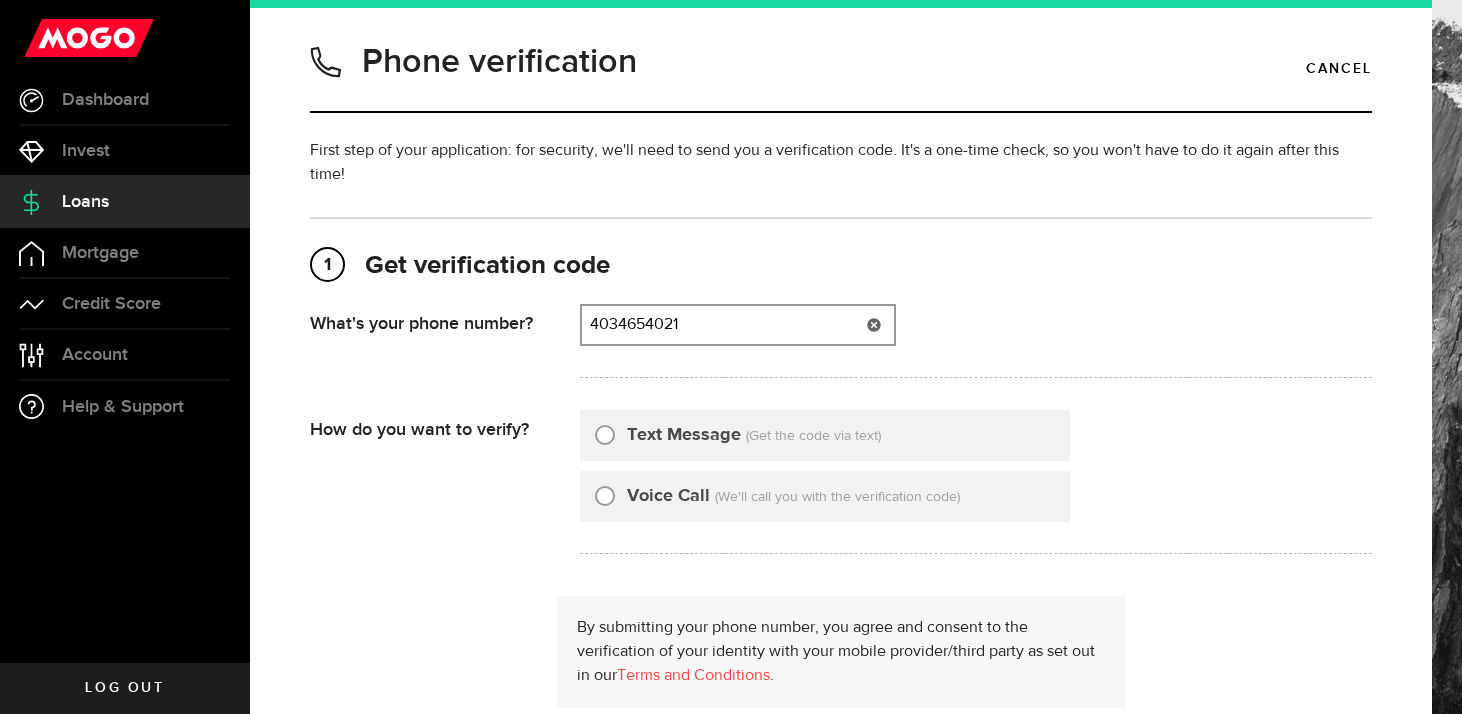 type on "4034654021" 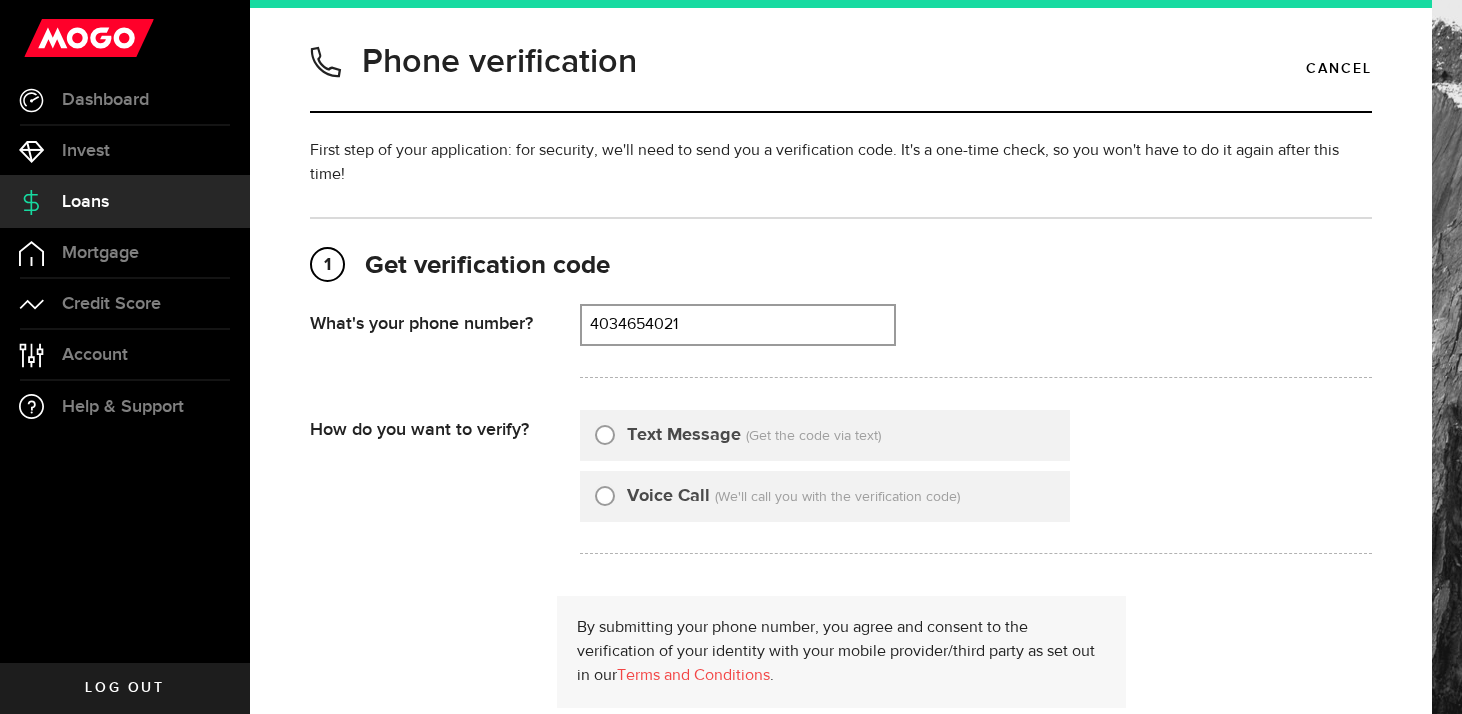 click on "Voice Call" at bounding box center [605, 493] 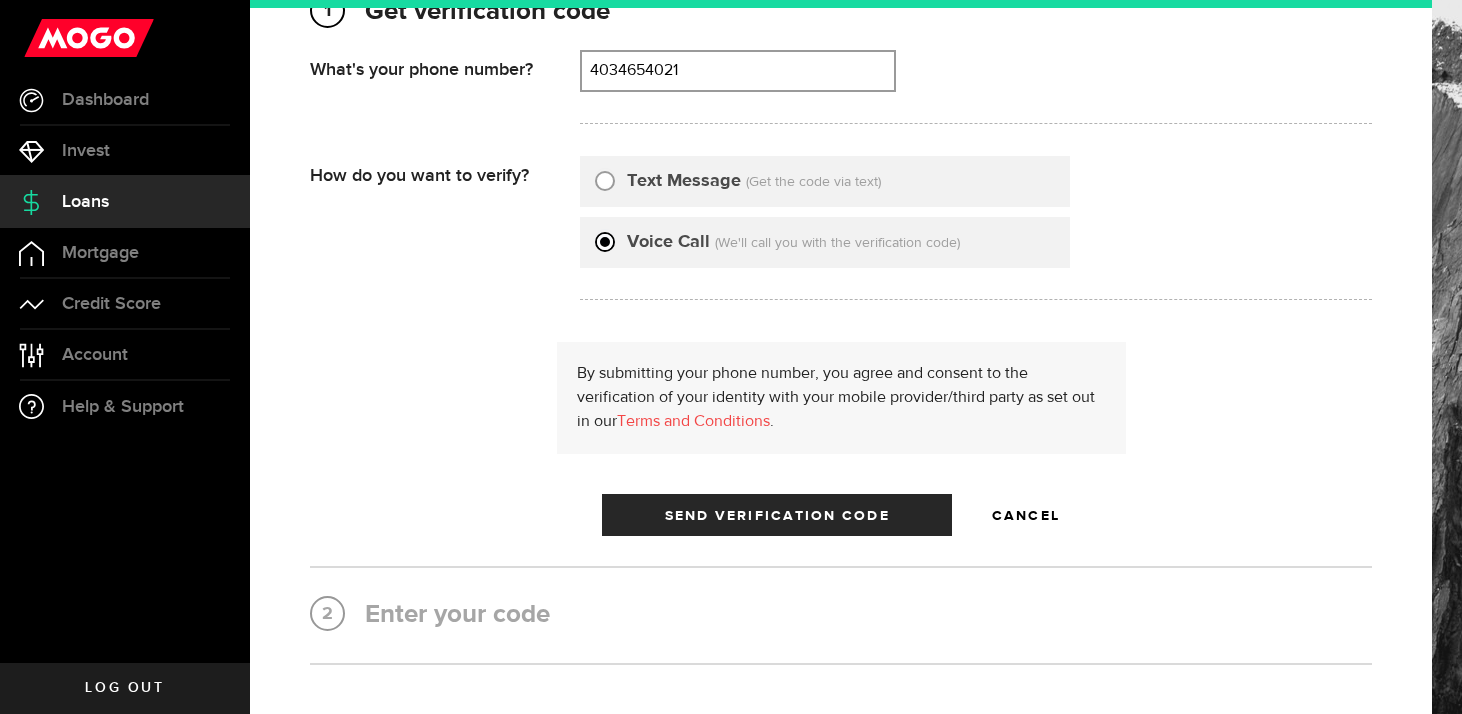 scroll, scrollTop: 257, scrollLeft: 0, axis: vertical 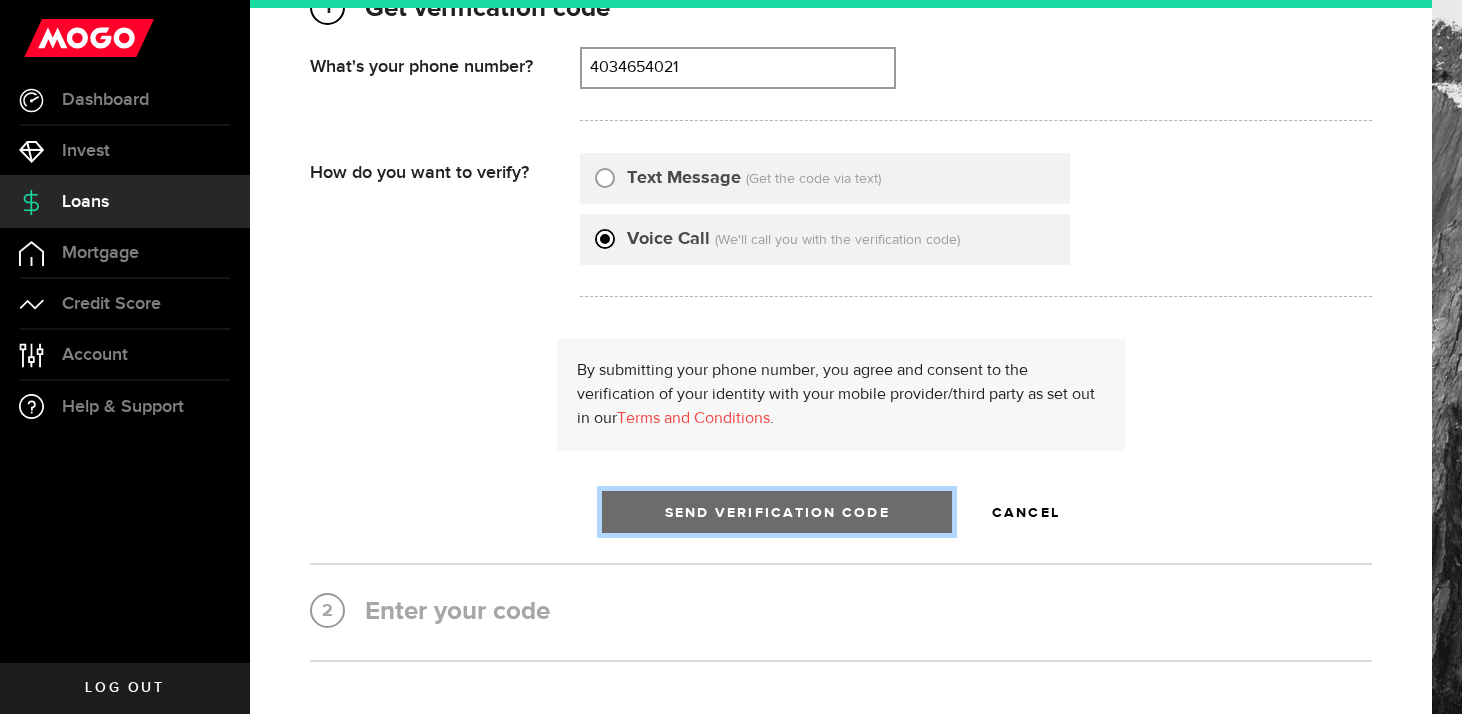 click on "Send Verification Code" at bounding box center [777, 513] 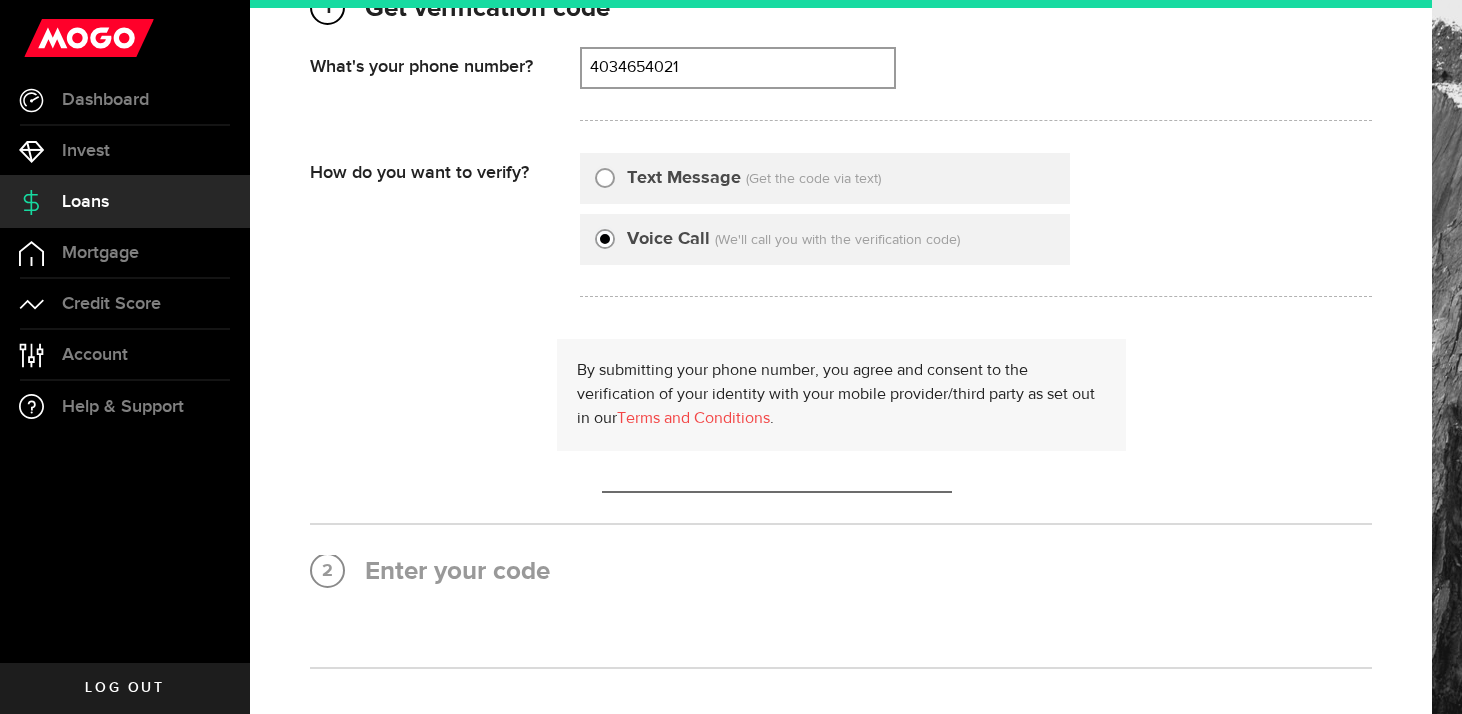 scroll, scrollTop: 0, scrollLeft: 0, axis: both 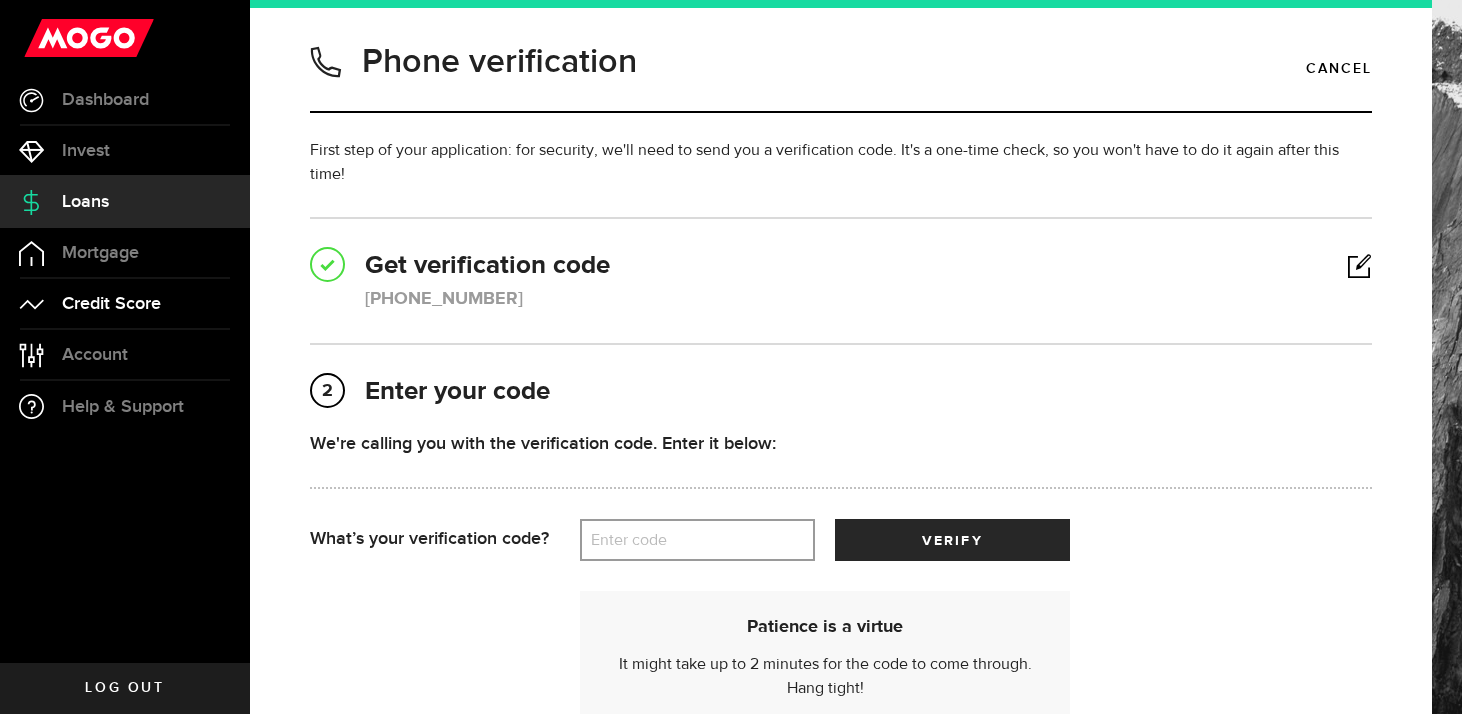 click on "Credit Score" at bounding box center (125, 304) 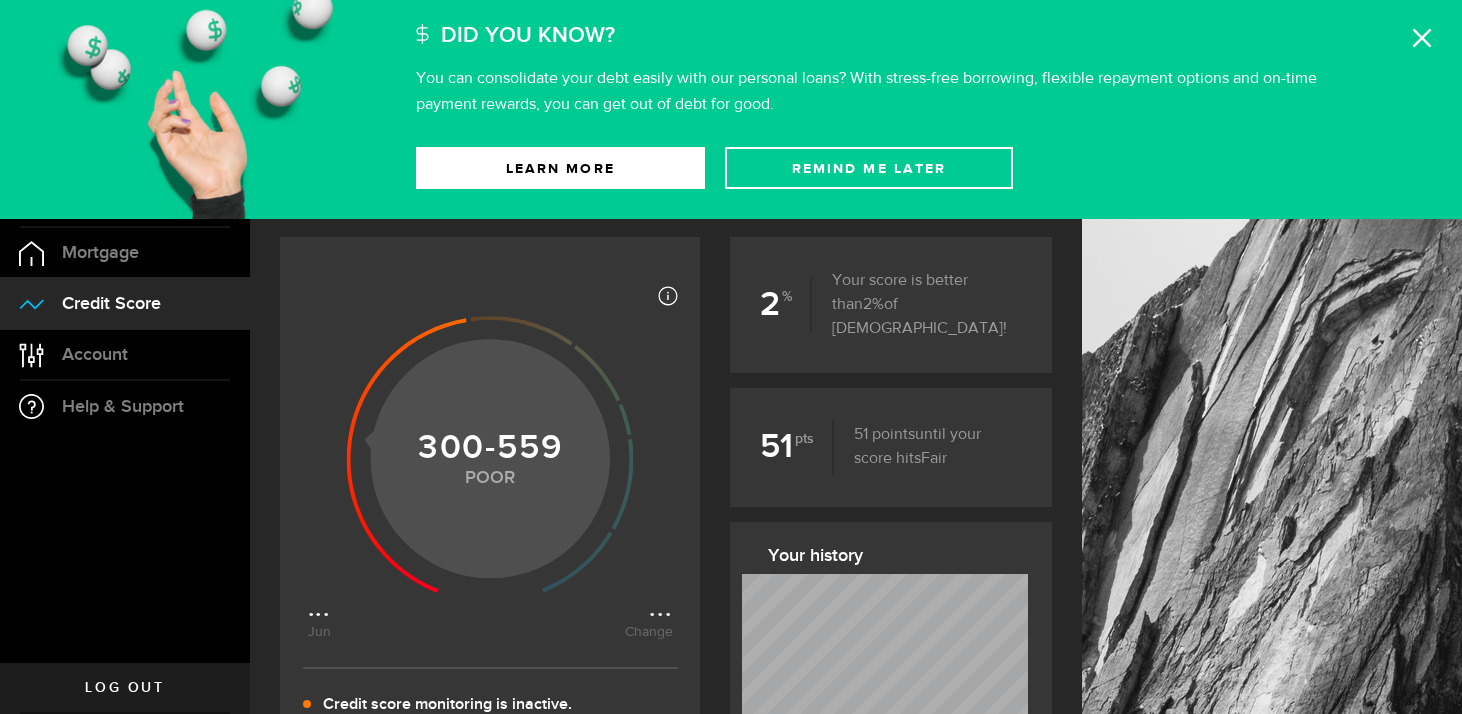 scroll, scrollTop: 0, scrollLeft: 0, axis: both 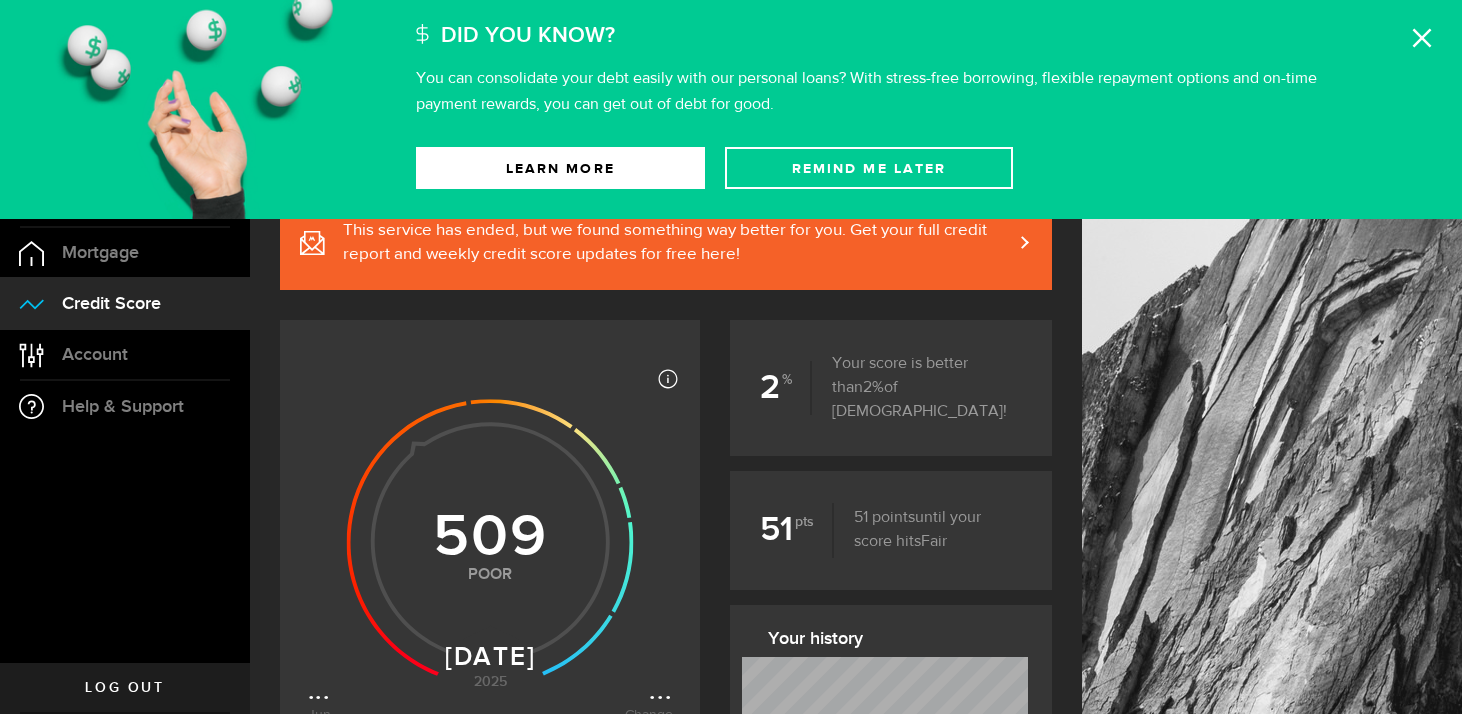 click 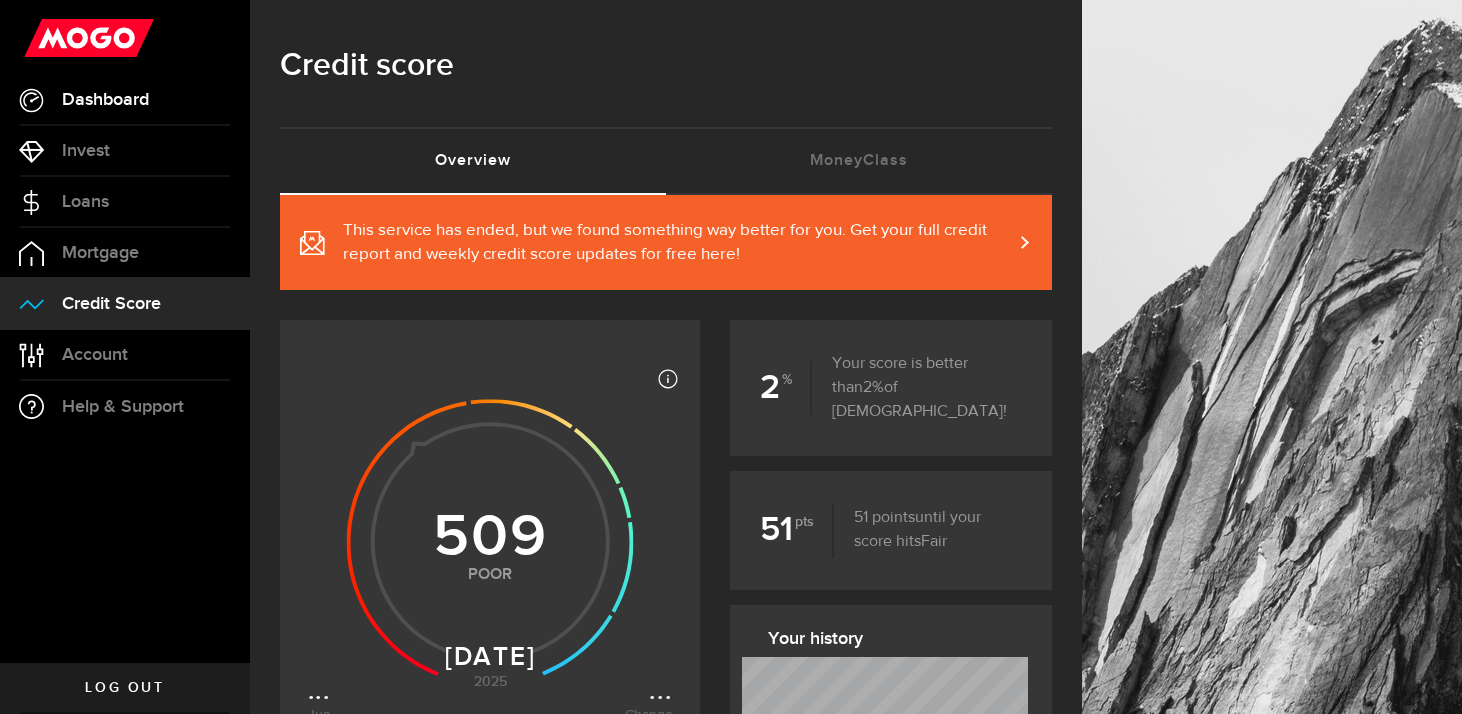 click on "Dashboard" at bounding box center [105, 100] 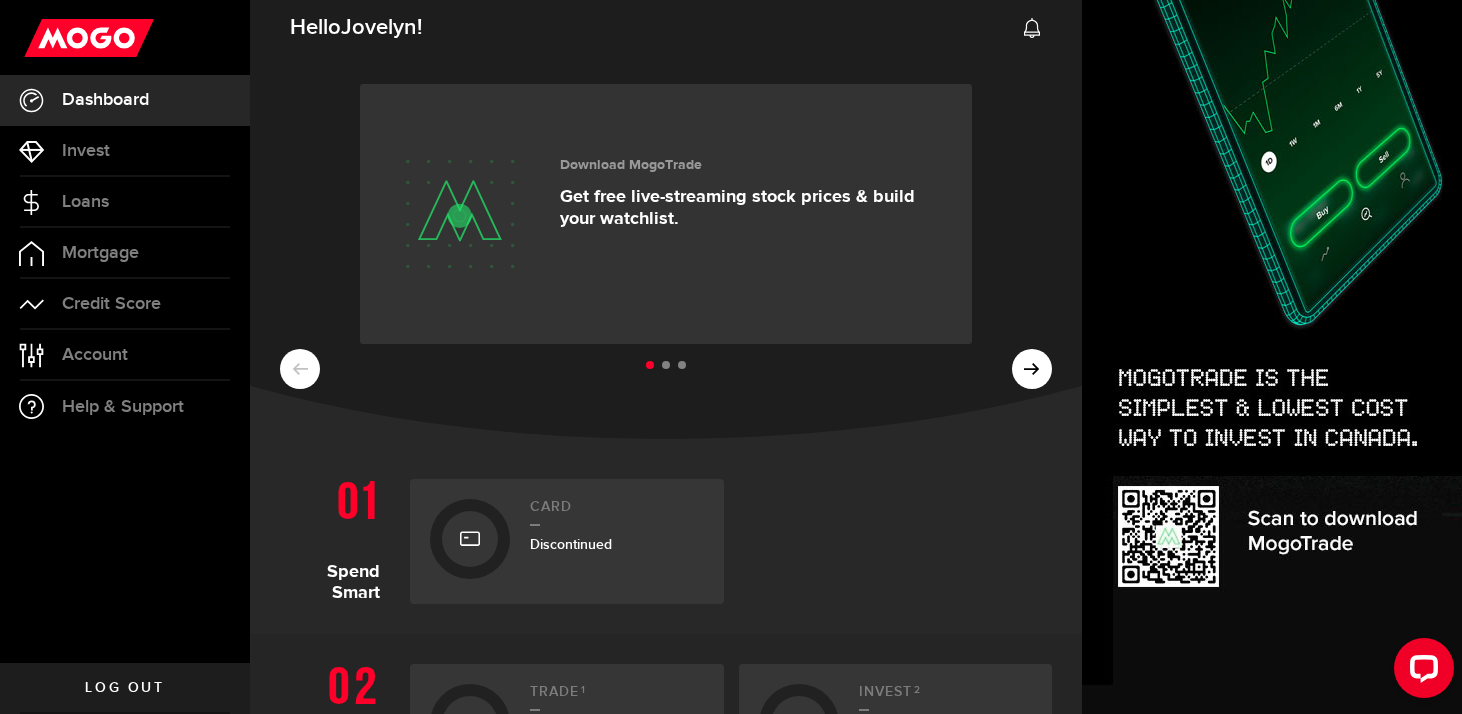 scroll, scrollTop: 7, scrollLeft: 0, axis: vertical 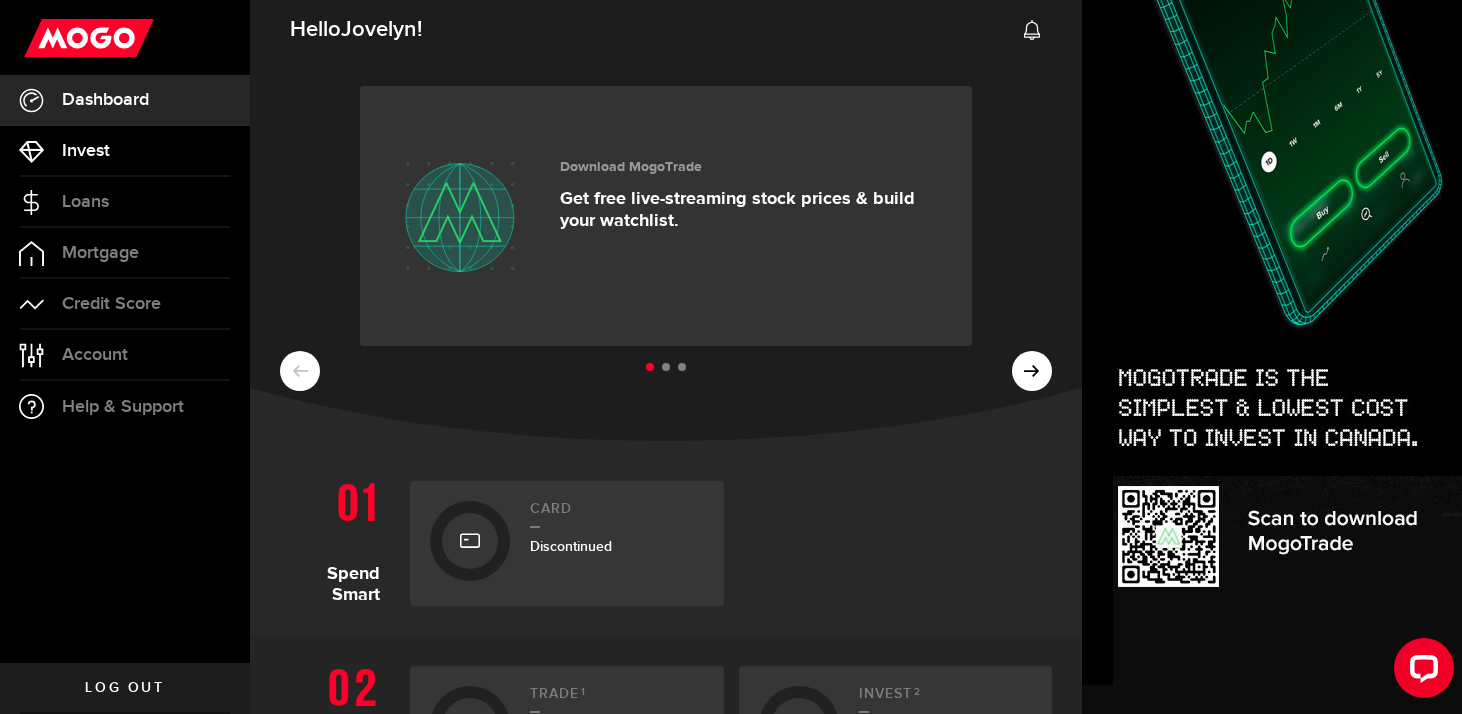 click on "Invest" at bounding box center (125, 151) 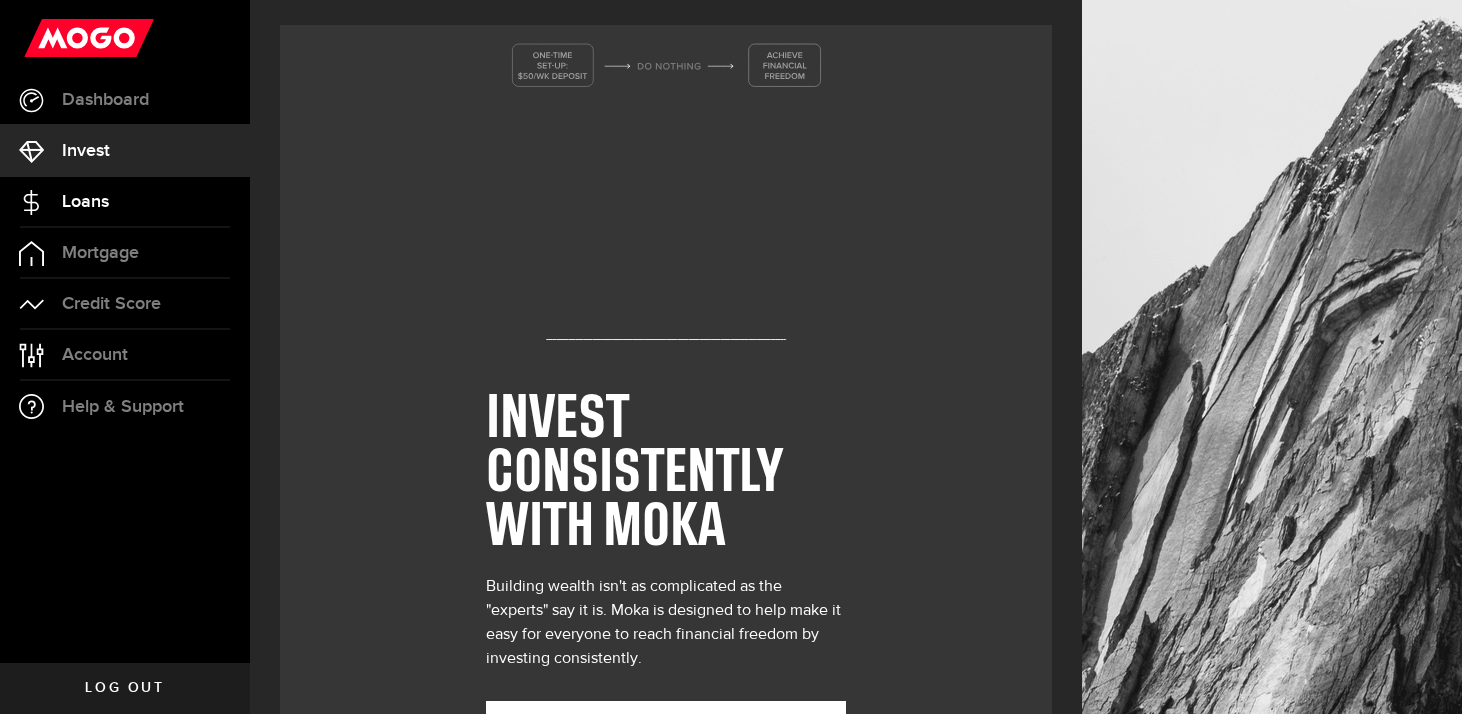 click on "Loans" at bounding box center [85, 202] 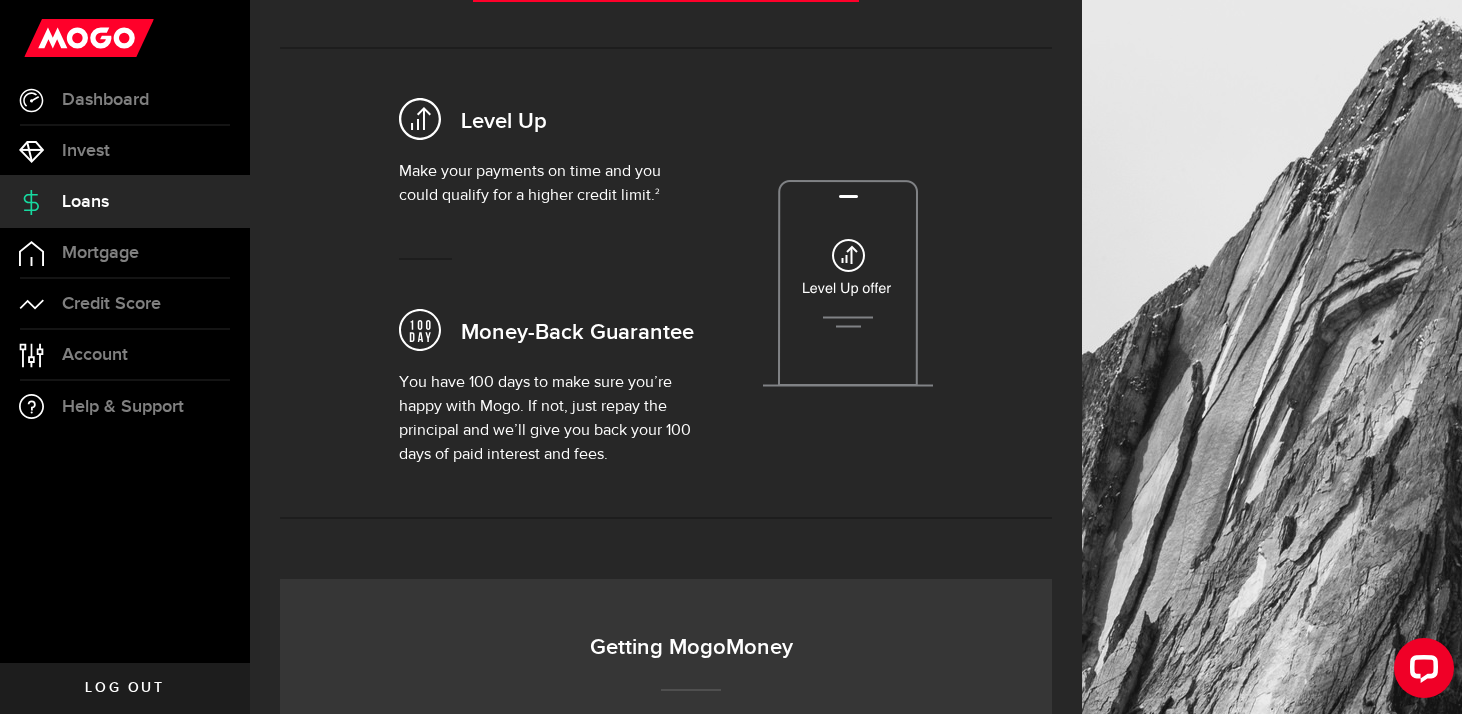 scroll, scrollTop: 731, scrollLeft: 0, axis: vertical 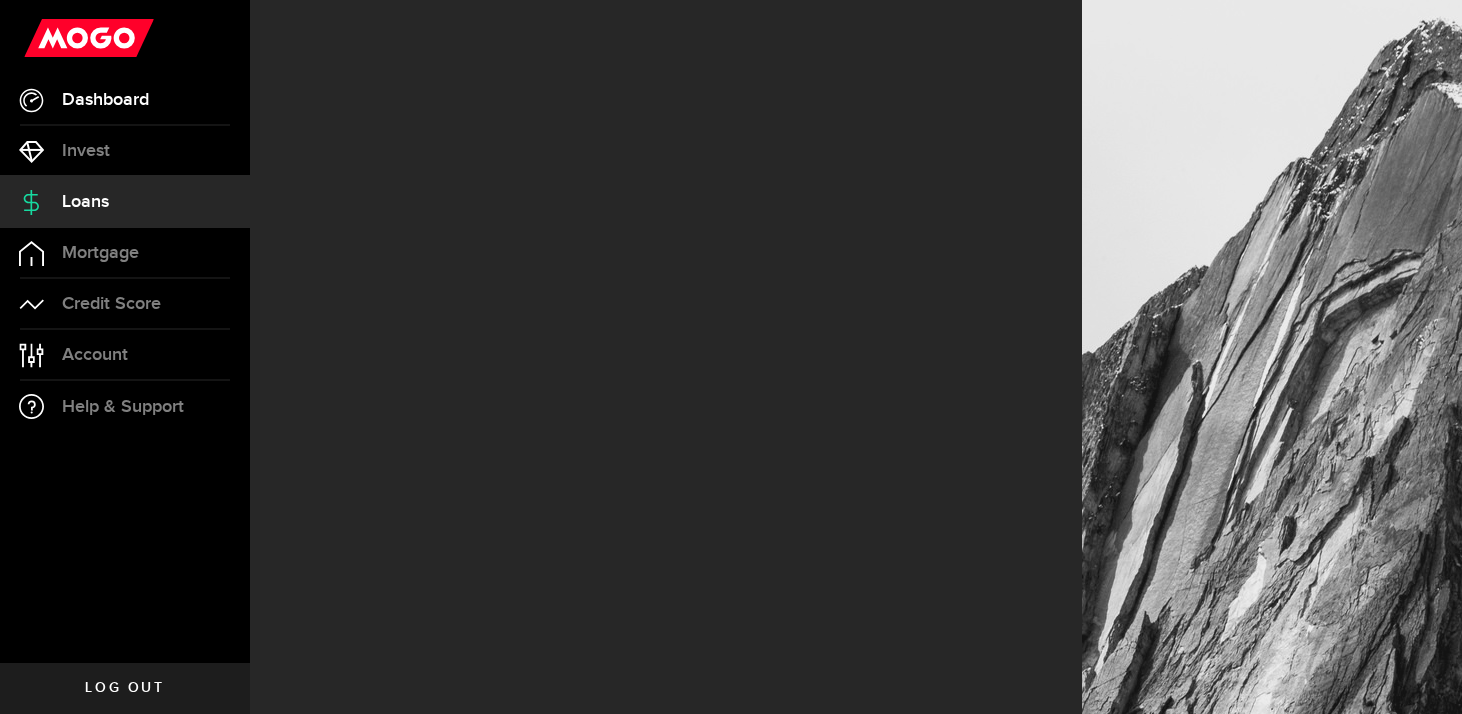 click on "Dashboard" at bounding box center (105, 100) 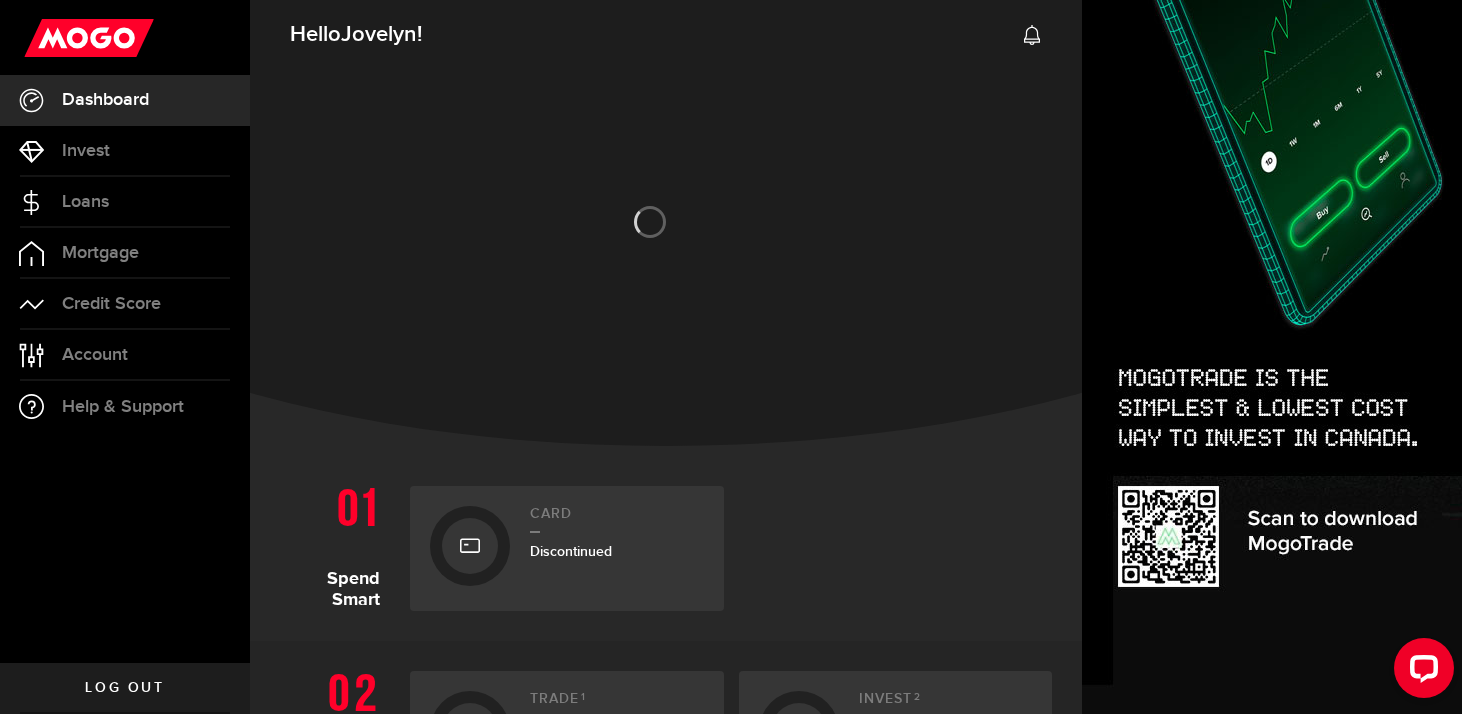 scroll, scrollTop: 0, scrollLeft: 0, axis: both 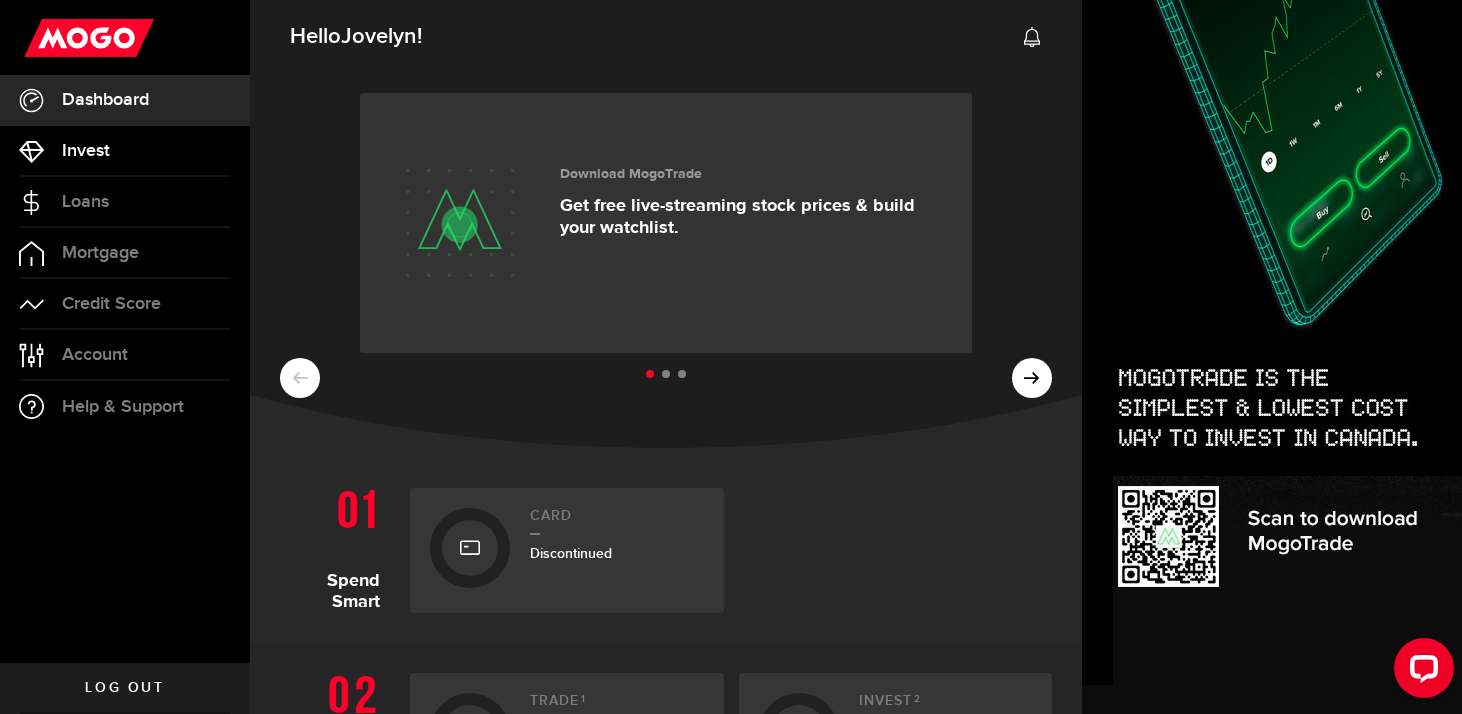 click on "Invest" at bounding box center (125, 151) 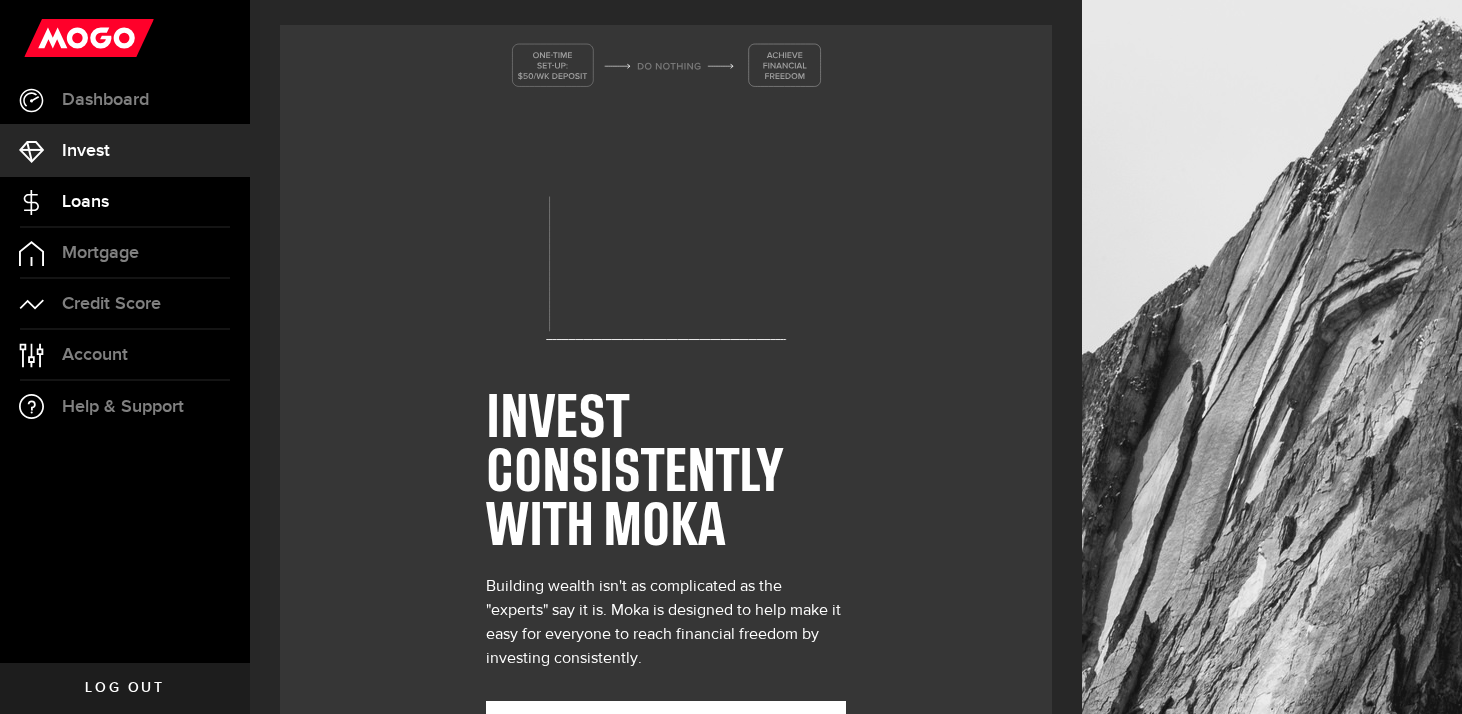 click on "Loans" at bounding box center [125, 202] 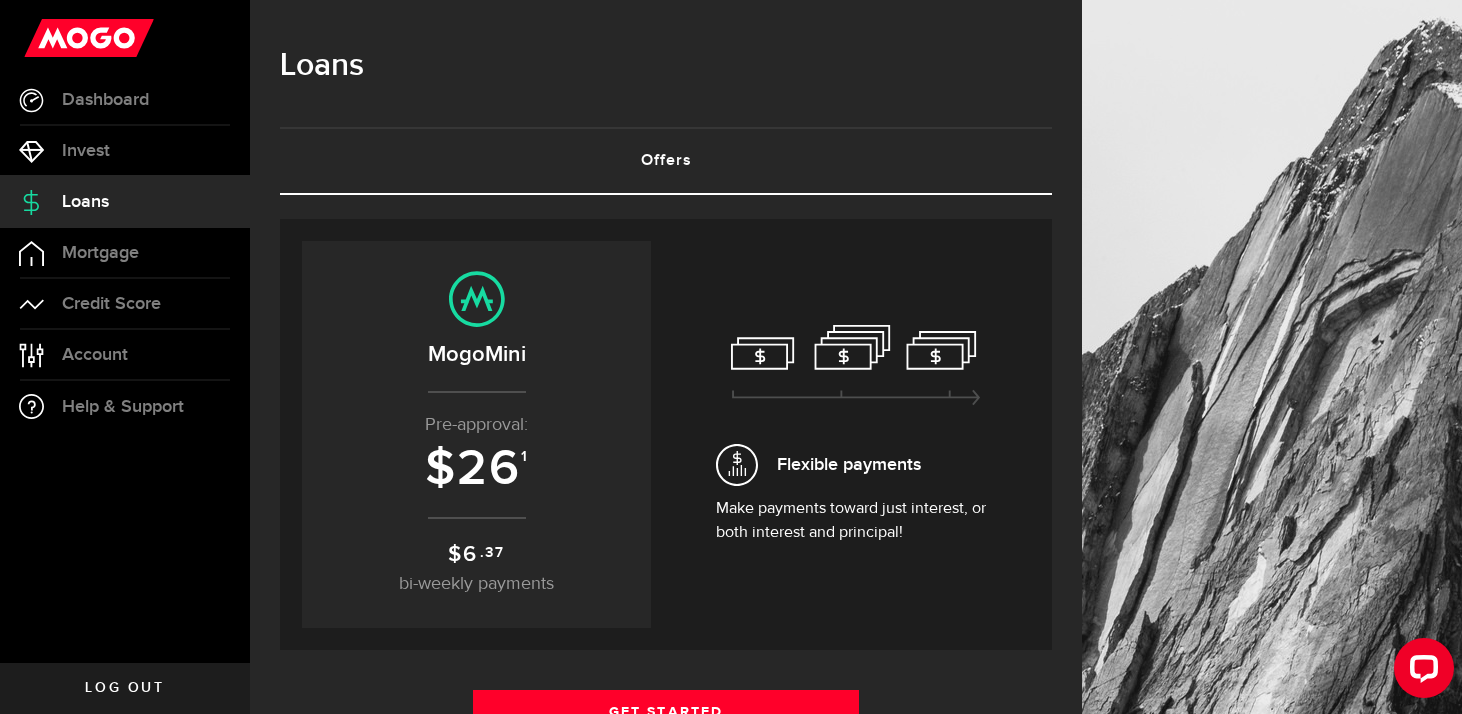 scroll, scrollTop: 125, scrollLeft: 0, axis: vertical 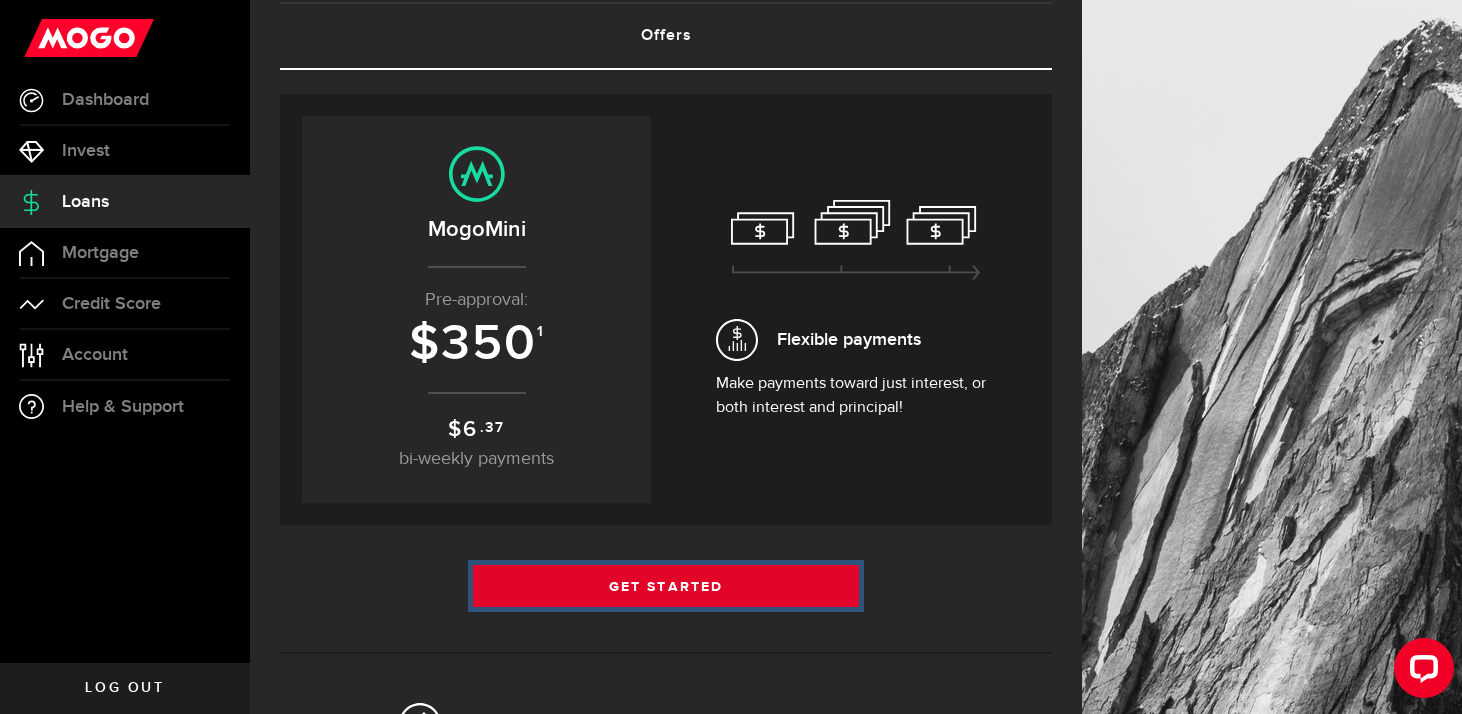 click on "Get Started" at bounding box center [666, 586] 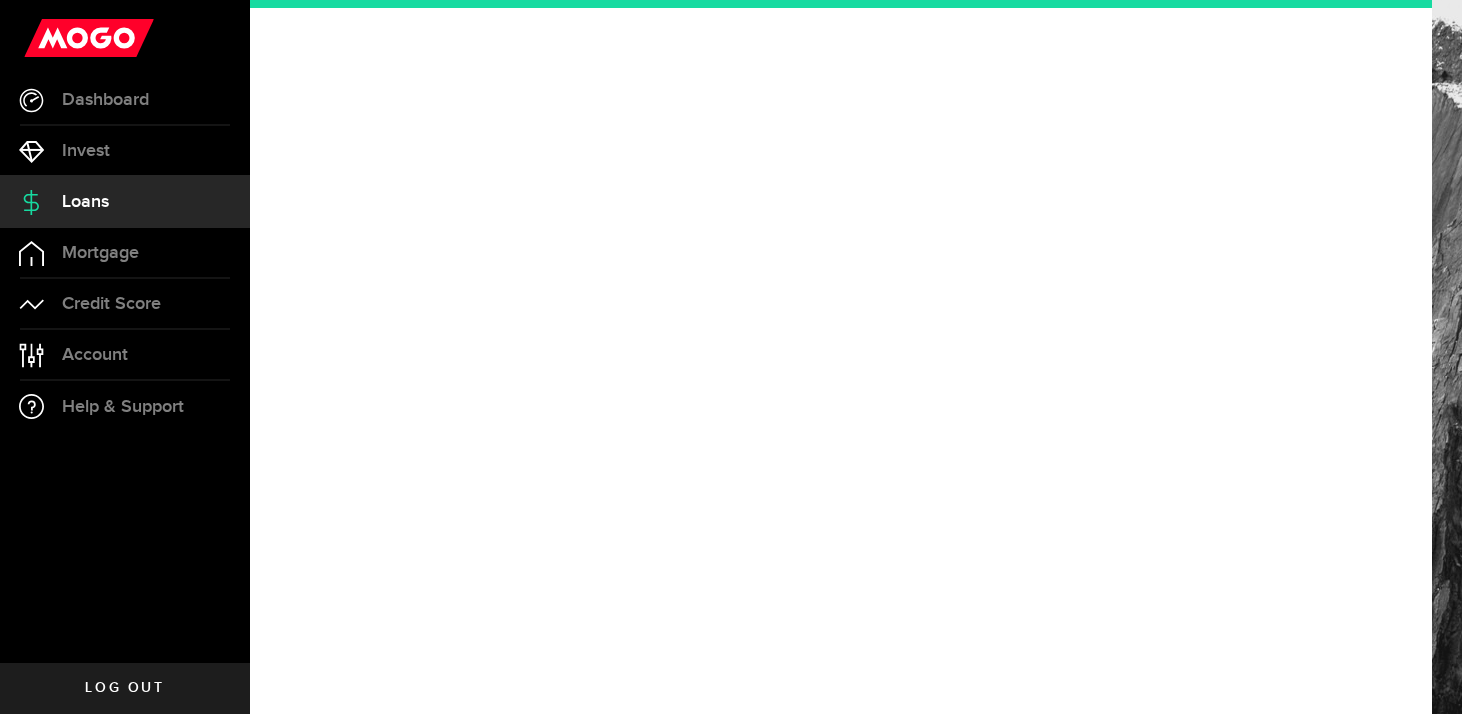 scroll, scrollTop: 0, scrollLeft: 0, axis: both 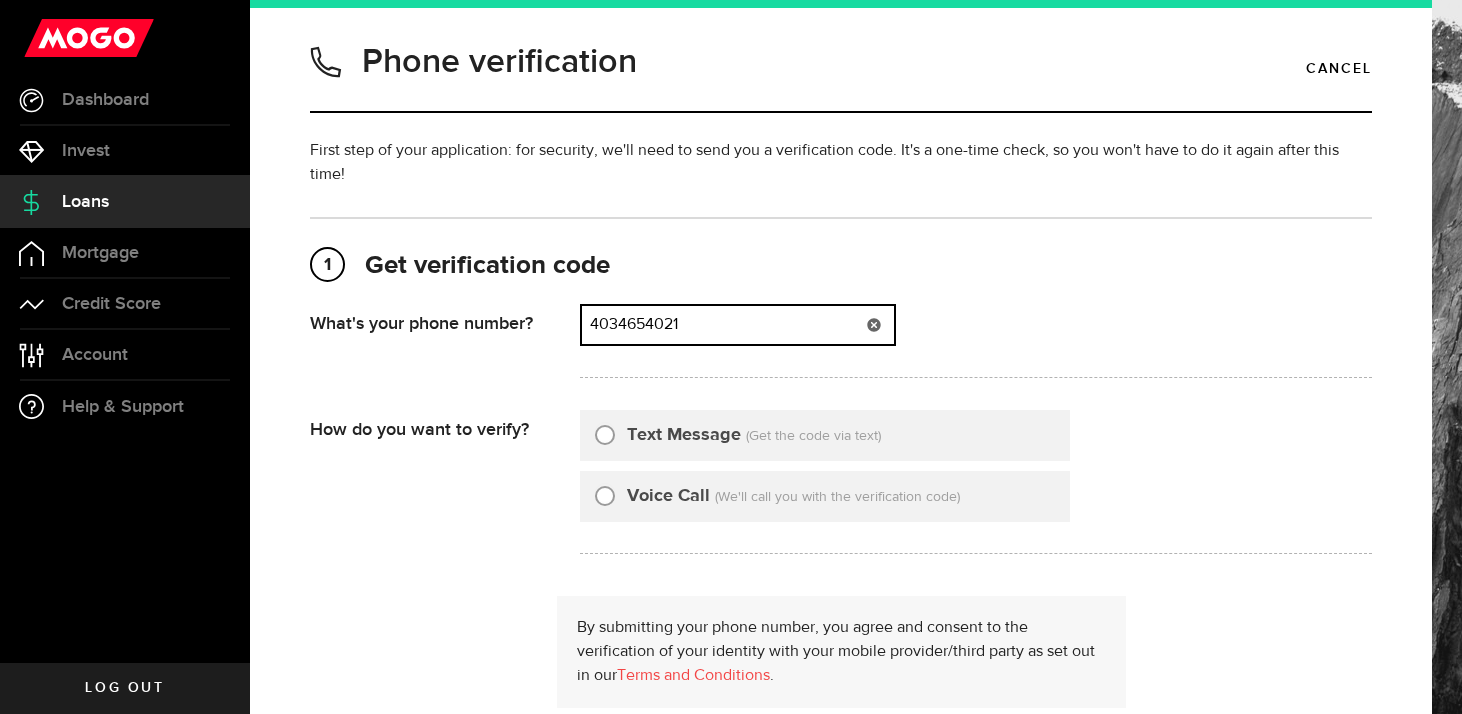 drag, startPoint x: 674, startPoint y: 321, endPoint x: 502, endPoint y: 321, distance: 172 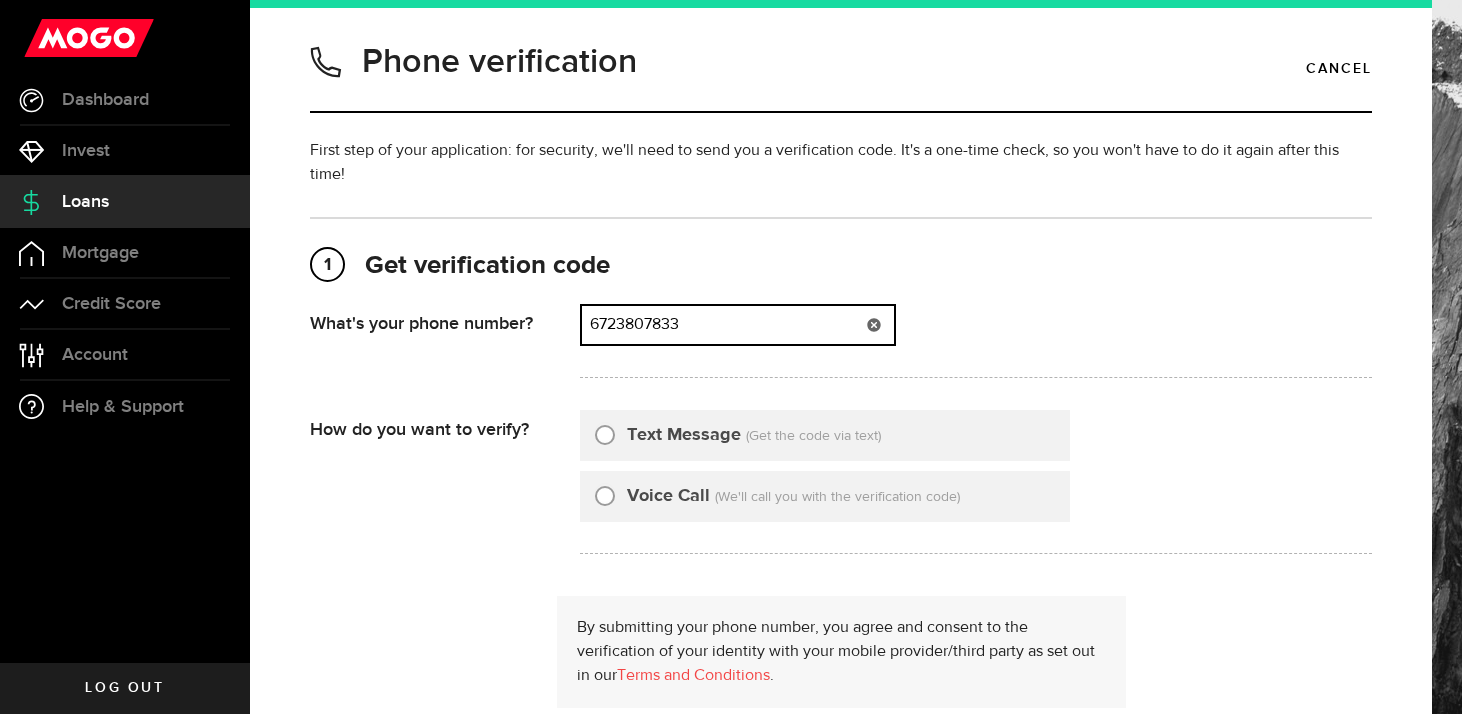 type on "6723807833" 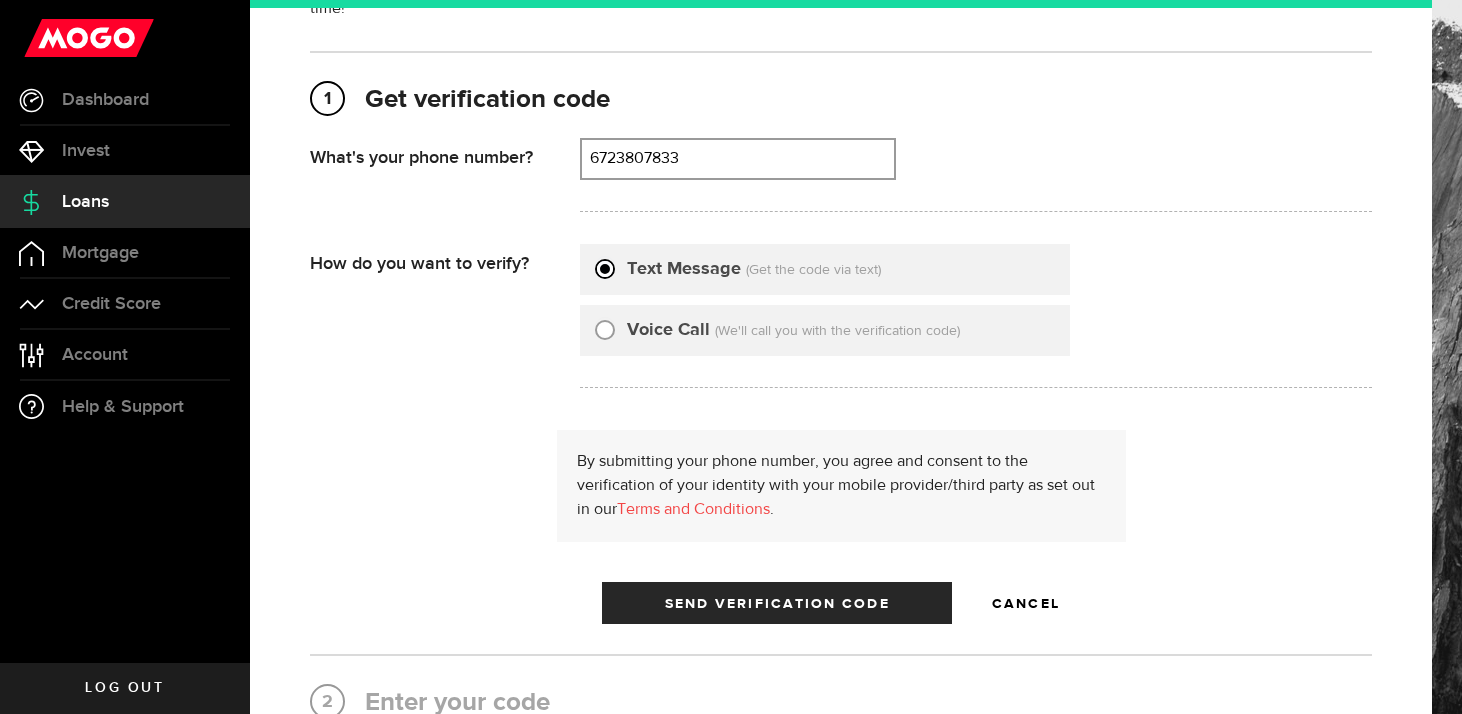 scroll, scrollTop: 291, scrollLeft: 0, axis: vertical 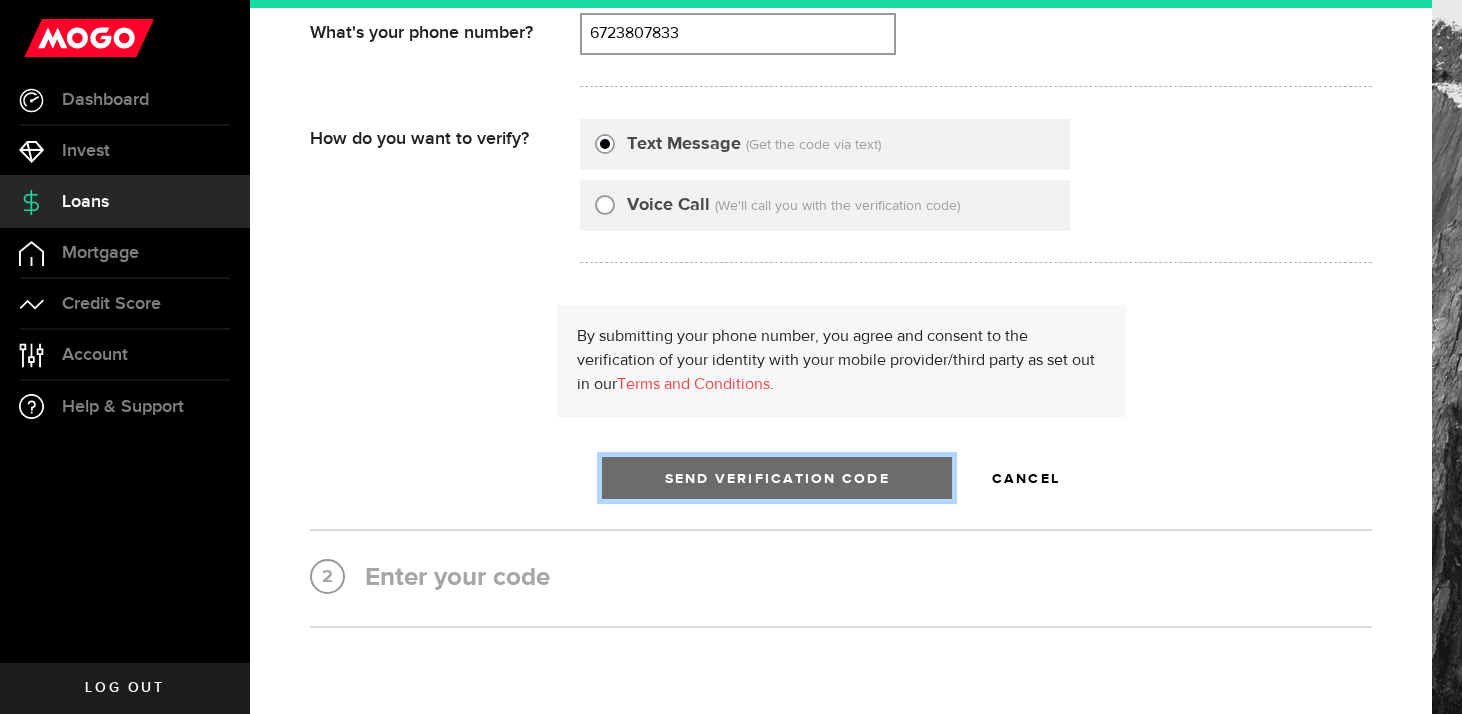 click on "Send Verification Code" at bounding box center (777, 478) 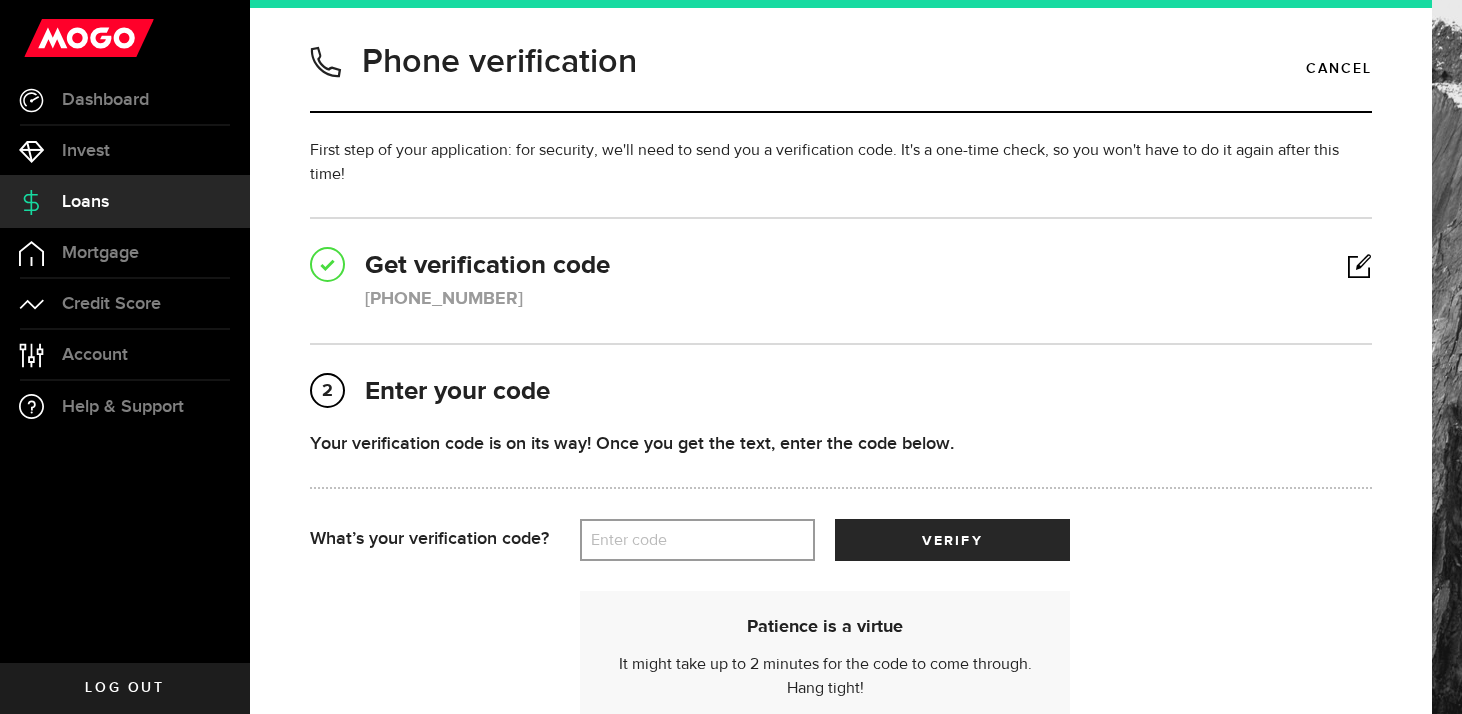 scroll, scrollTop: 48, scrollLeft: 0, axis: vertical 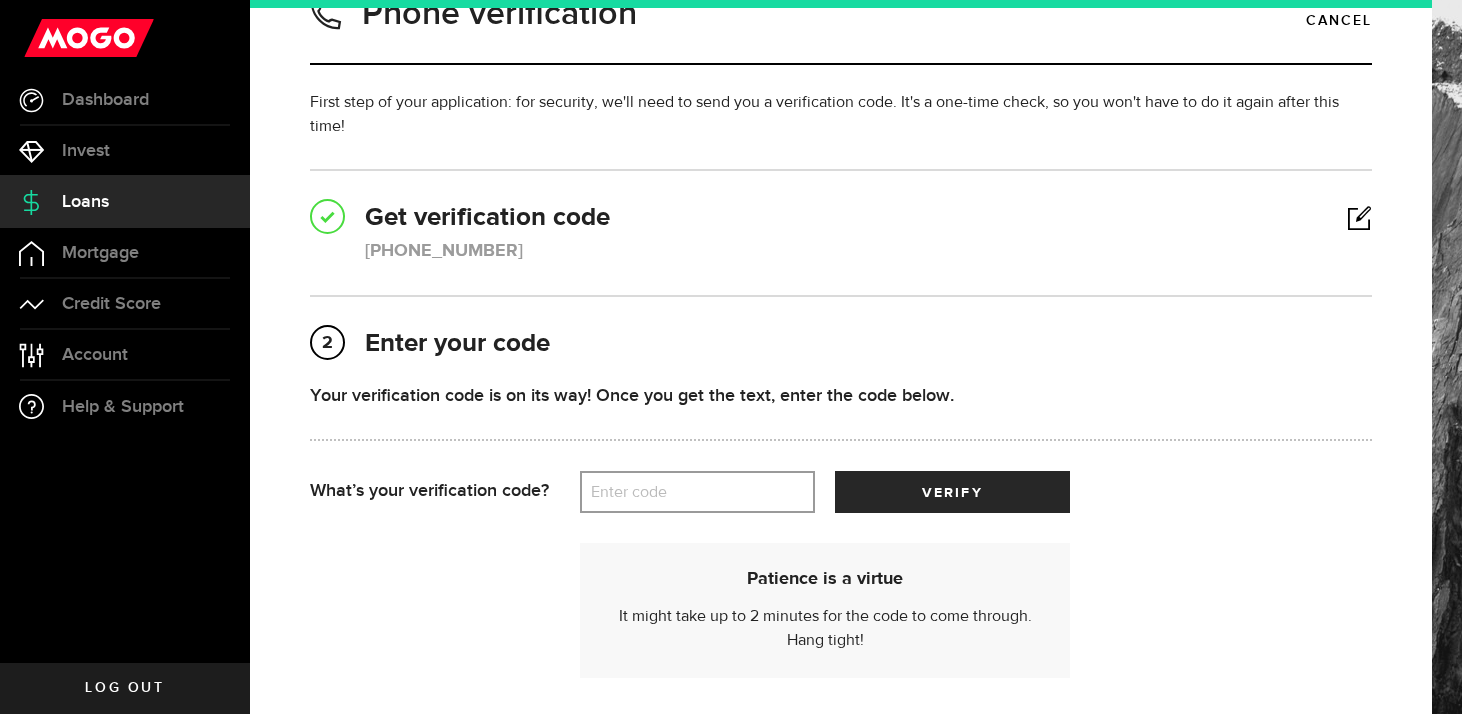 click on "Enter code" at bounding box center (697, 492) 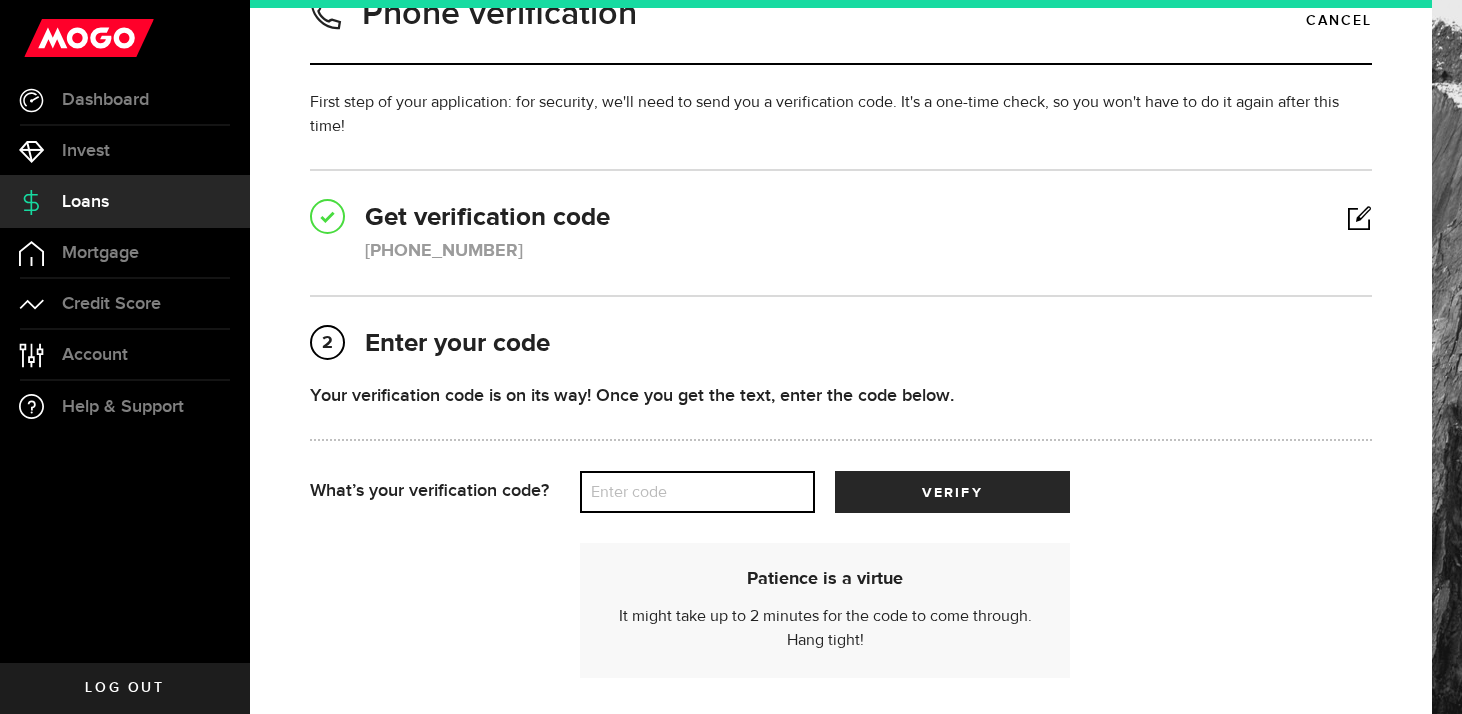 click on "Enter code" at bounding box center [697, 492] 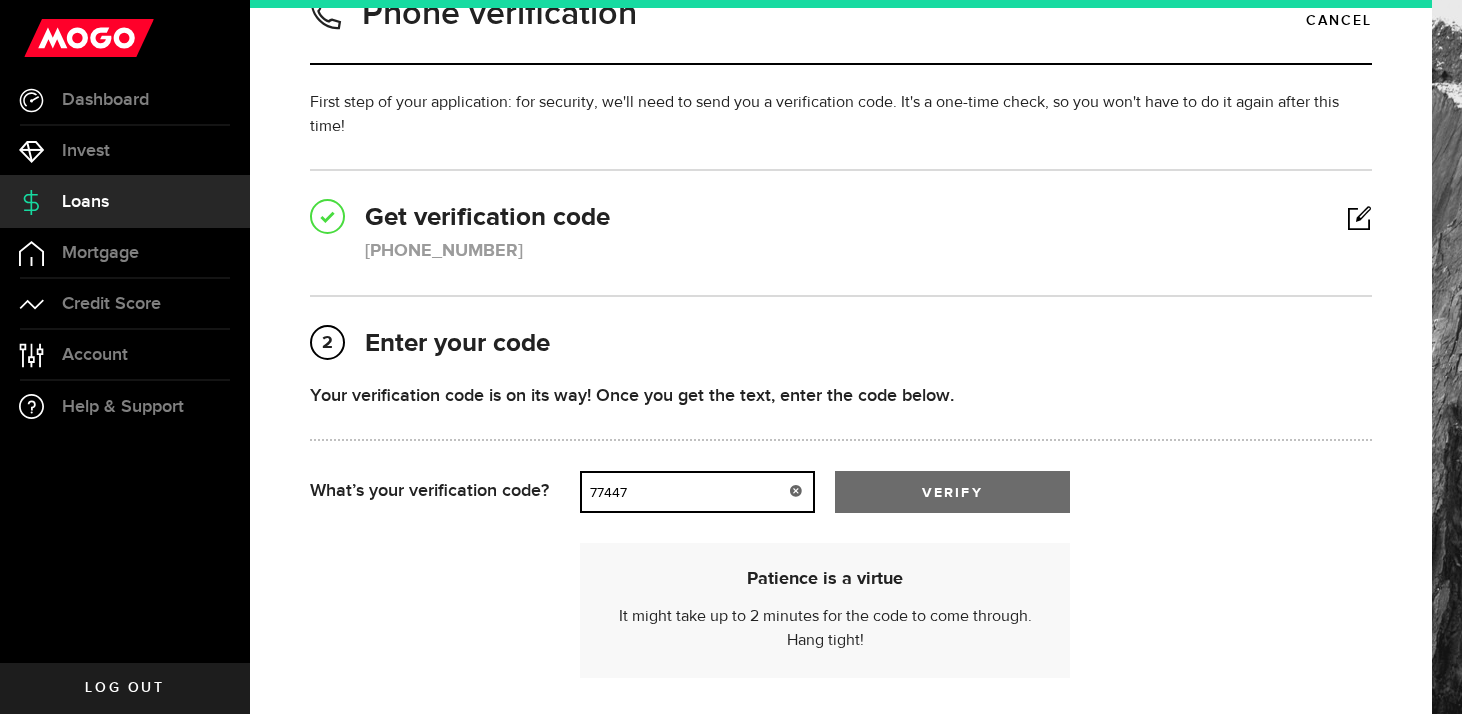 type on "77447" 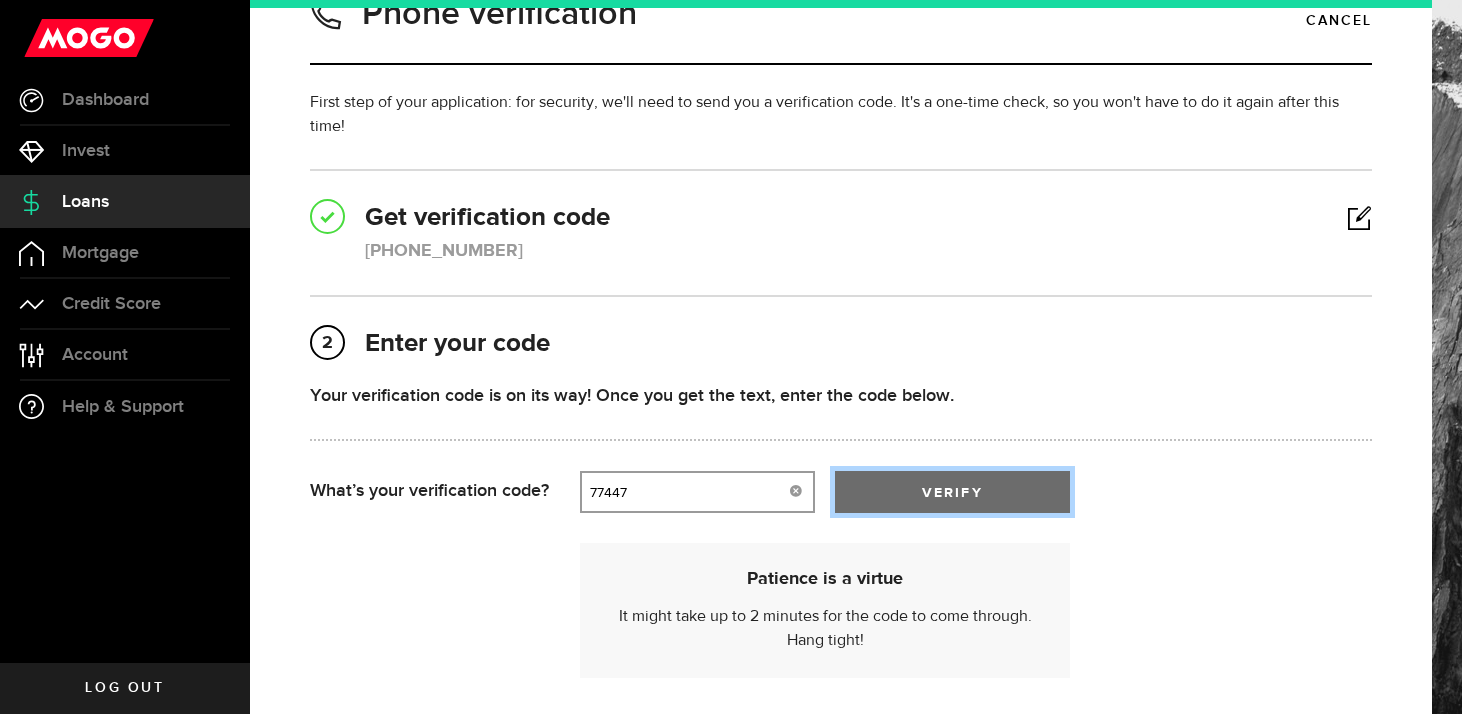 click at bounding box center [952, 496] 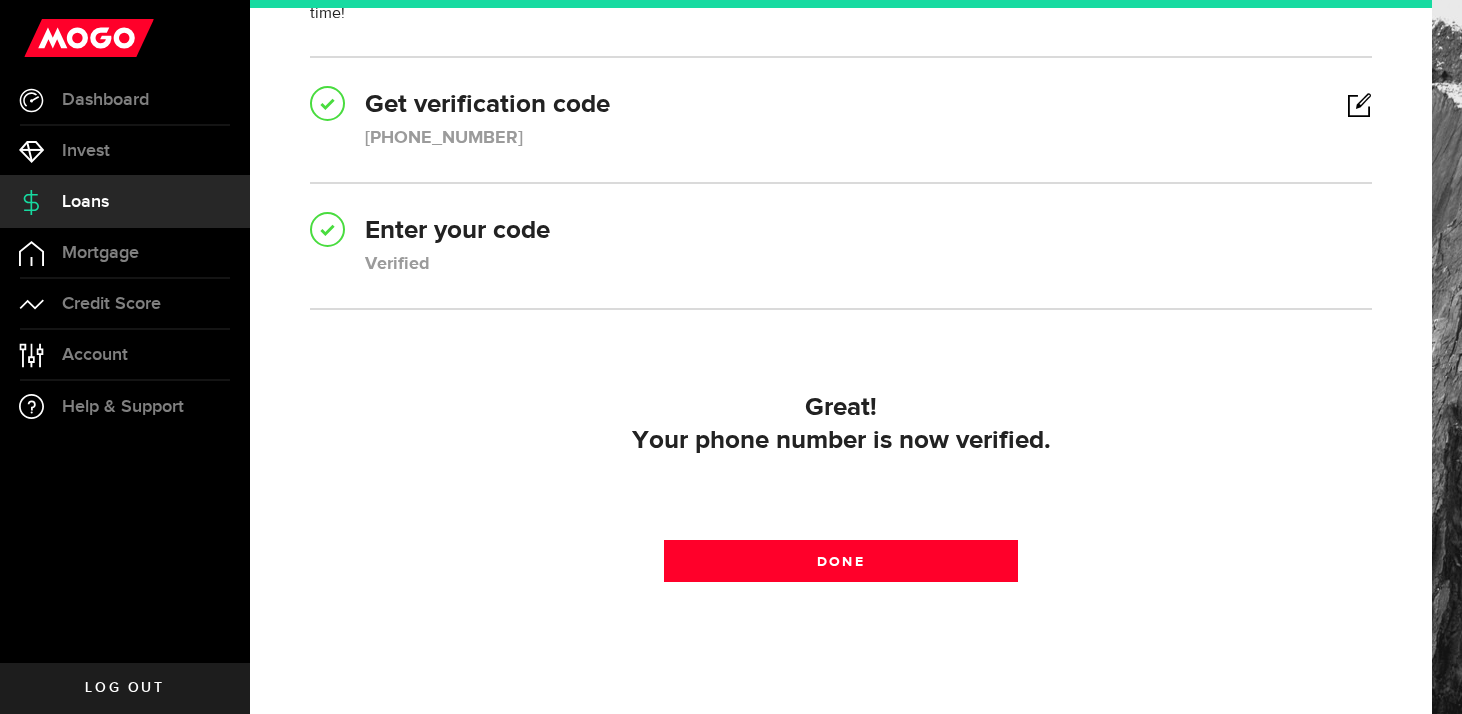 scroll, scrollTop: 236, scrollLeft: 0, axis: vertical 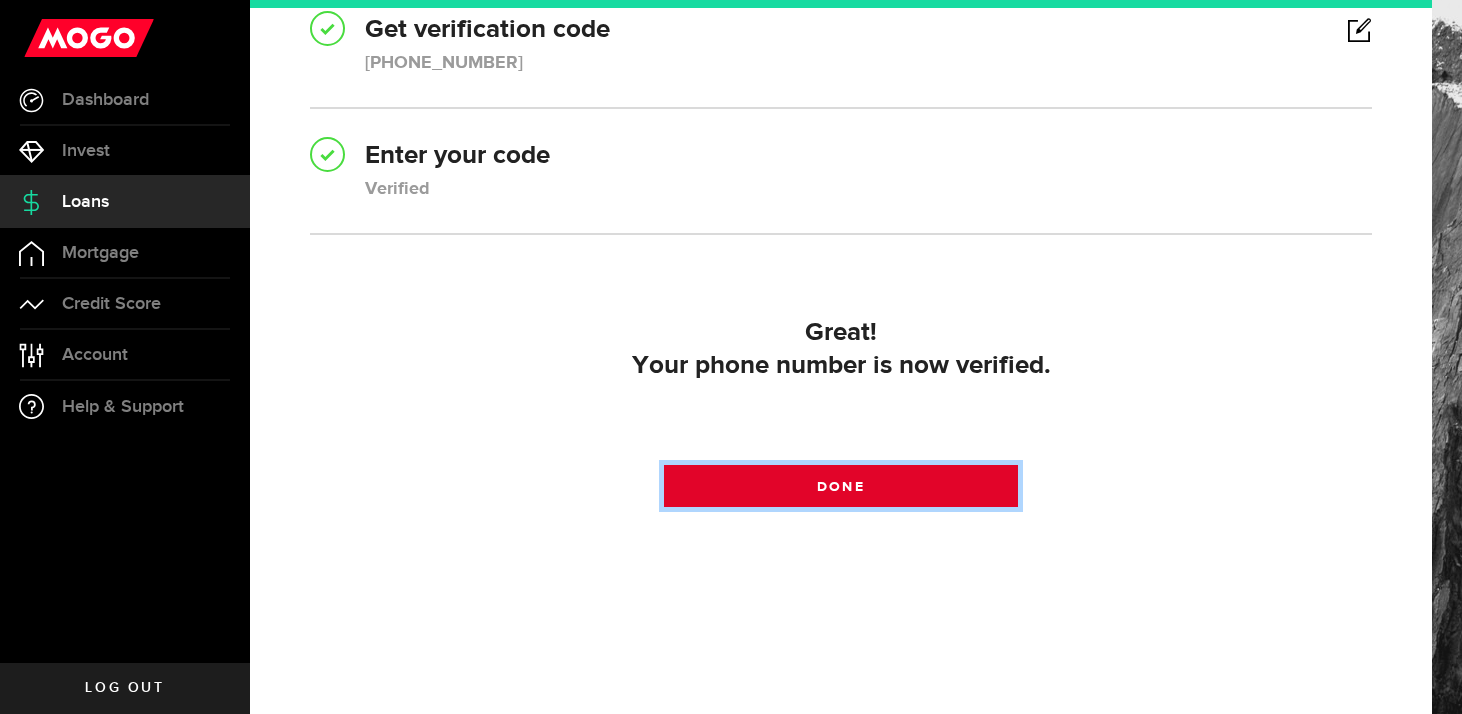 click at bounding box center [841, 491] 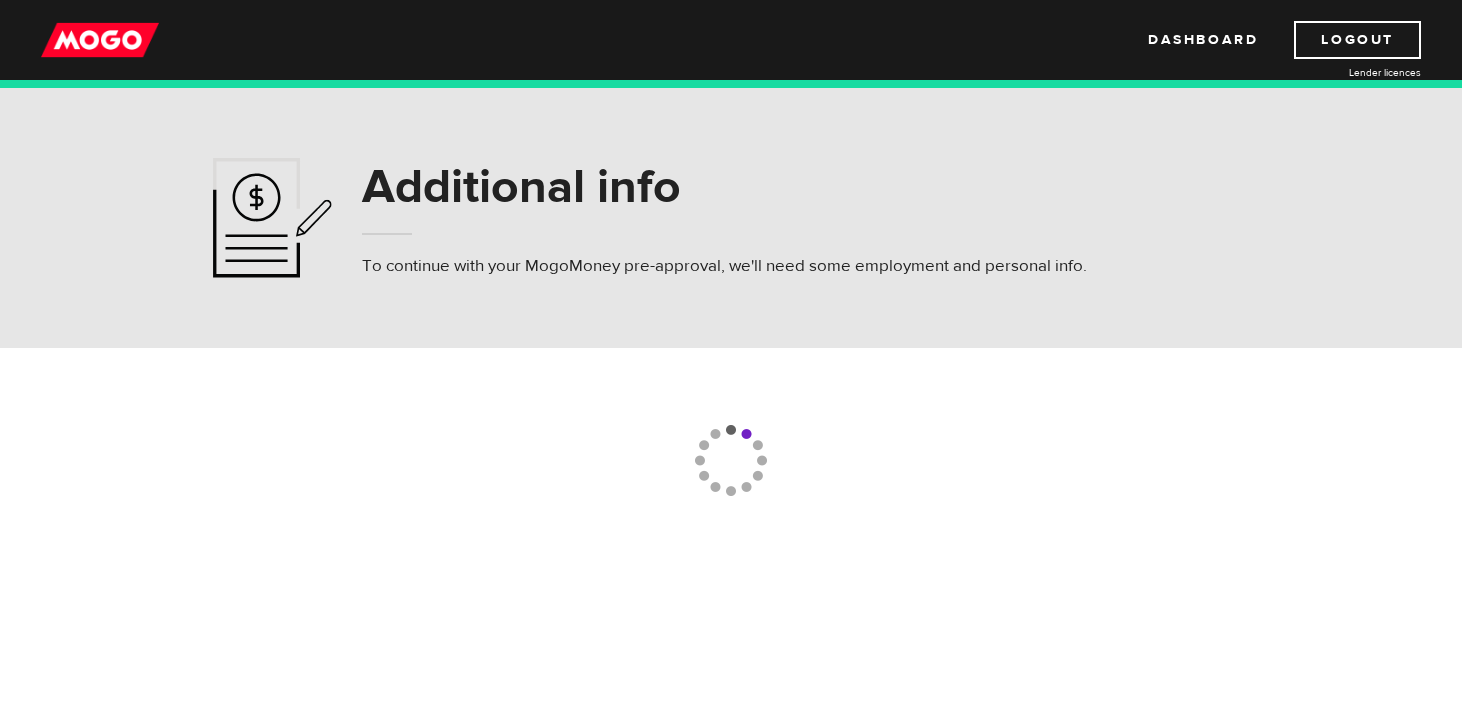 scroll, scrollTop: 0, scrollLeft: 0, axis: both 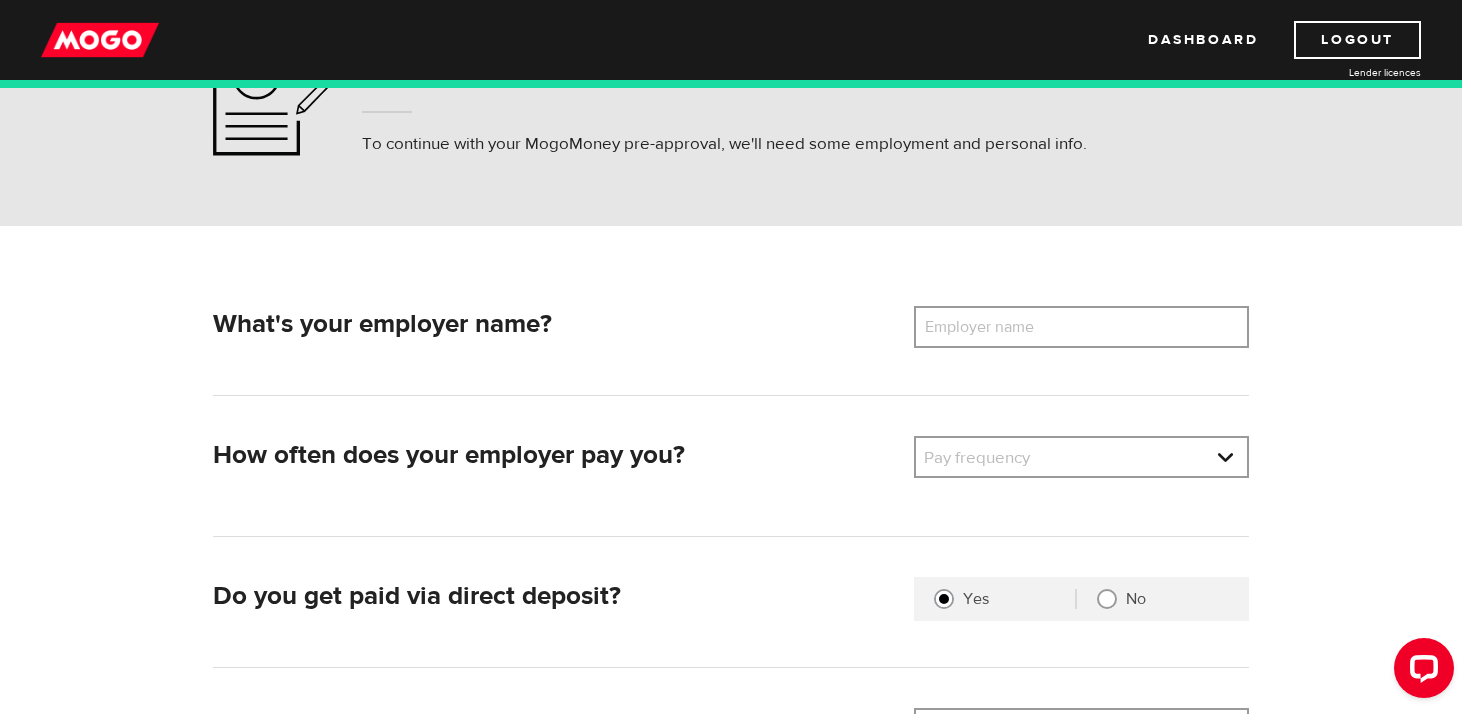 click on "Employer name" at bounding box center [994, 327] 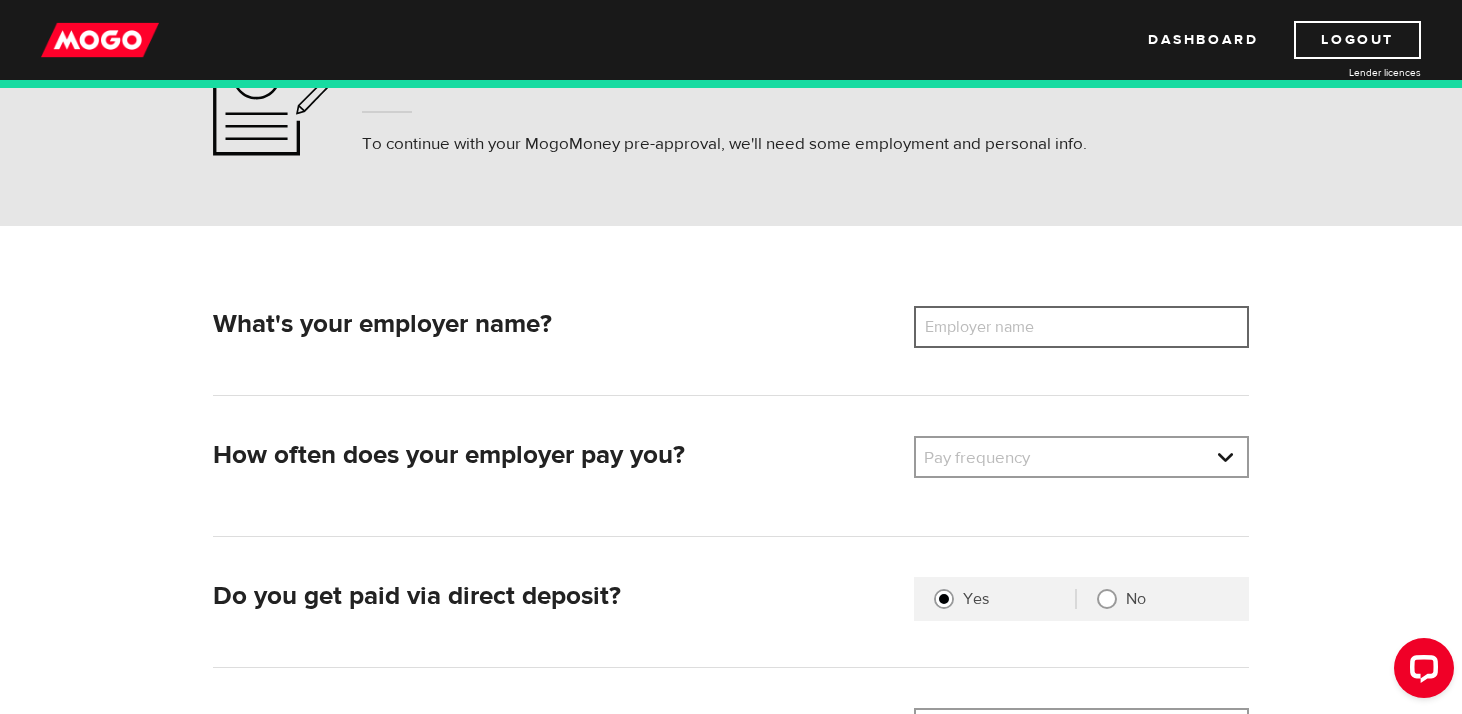 click on "Employer name" at bounding box center [1081, 327] 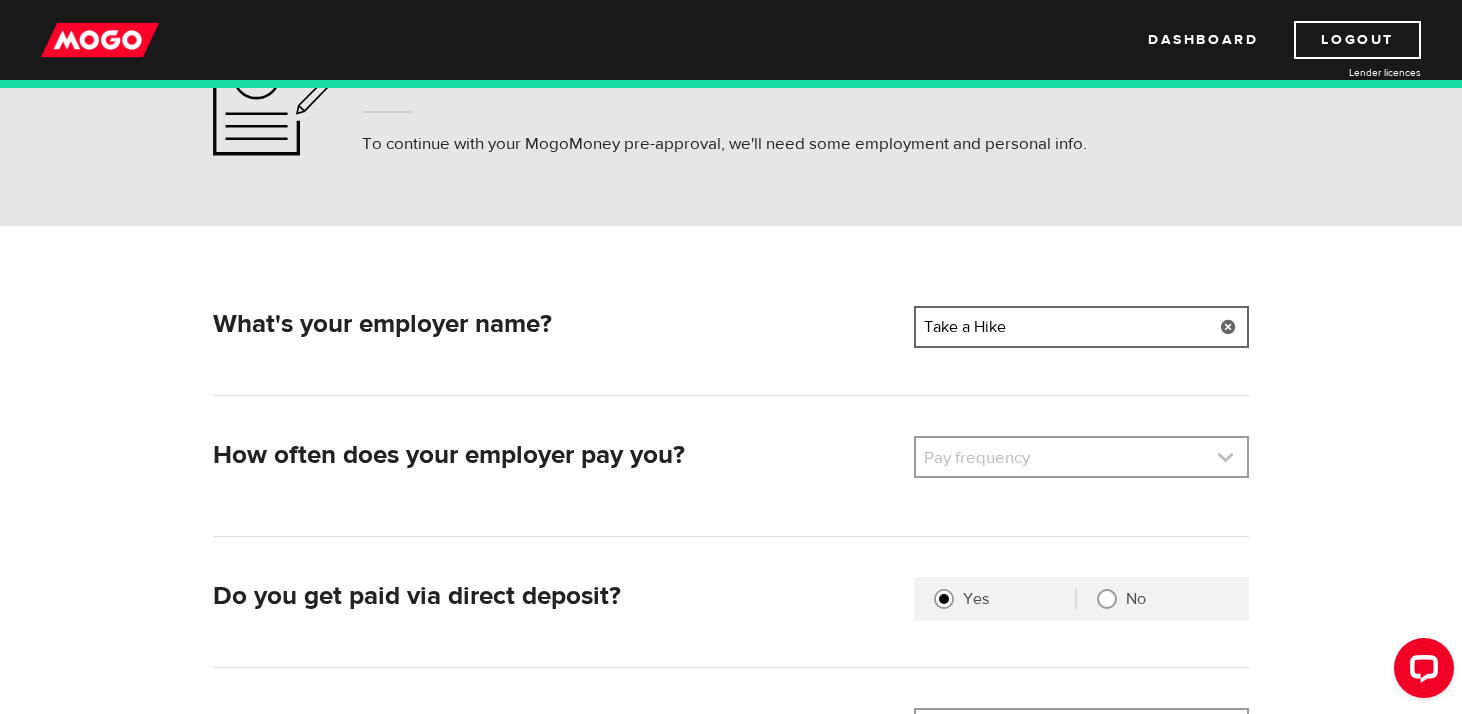 type on "Take a Hike" 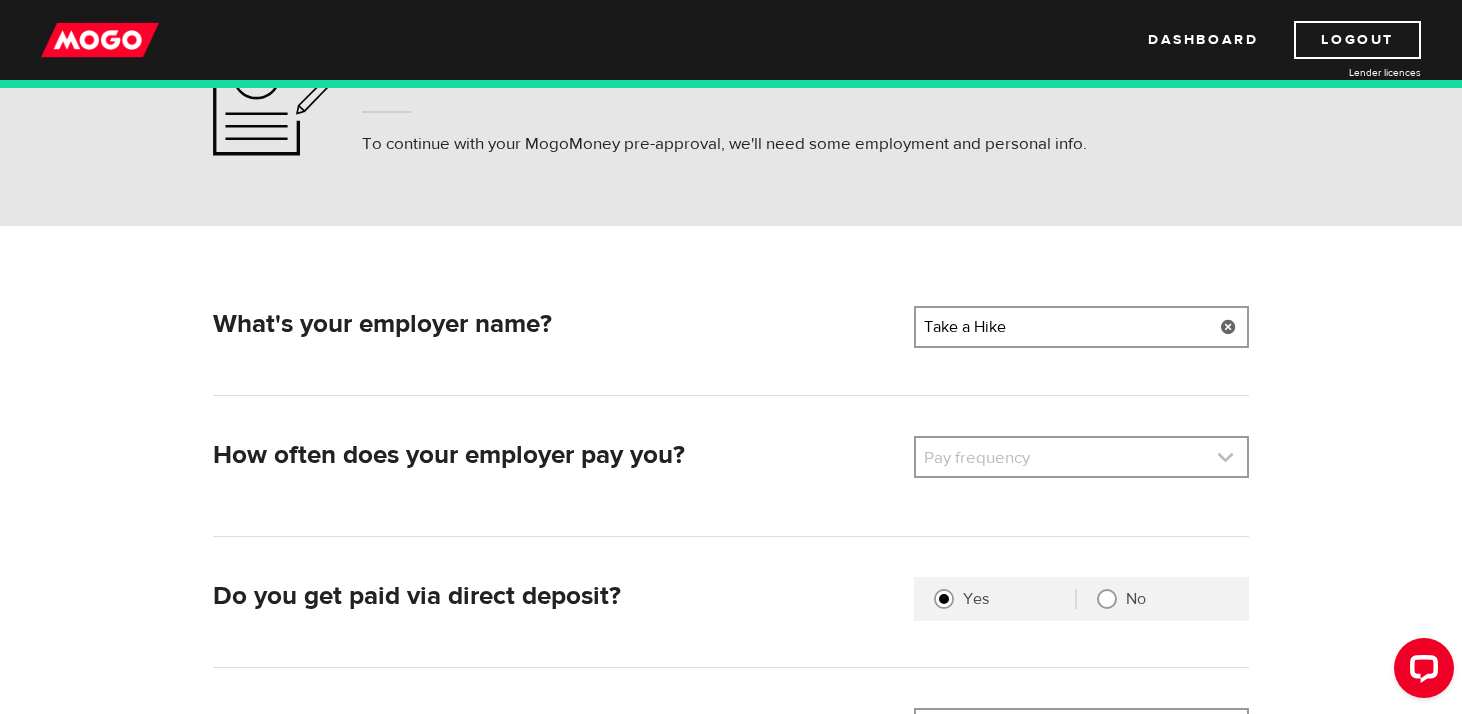 click at bounding box center (1081, 457) 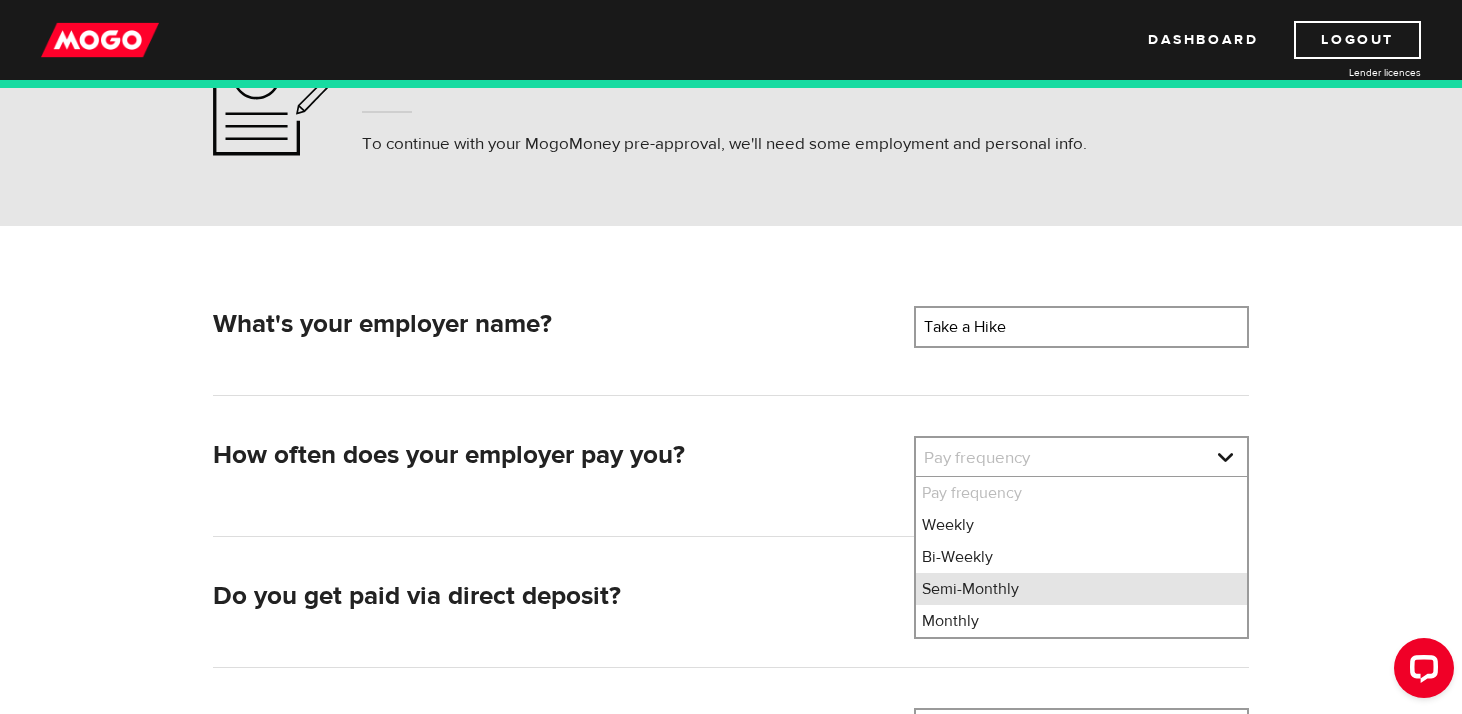 click on "Semi-Monthly" at bounding box center [1081, 589] 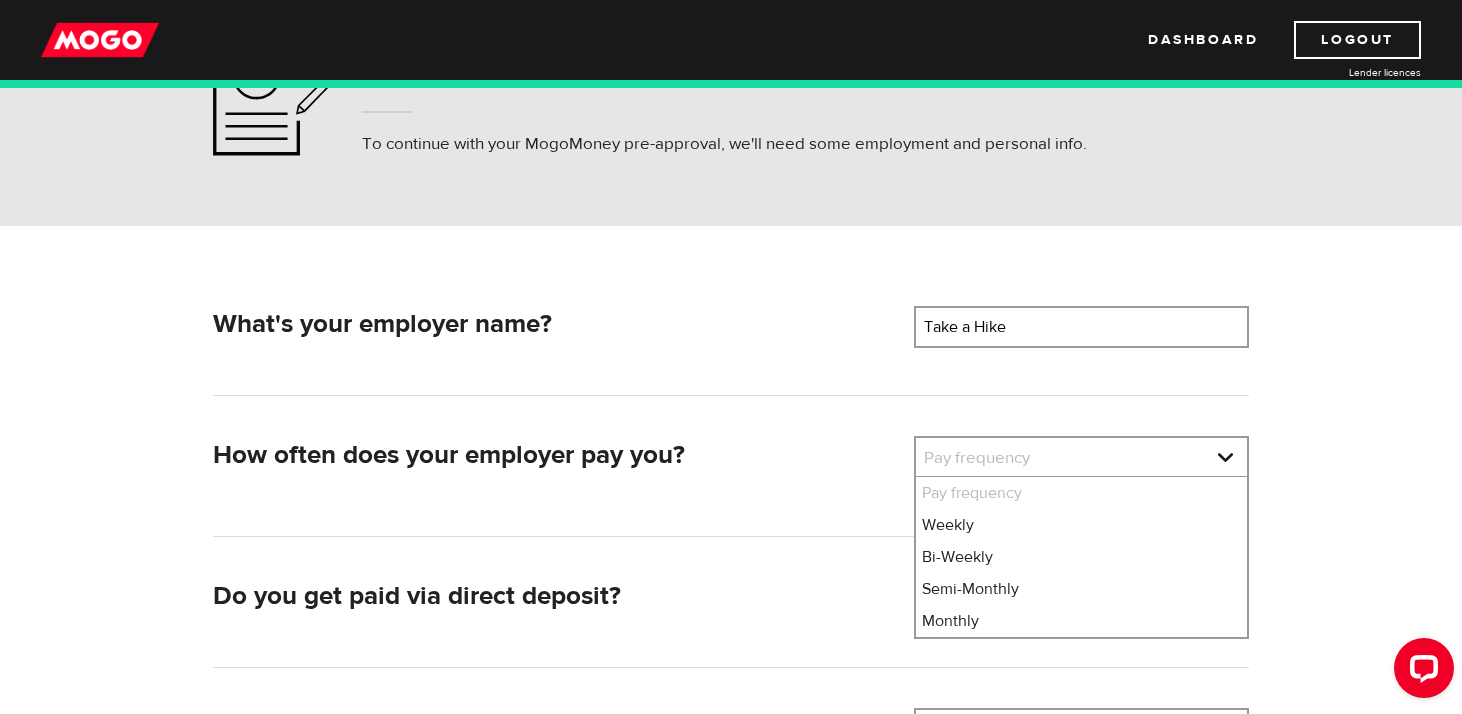 select on "3" 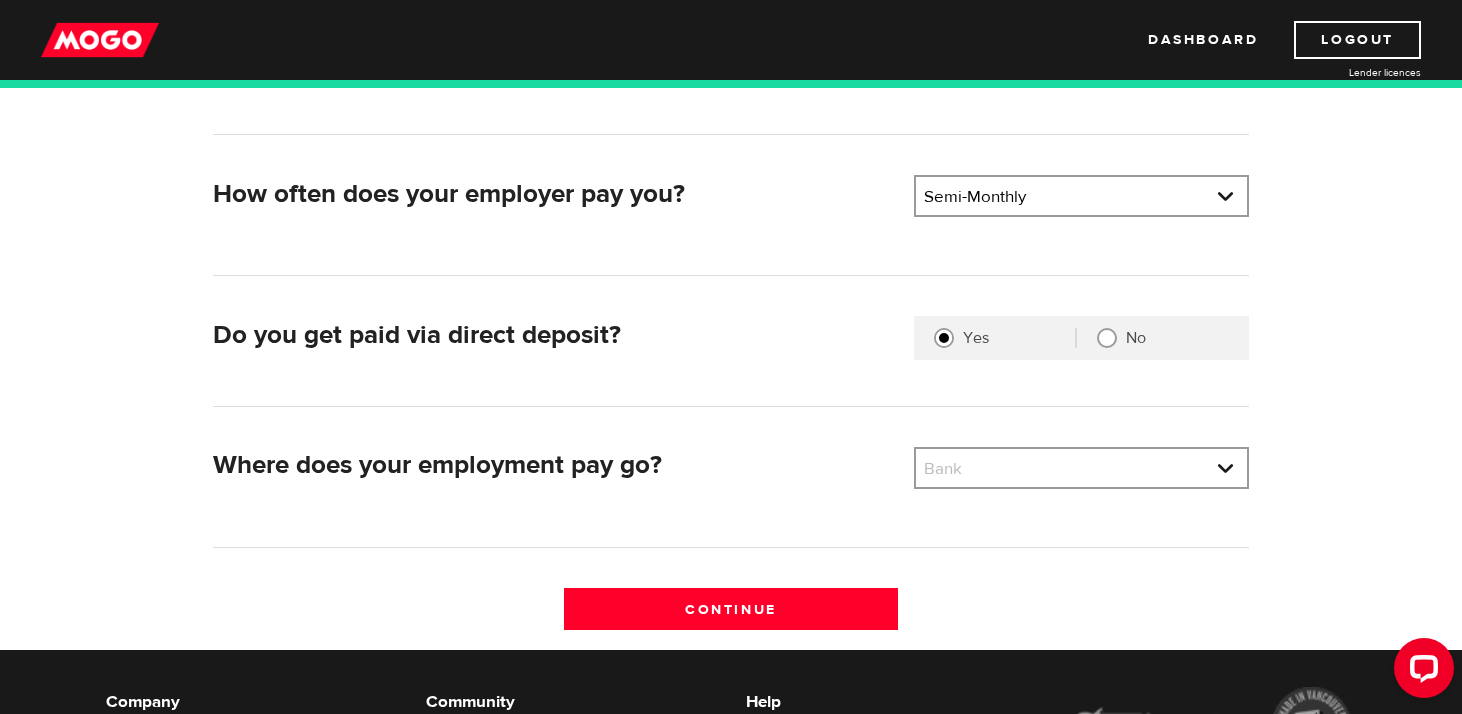 scroll, scrollTop: 393, scrollLeft: 0, axis: vertical 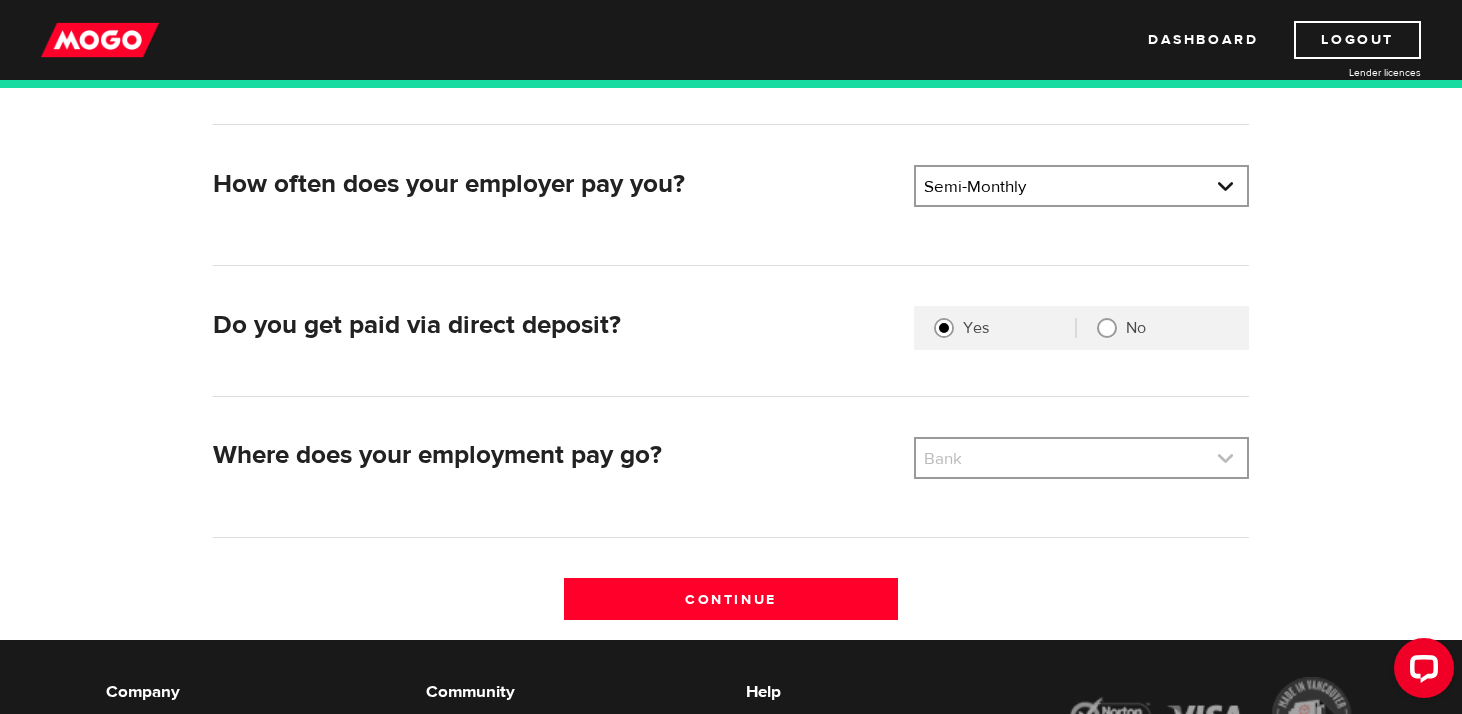 click at bounding box center [1081, 458] 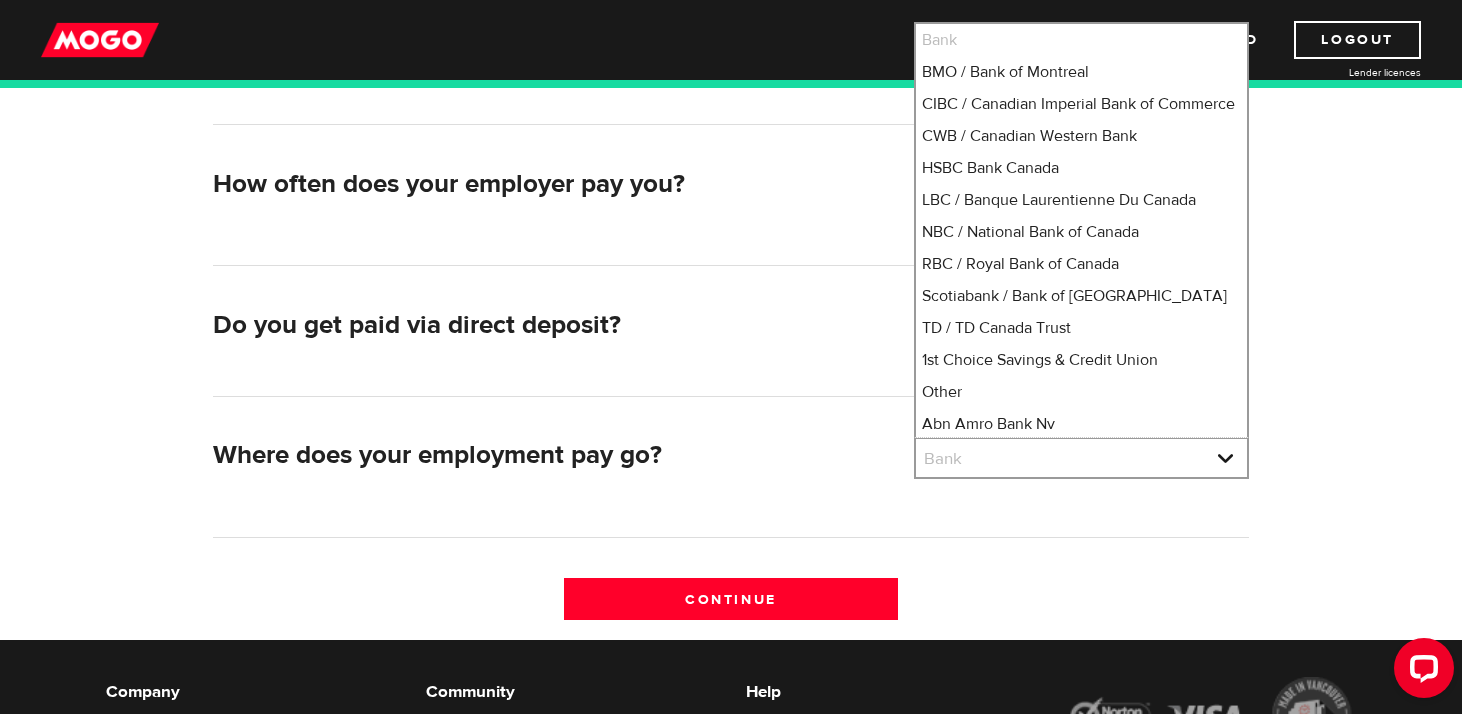 scroll, scrollTop: 251, scrollLeft: 0, axis: vertical 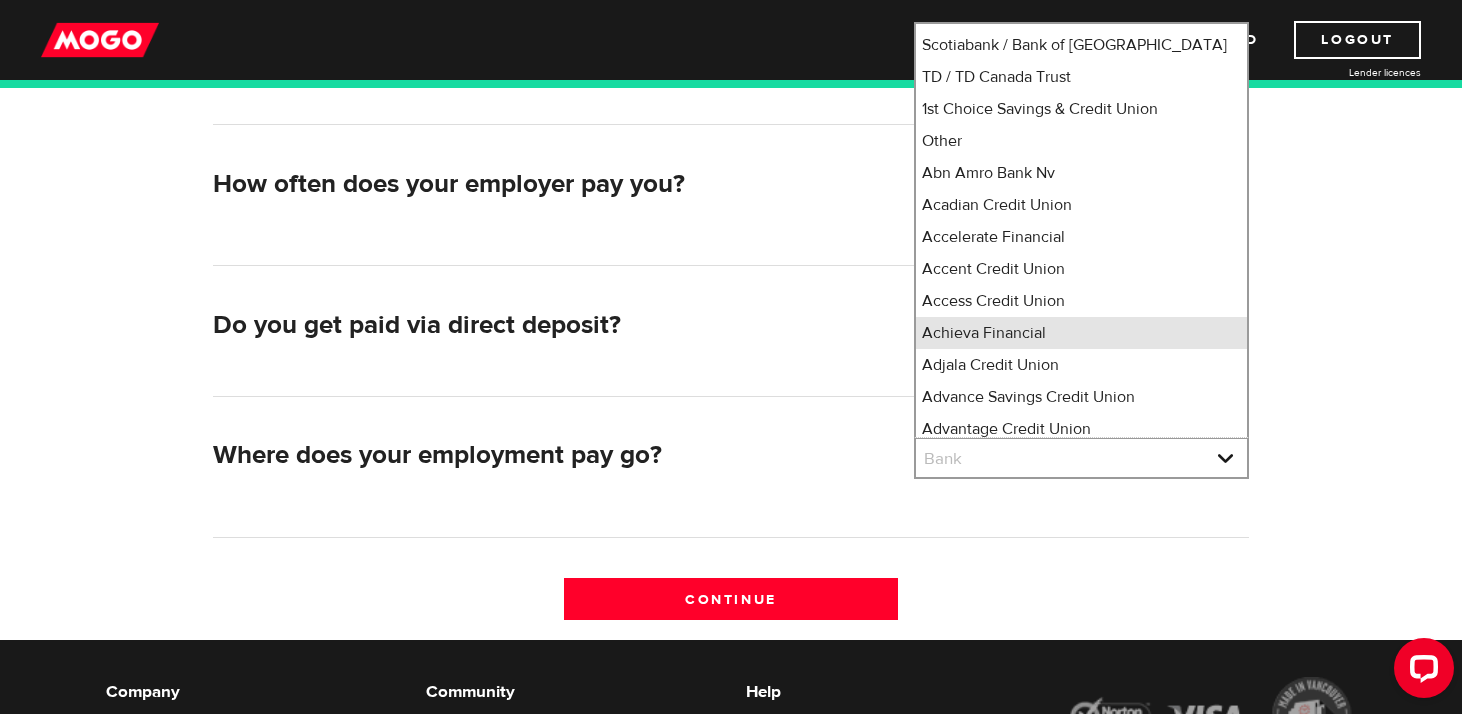 type 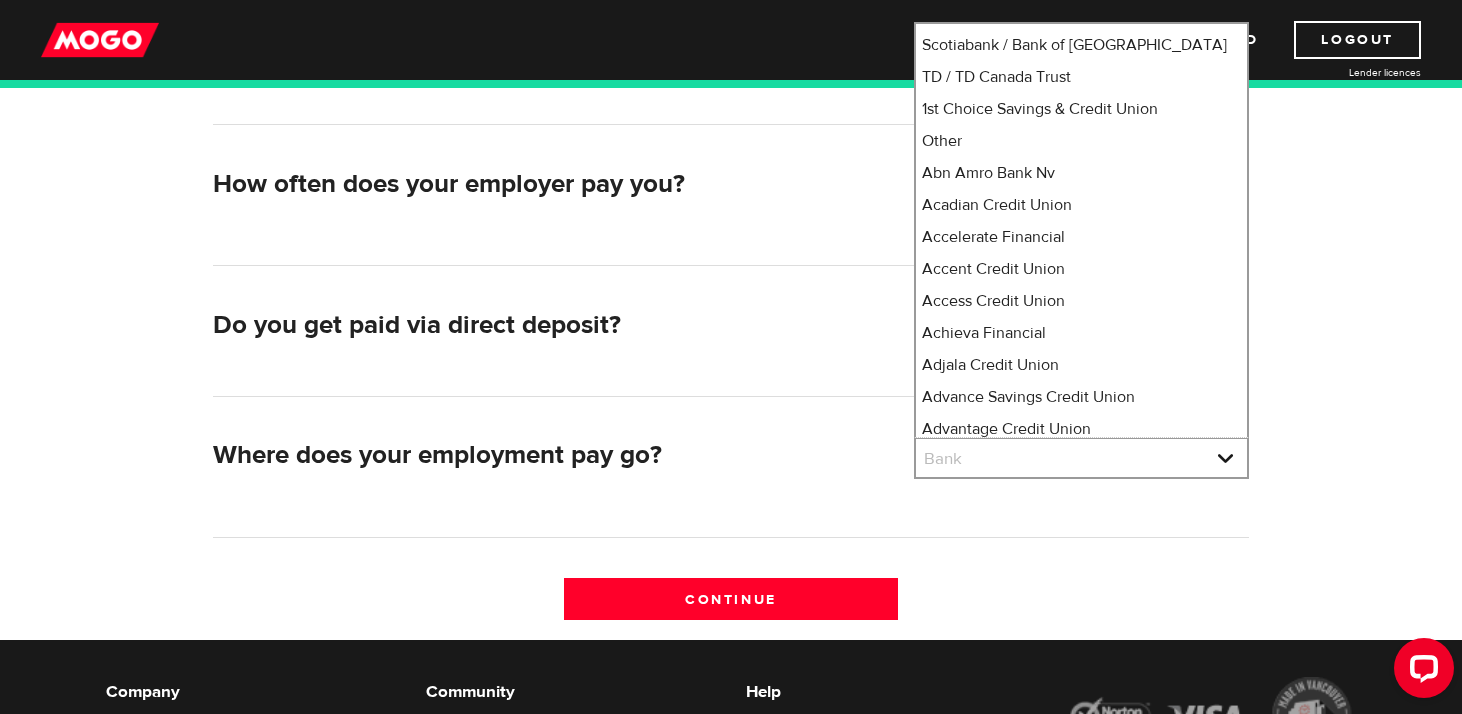 type 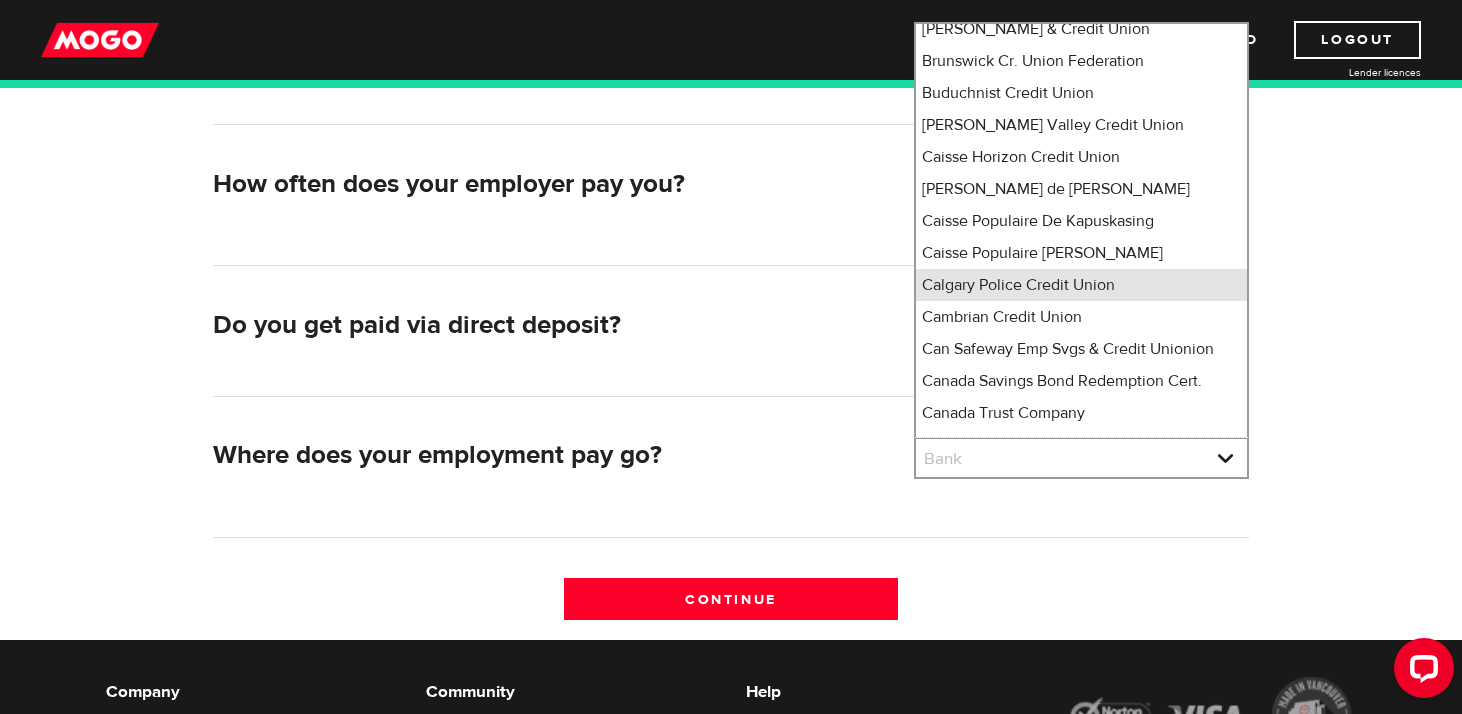 scroll, scrollTop: 2061, scrollLeft: 0, axis: vertical 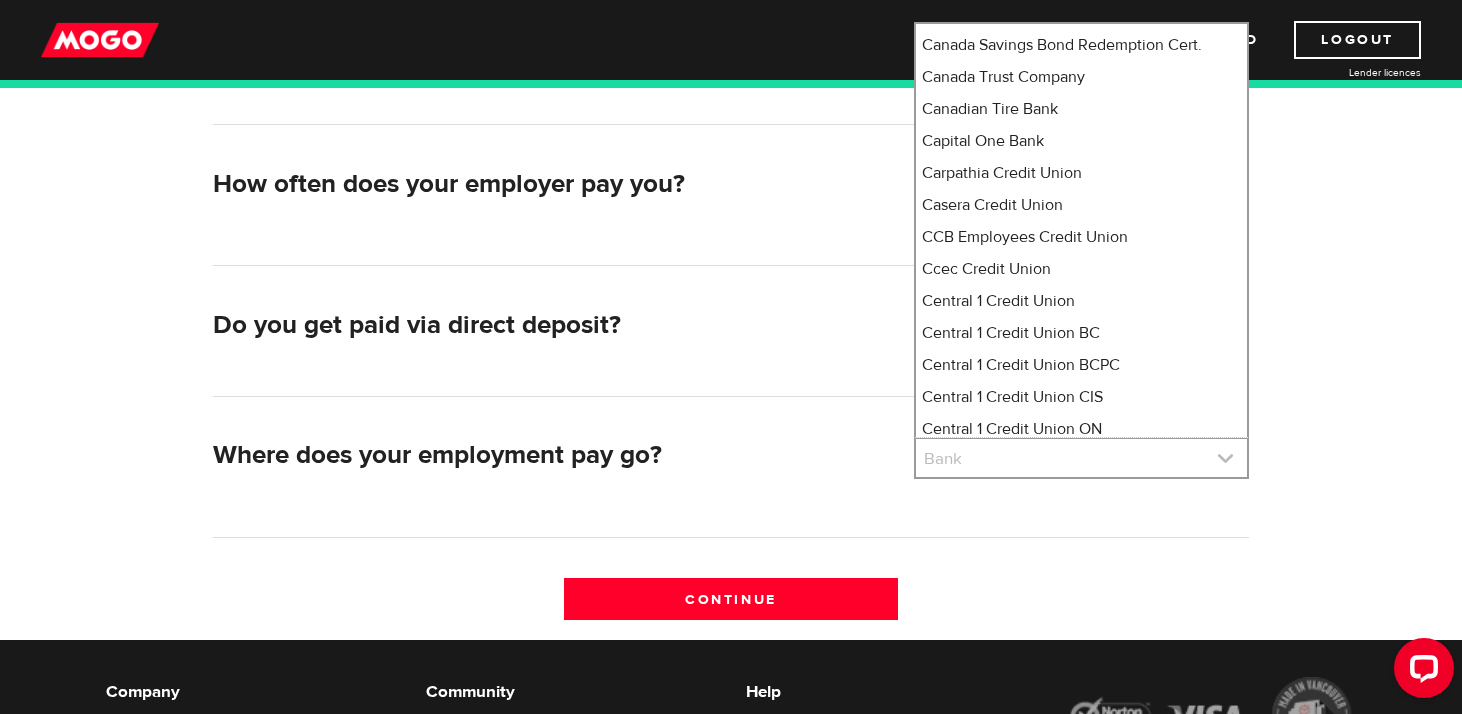 click at bounding box center (1081, 458) 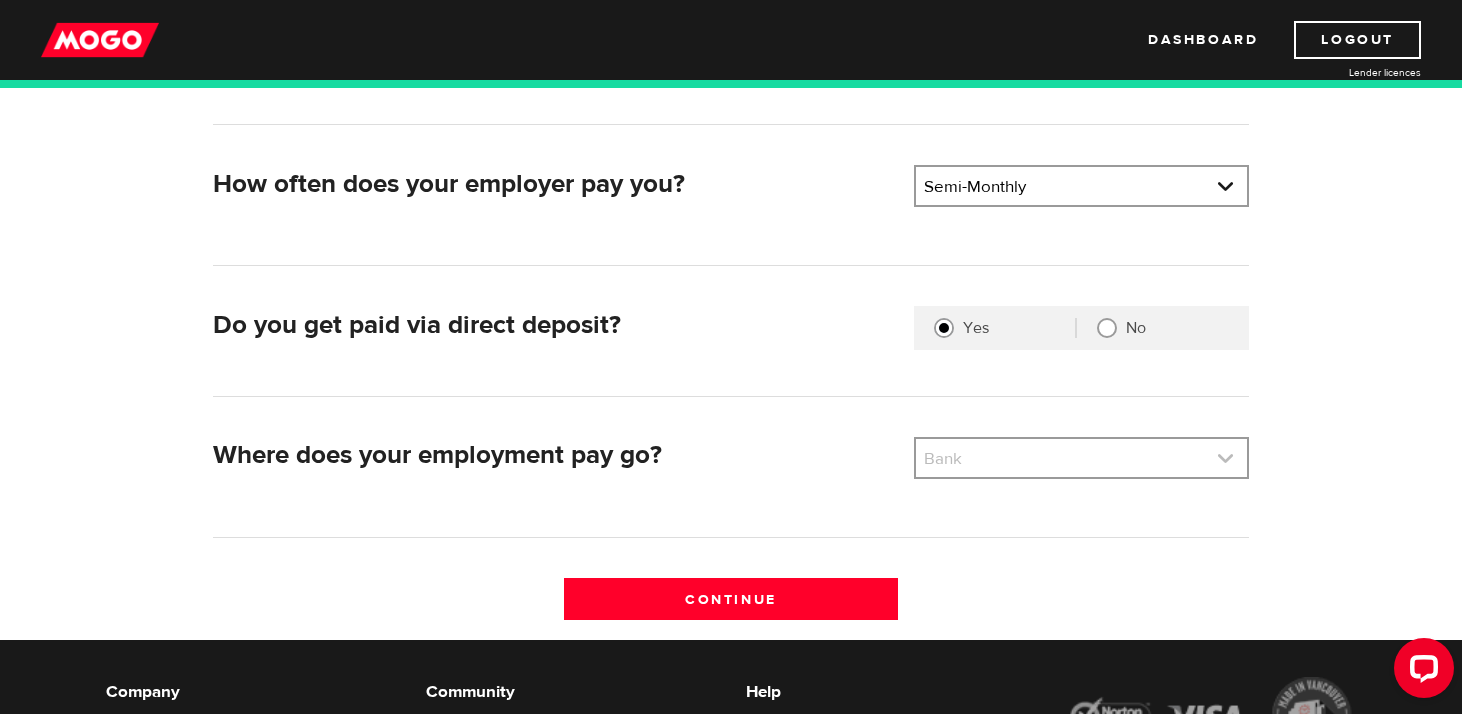 click at bounding box center (1081, 458) 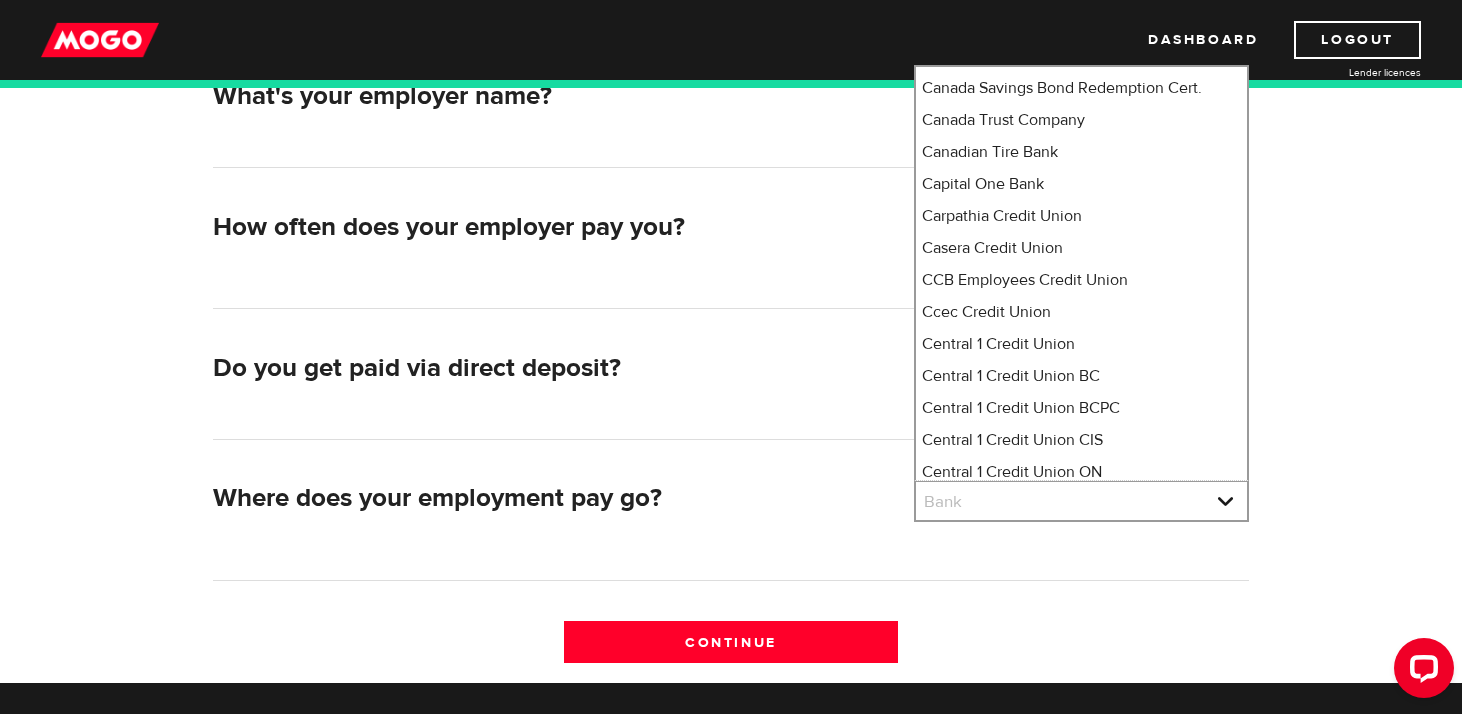 scroll, scrollTop: 349, scrollLeft: 0, axis: vertical 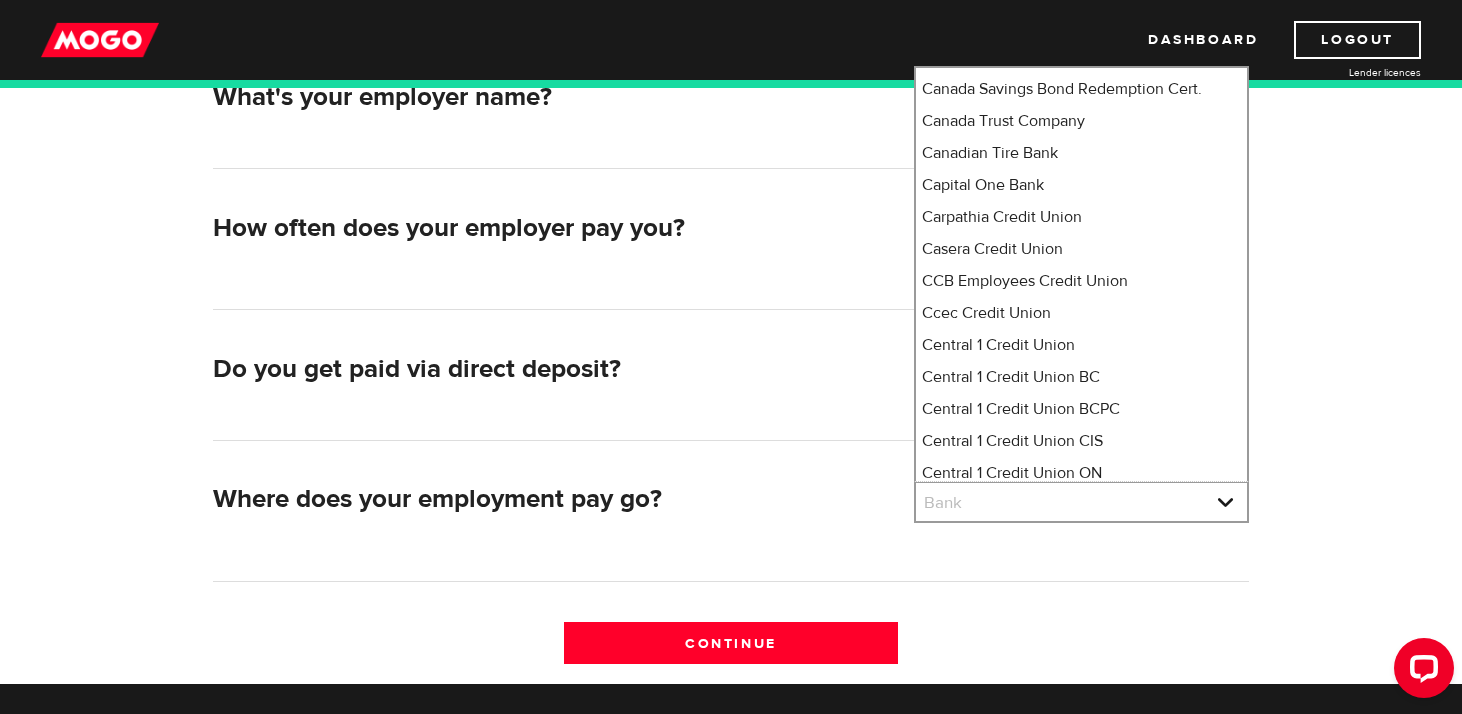 click on "CIBC / Canadian Imperial Bank of Commerce" at bounding box center [1081, -2247] 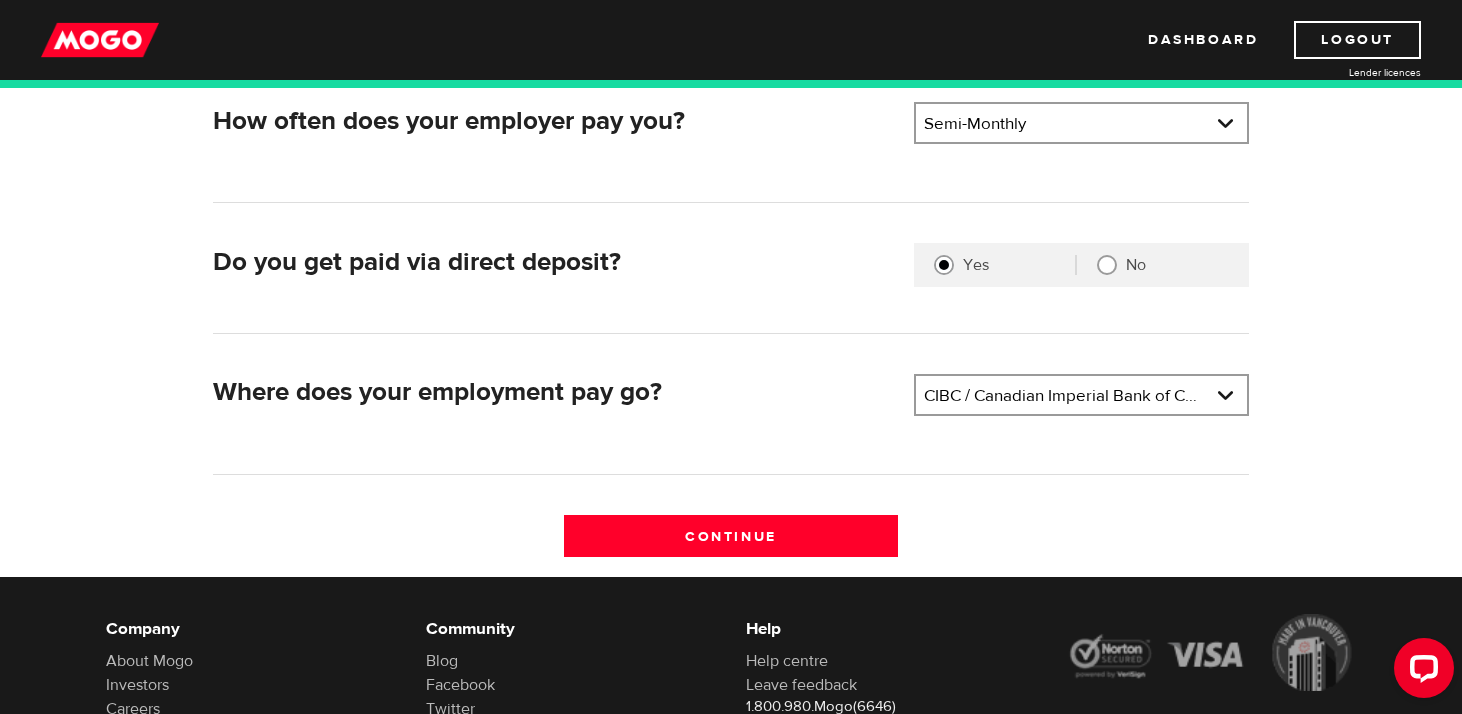scroll, scrollTop: 466, scrollLeft: 0, axis: vertical 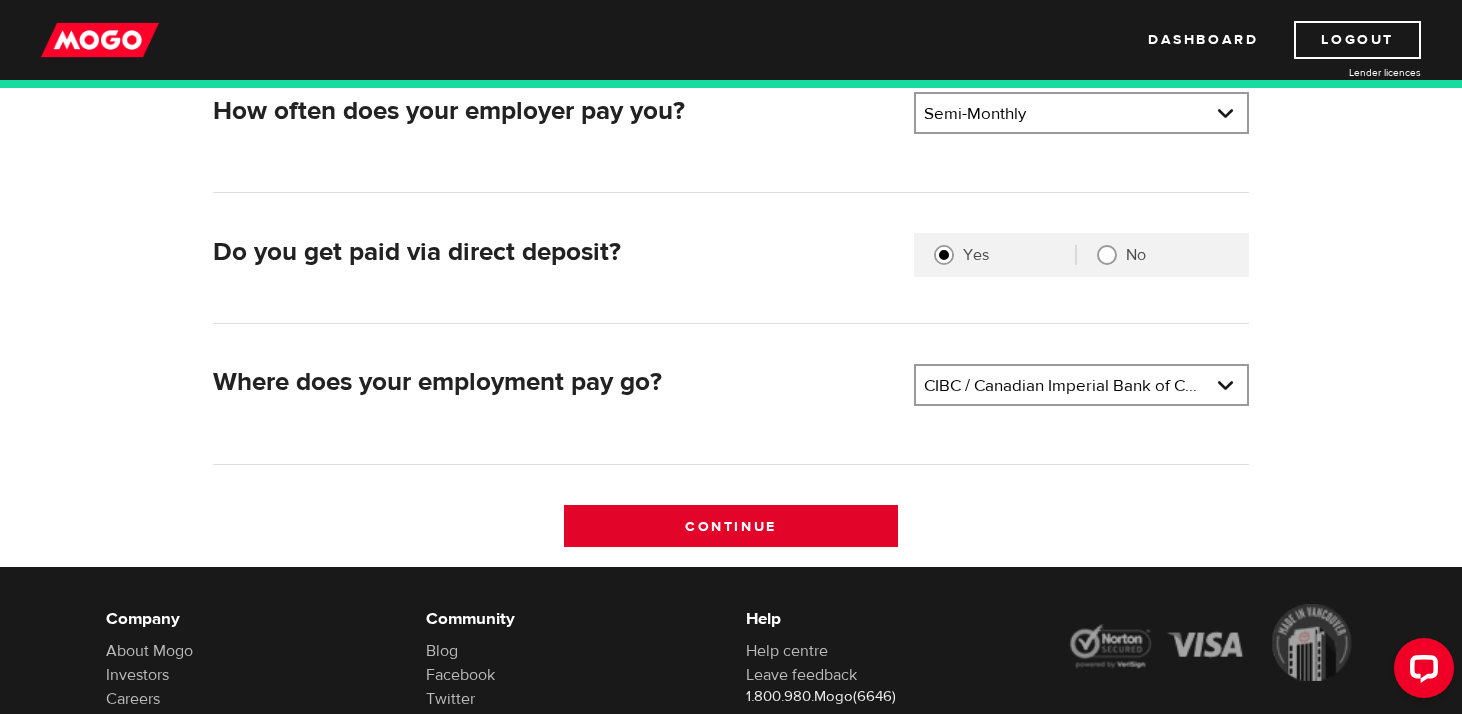 click on "Continue" at bounding box center [731, 526] 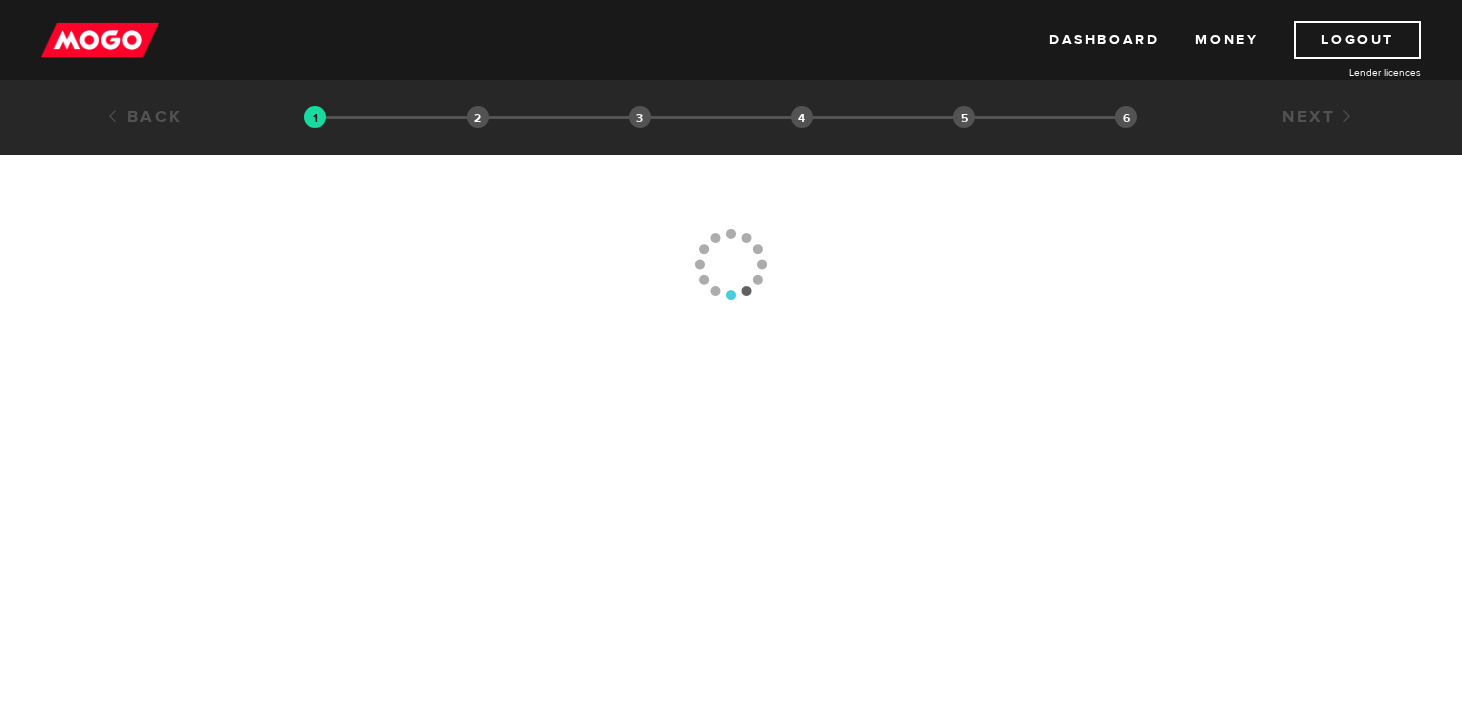 scroll, scrollTop: 0, scrollLeft: 0, axis: both 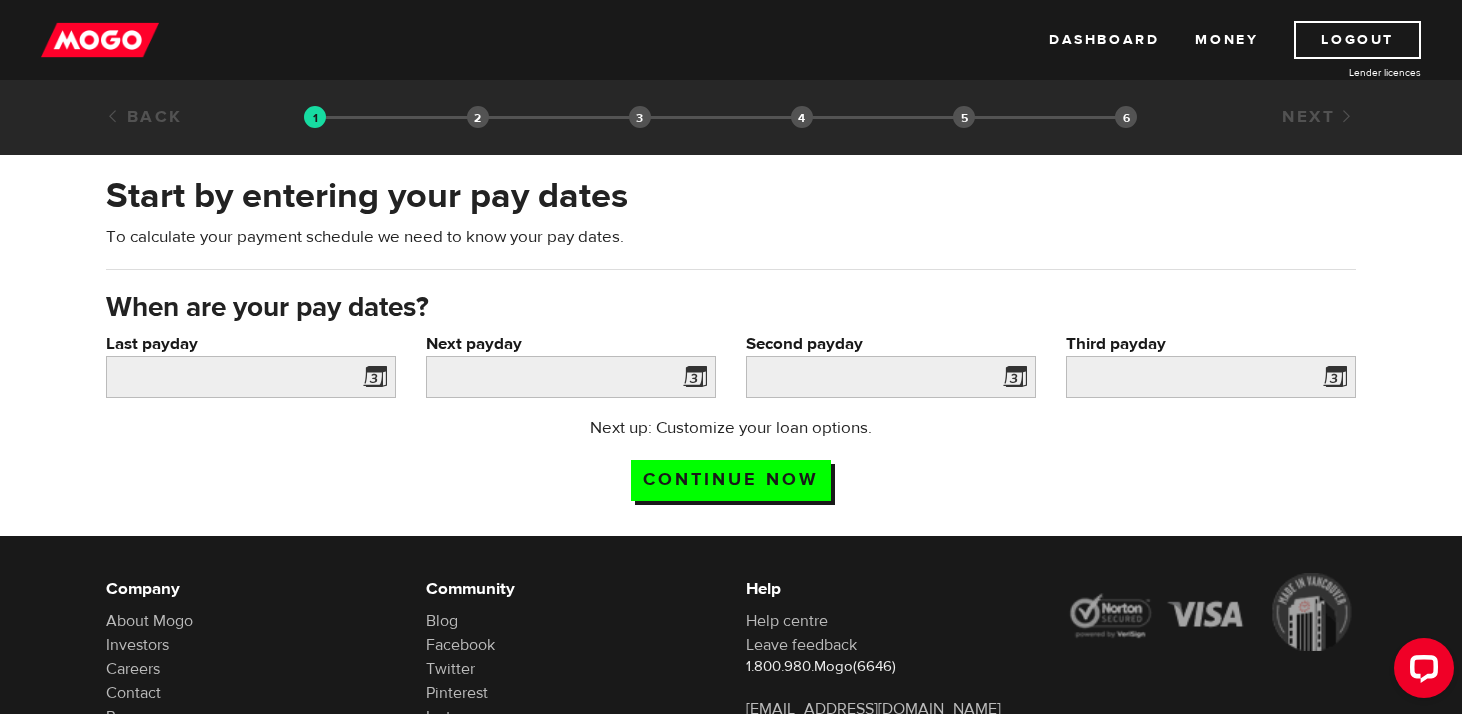 click at bounding box center [371, 380] 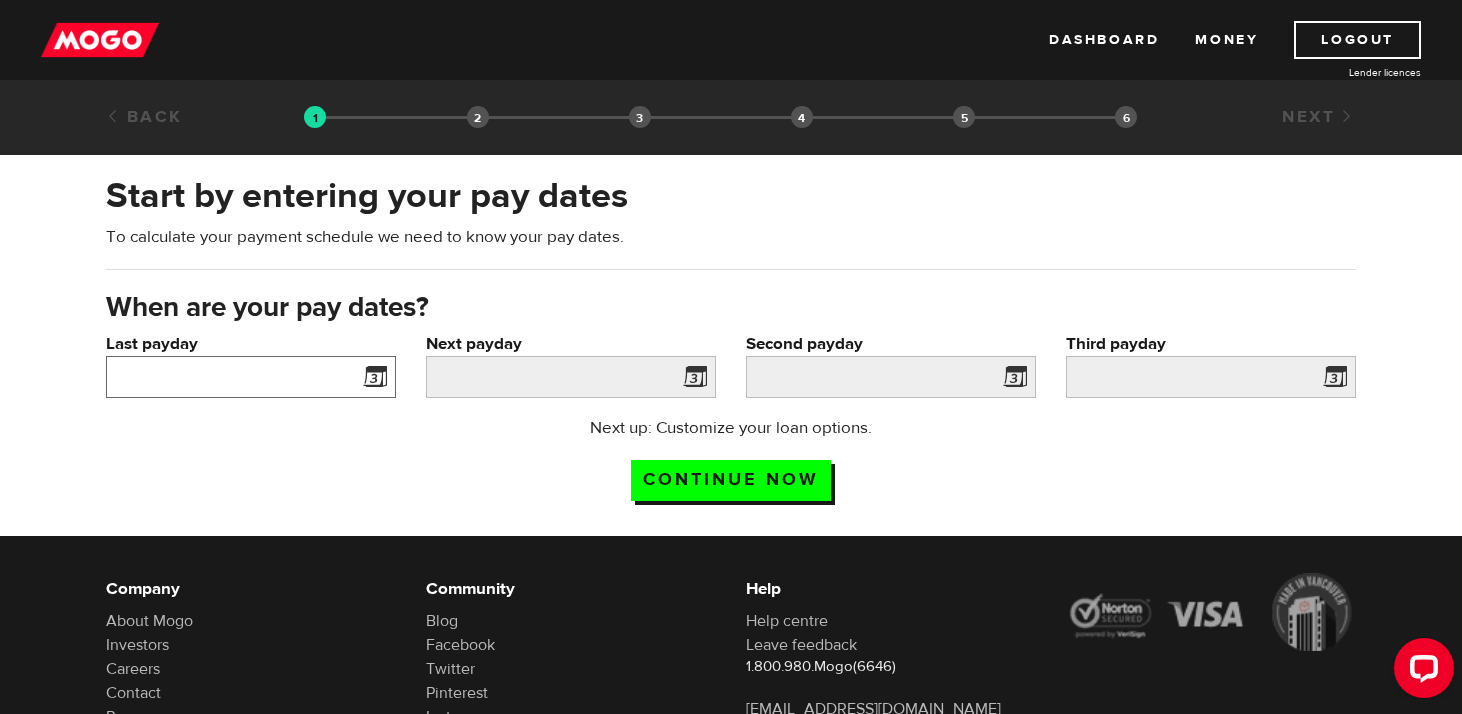 click on "Last payday" at bounding box center [251, 377] 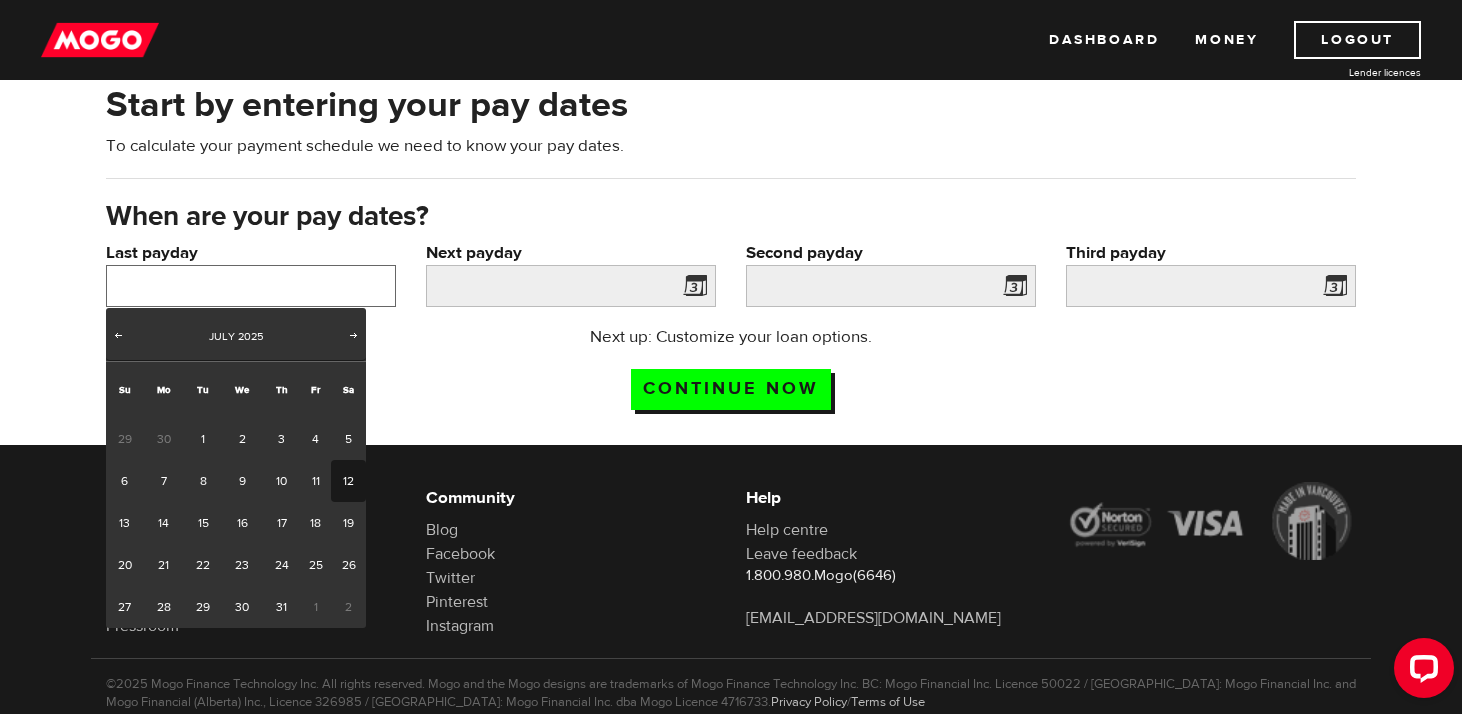 scroll, scrollTop: 93, scrollLeft: 0, axis: vertical 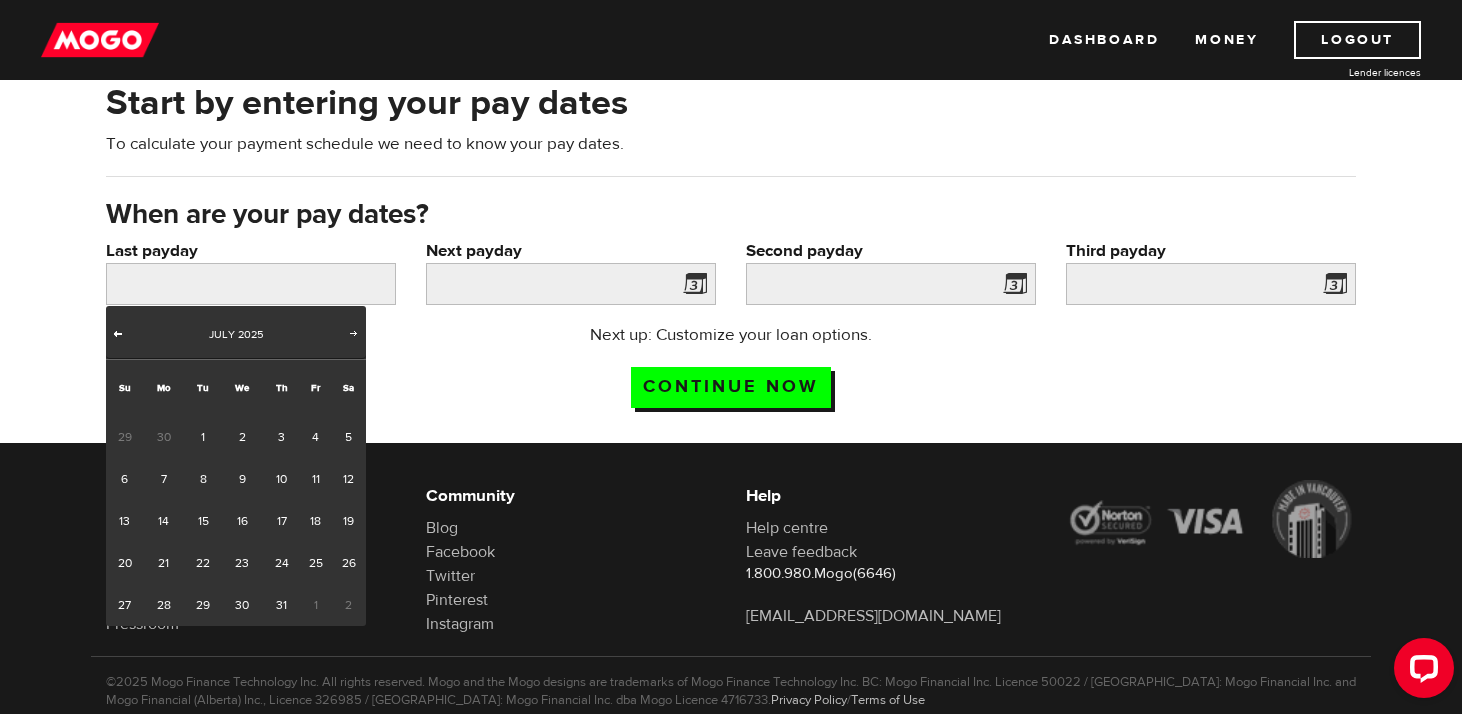 click on "Prev" at bounding box center [118, 333] 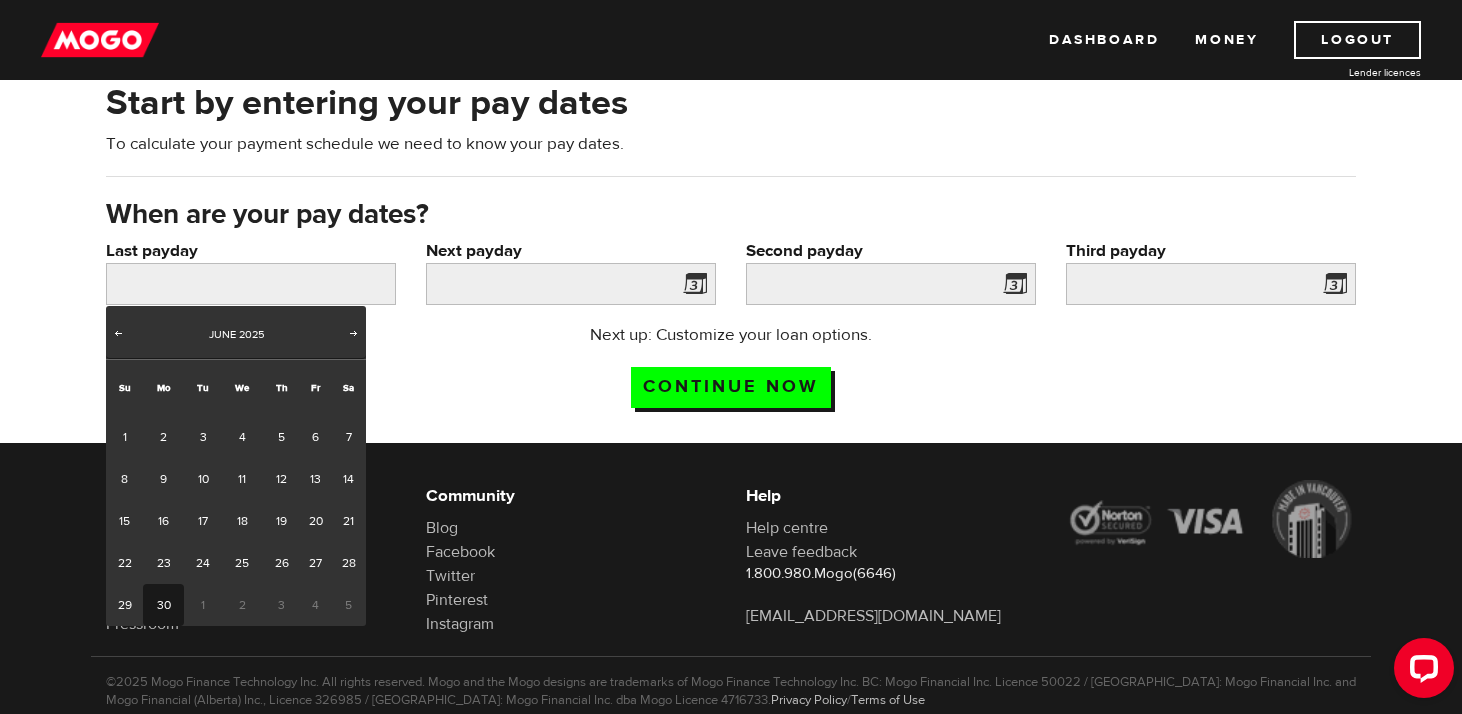 click on "30" at bounding box center (163, 605) 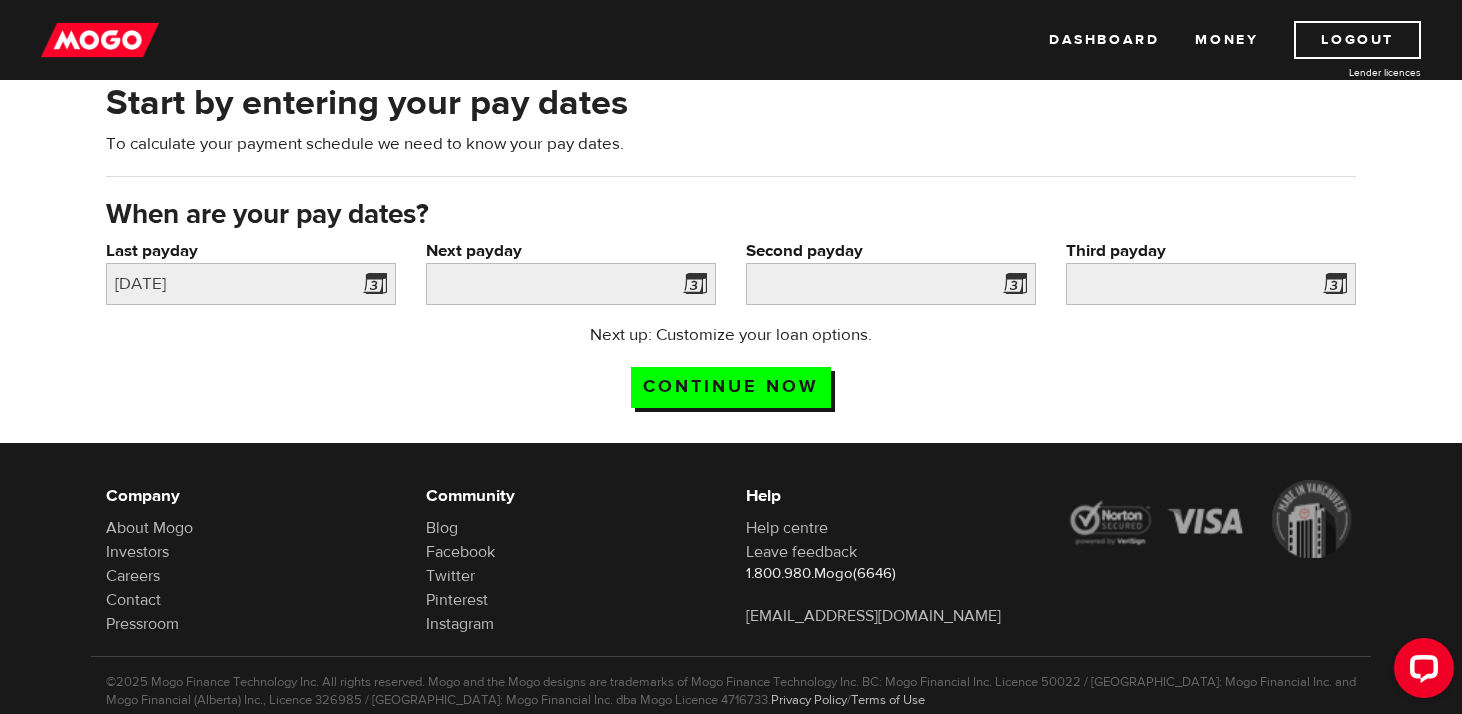 click at bounding box center (691, 287) 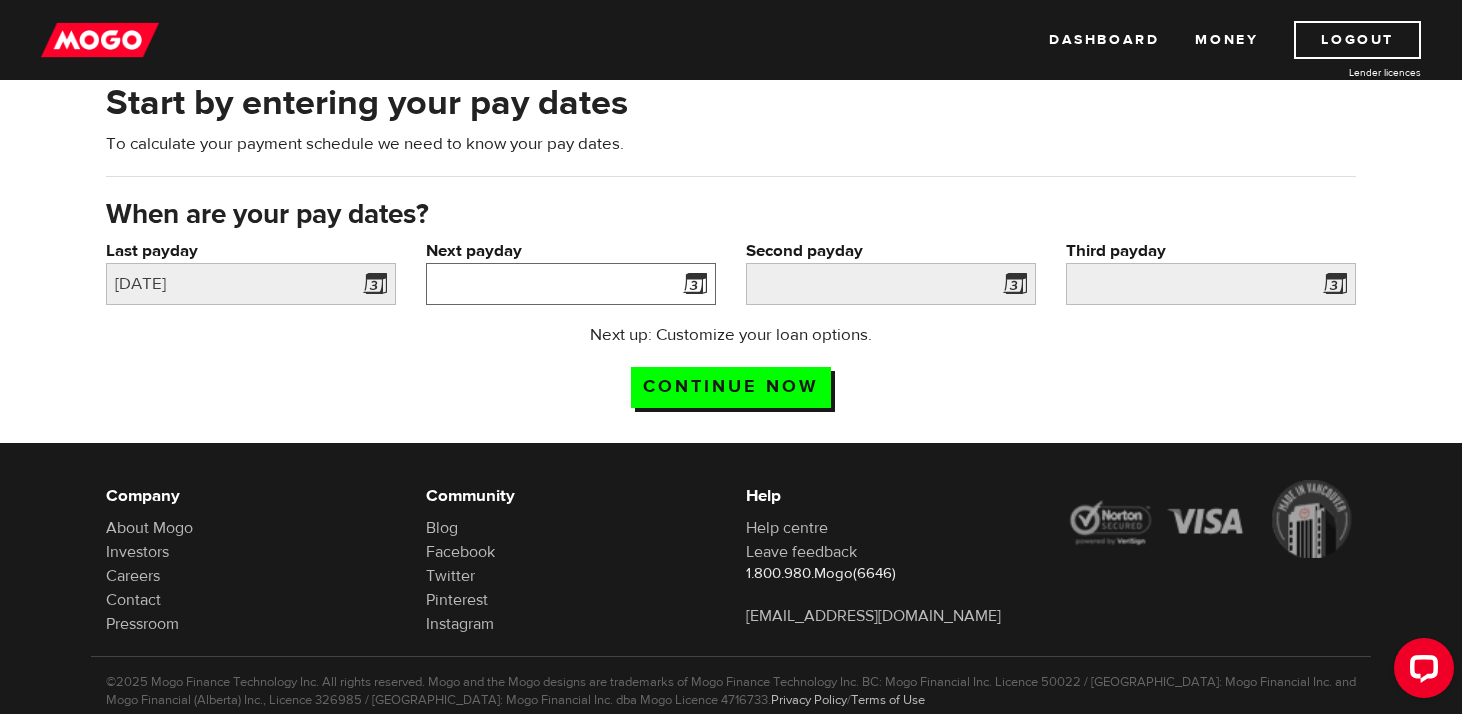 click on "Next payday" at bounding box center [571, 284] 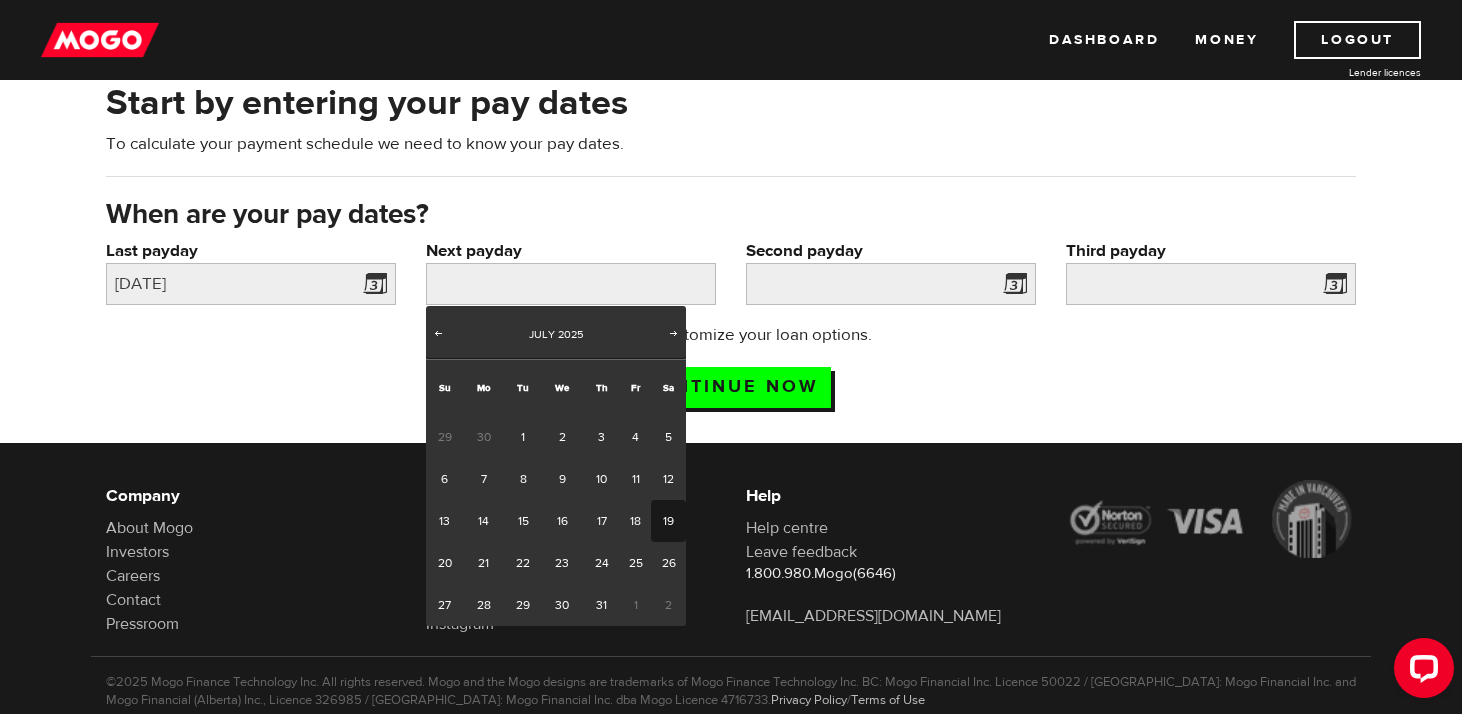 click on "19" at bounding box center [668, 521] 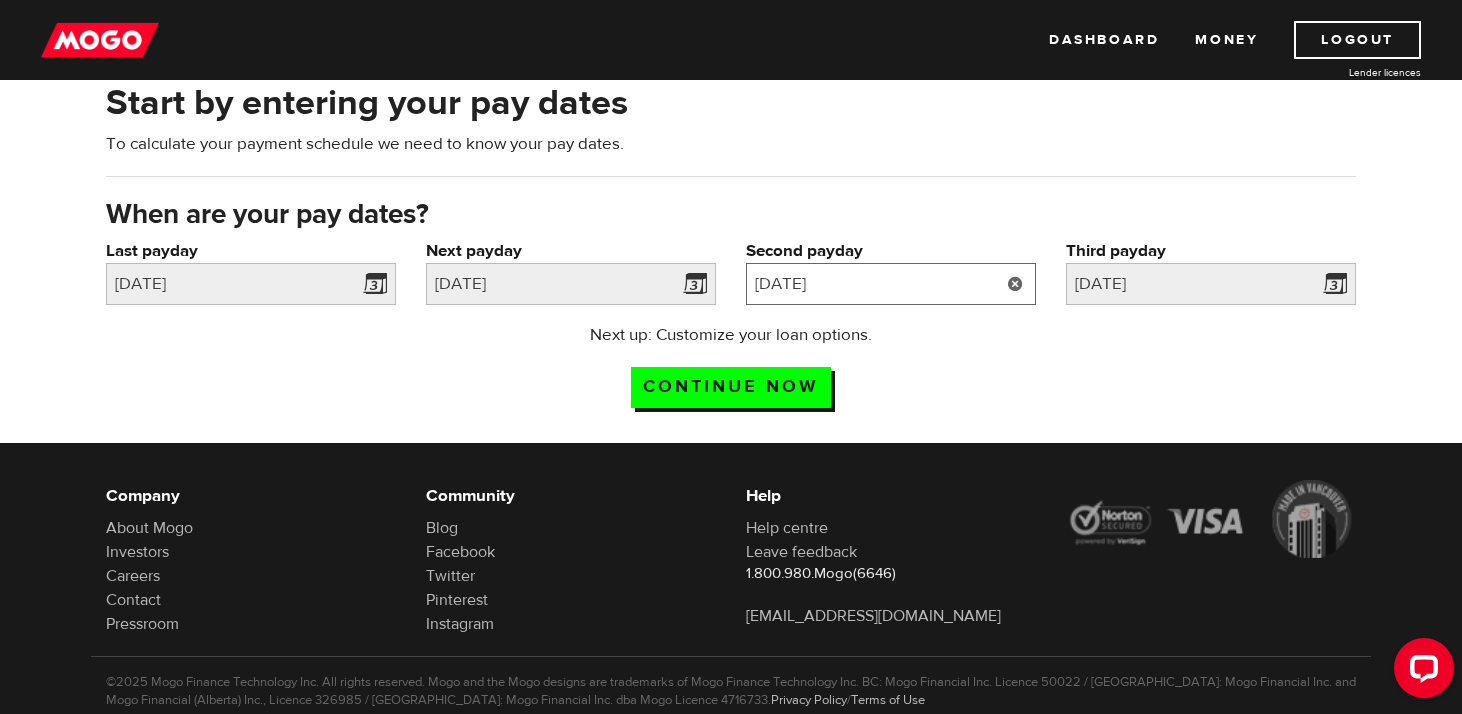 click on "[DATE]" at bounding box center [891, 284] 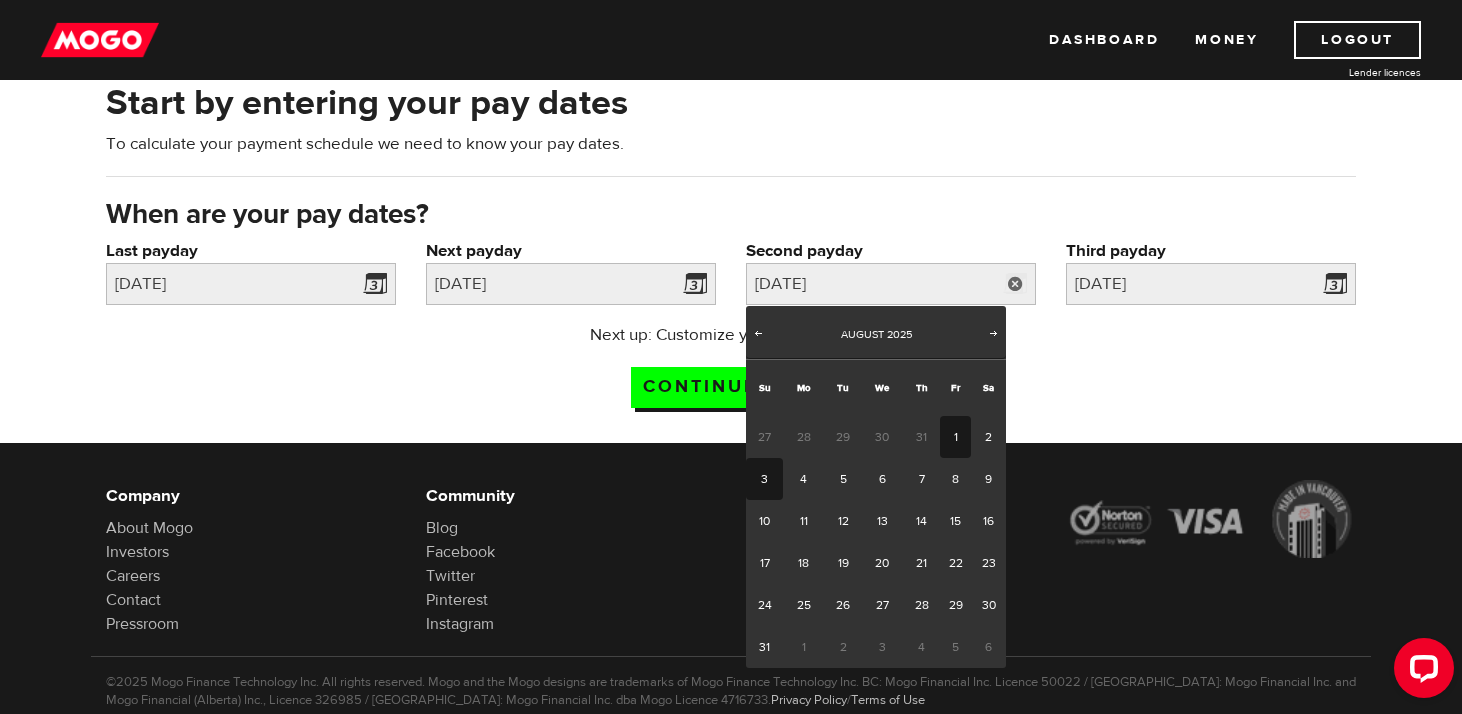 click on "1" at bounding box center [955, 437] 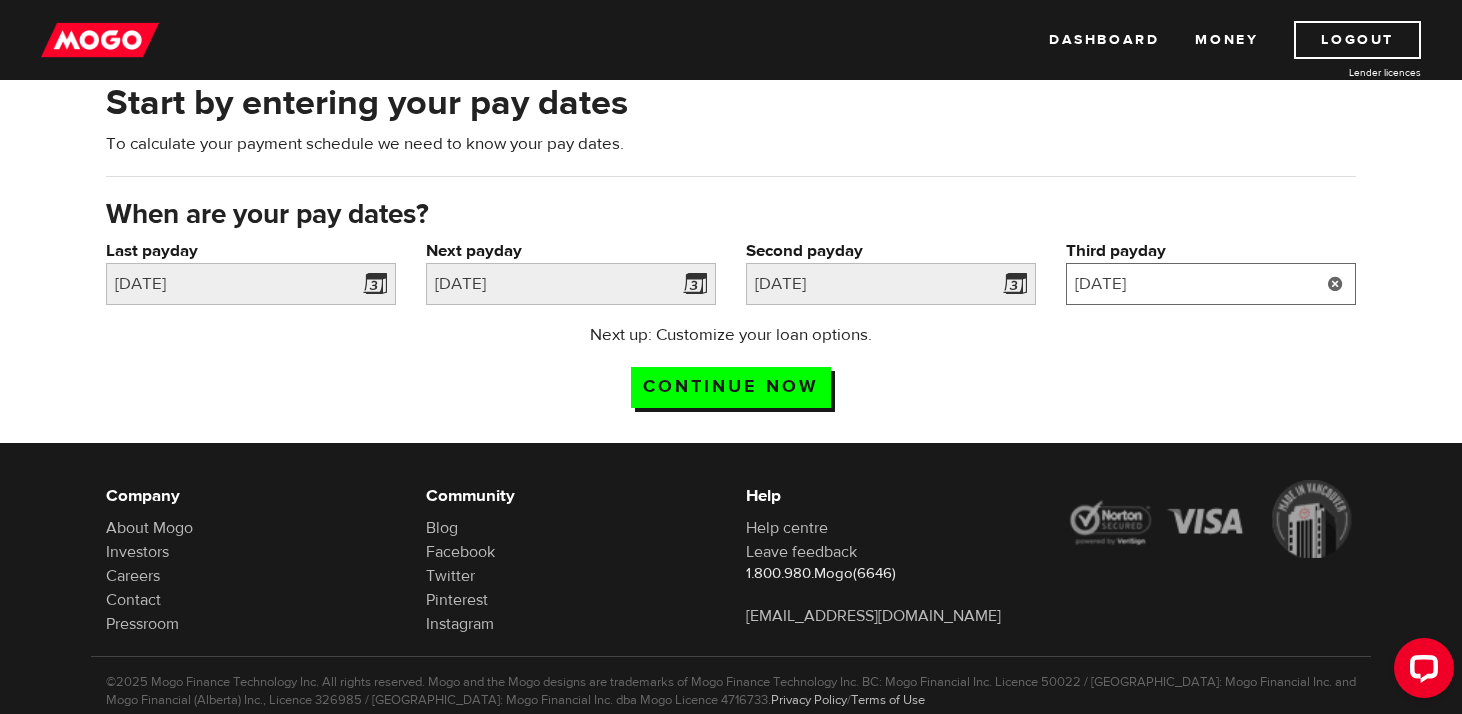 click on "2025/8/18" at bounding box center (1211, 284) 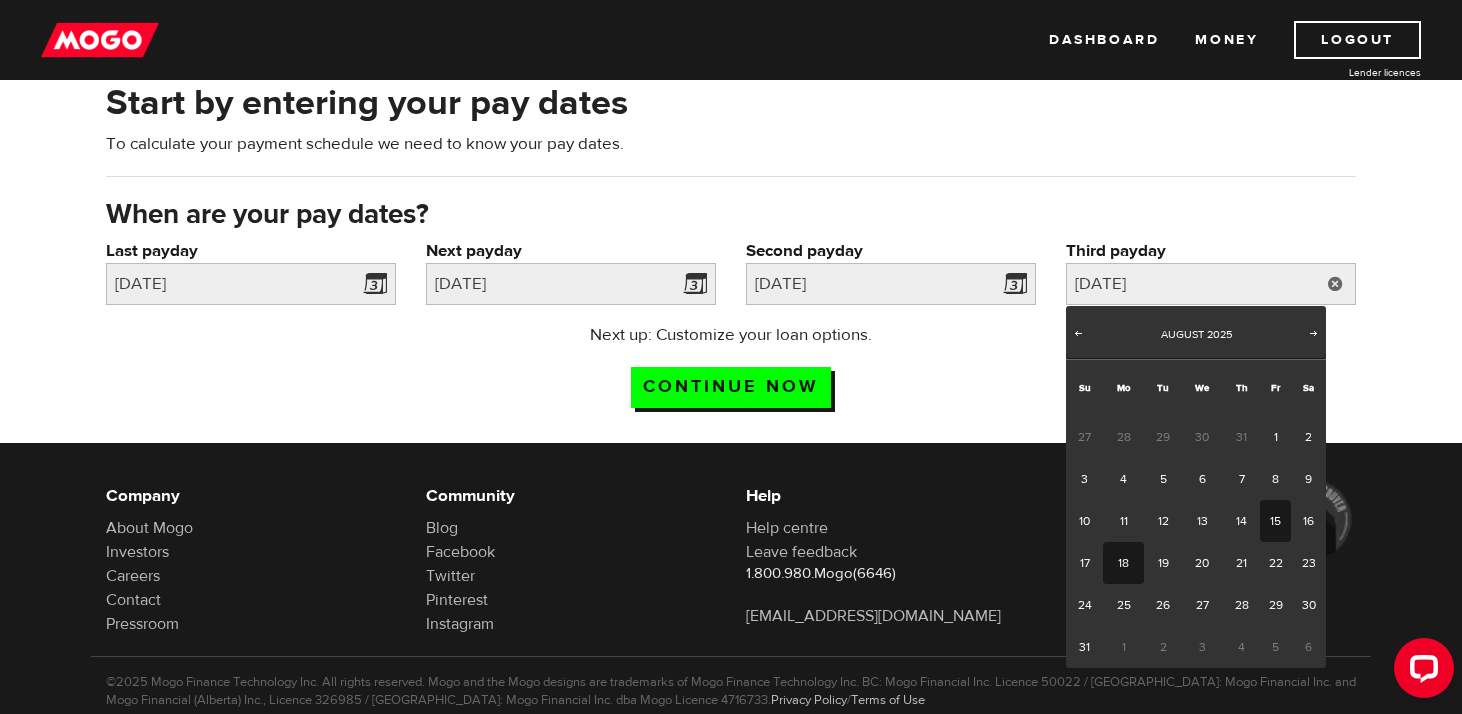 click on "15" at bounding box center [1275, 521] 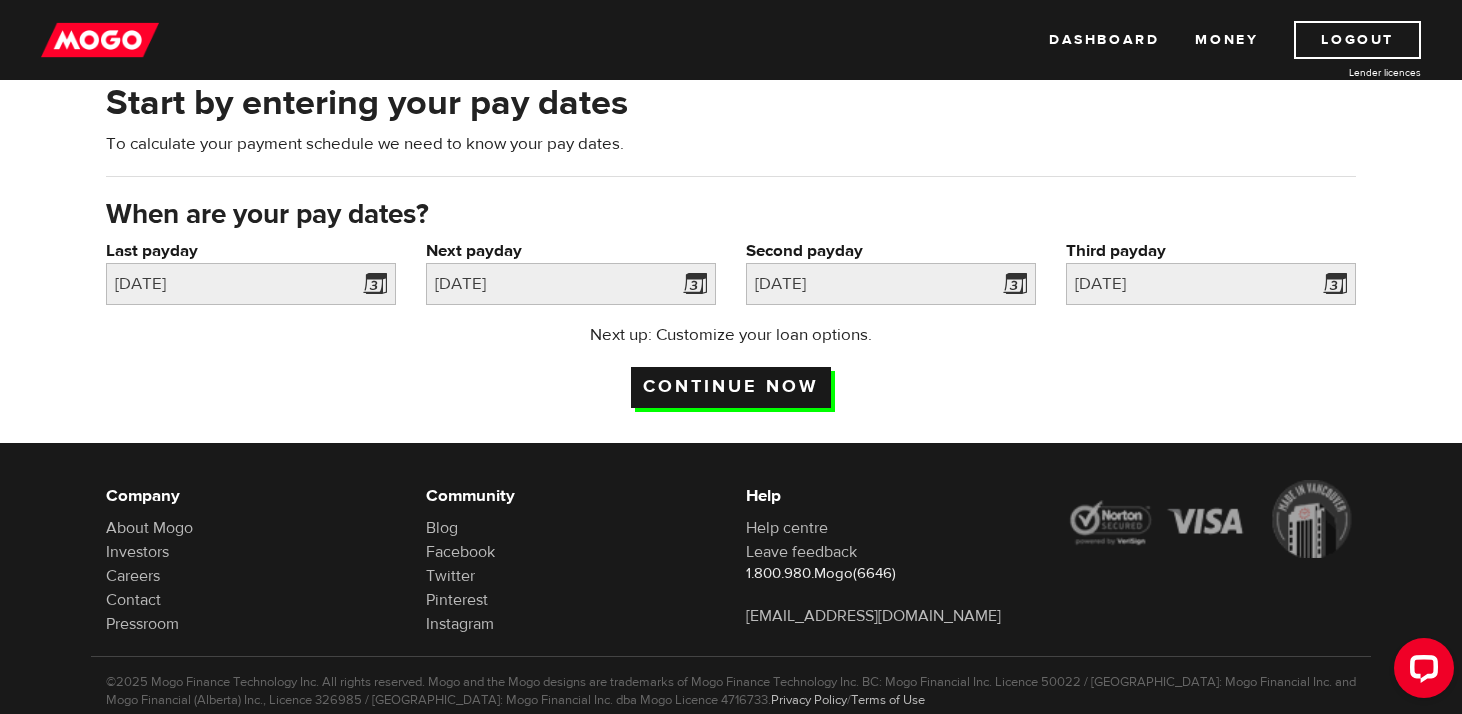 click on "Continue now" at bounding box center [731, 387] 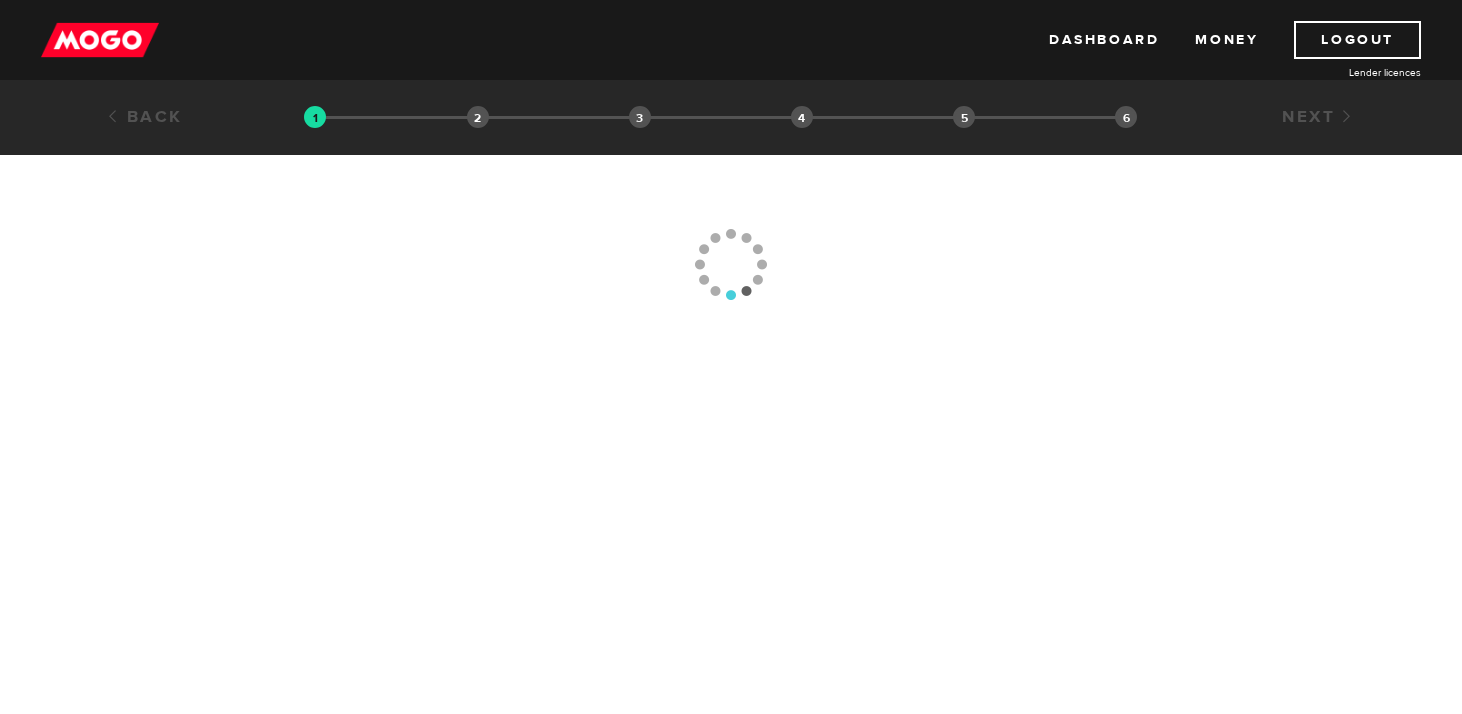 scroll, scrollTop: 0, scrollLeft: 0, axis: both 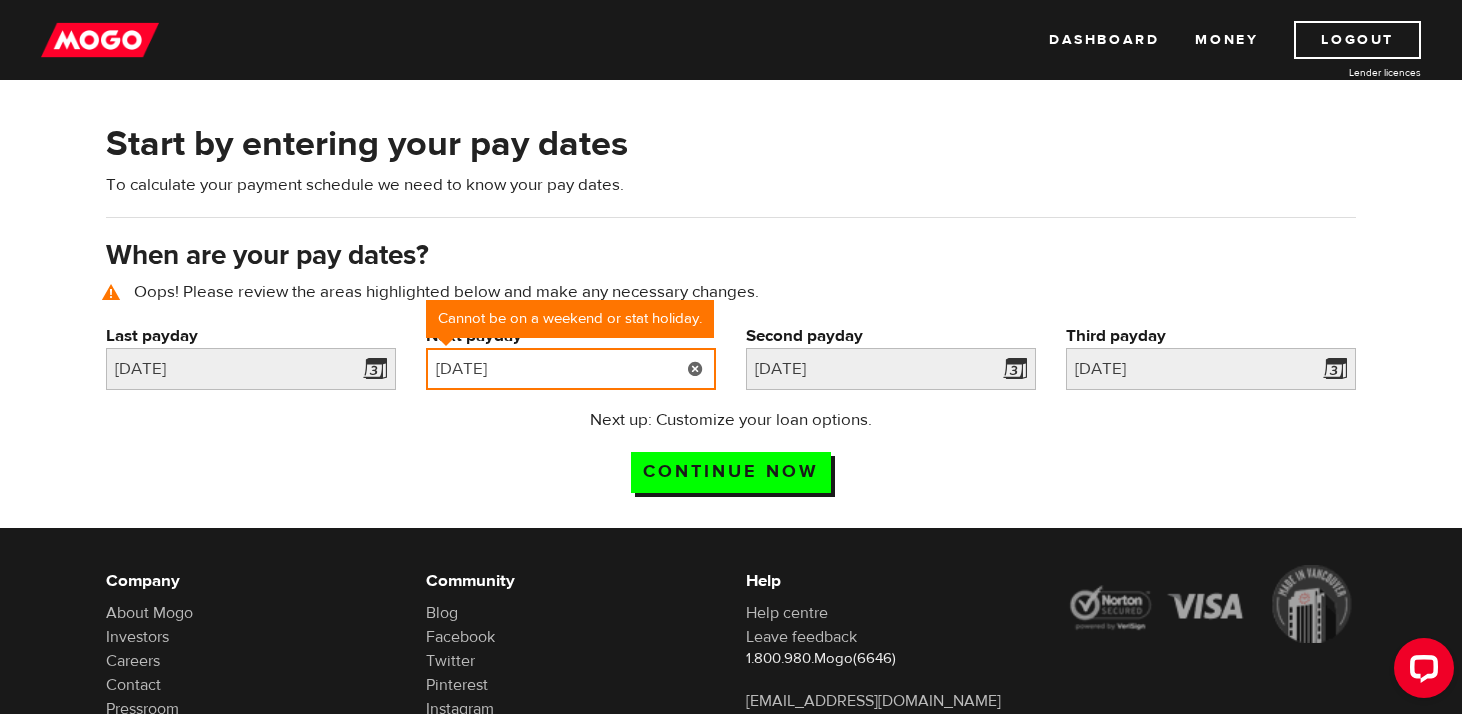 click on "[DATE]" at bounding box center [571, 369] 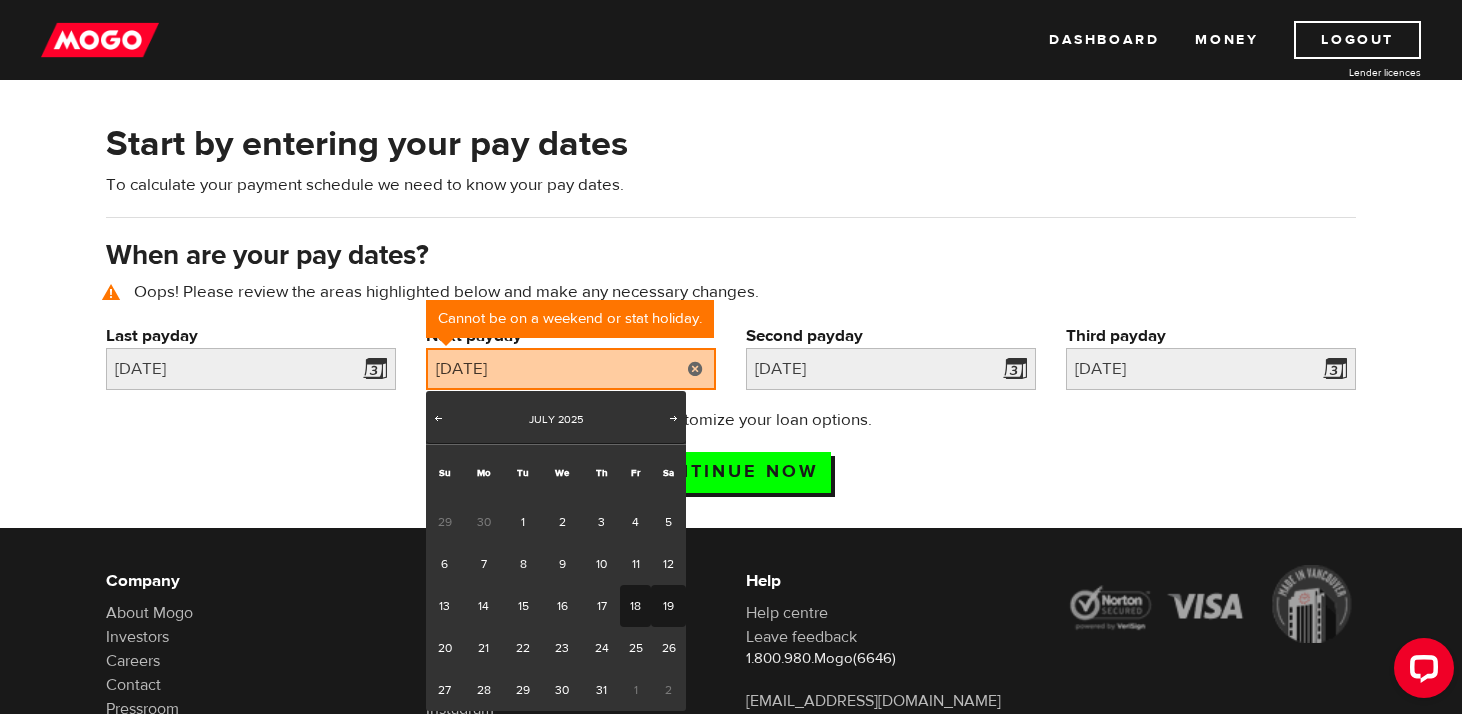 click on "18" at bounding box center (635, 606) 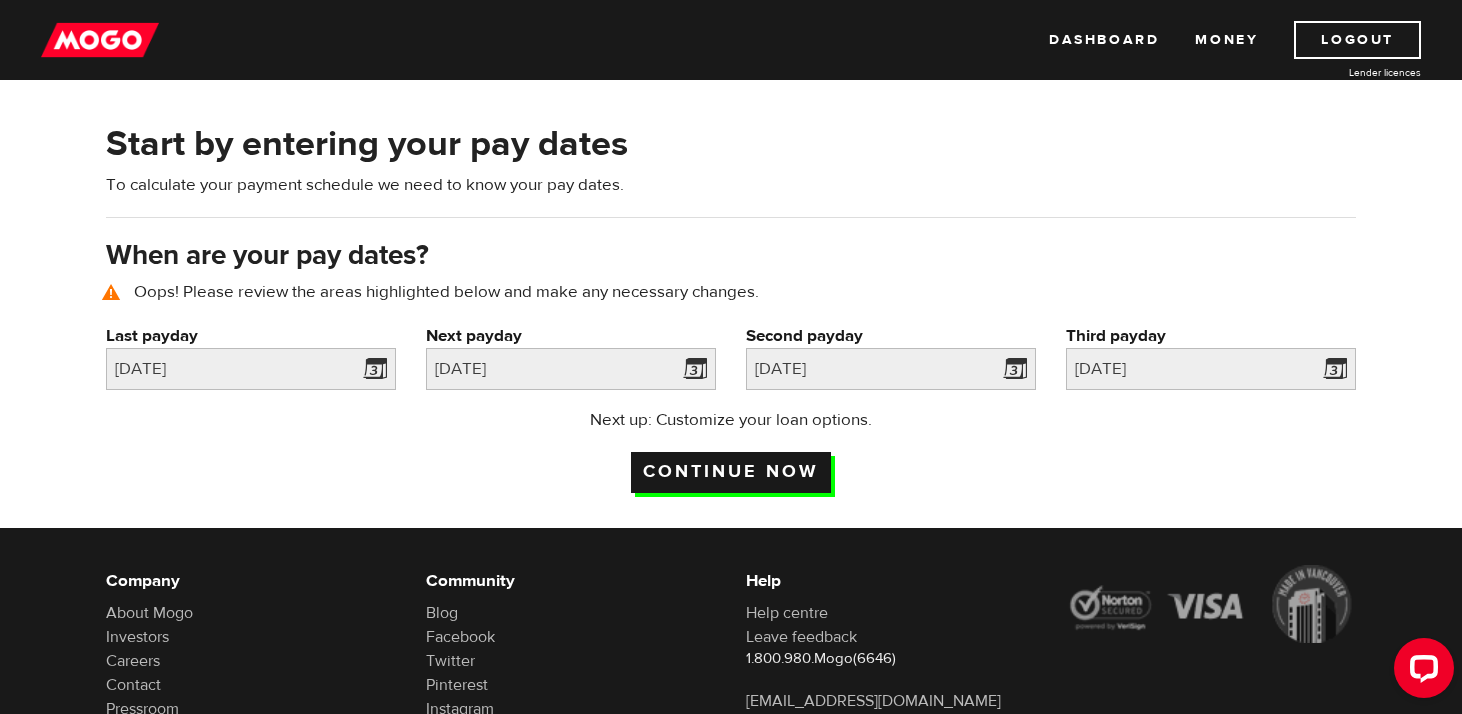 click on "Continue now" at bounding box center (731, 472) 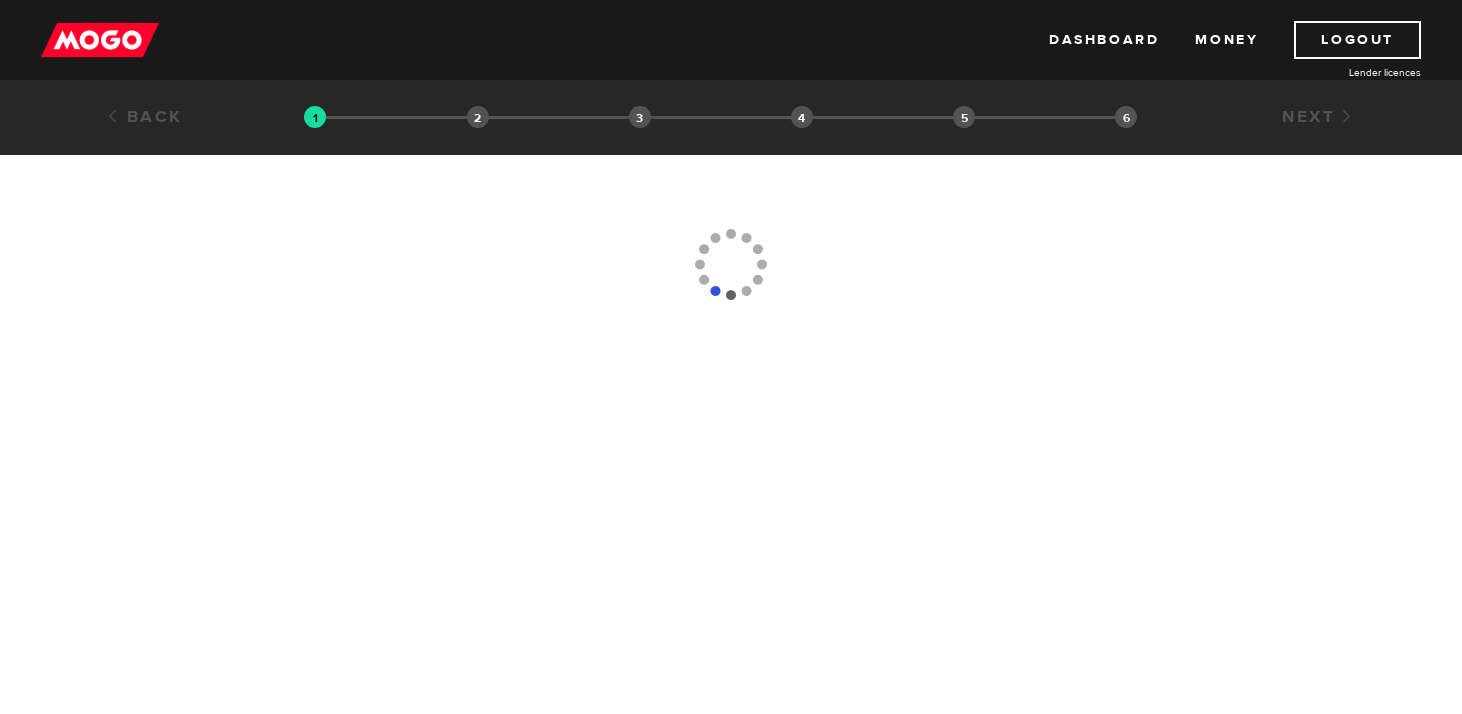 scroll, scrollTop: 0, scrollLeft: 0, axis: both 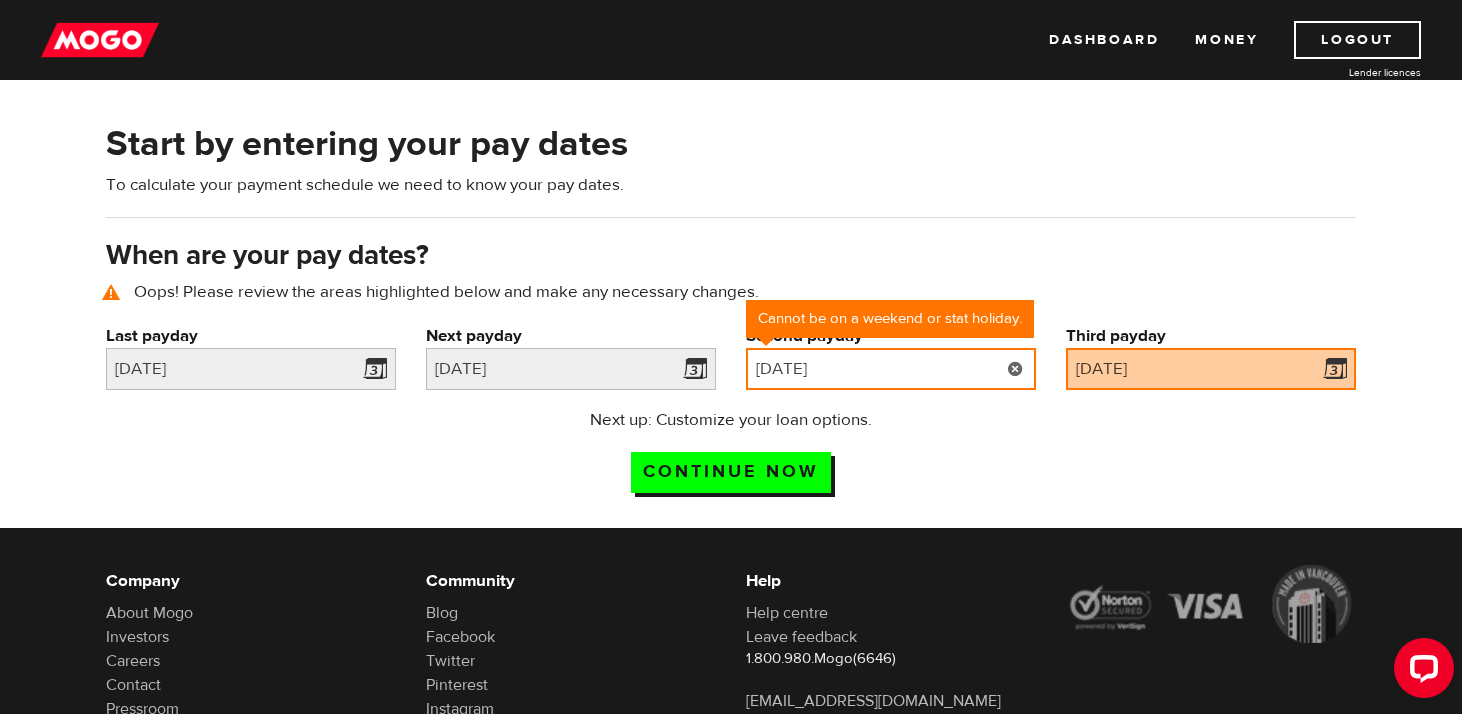 click on "2025/08/02" at bounding box center (891, 369) 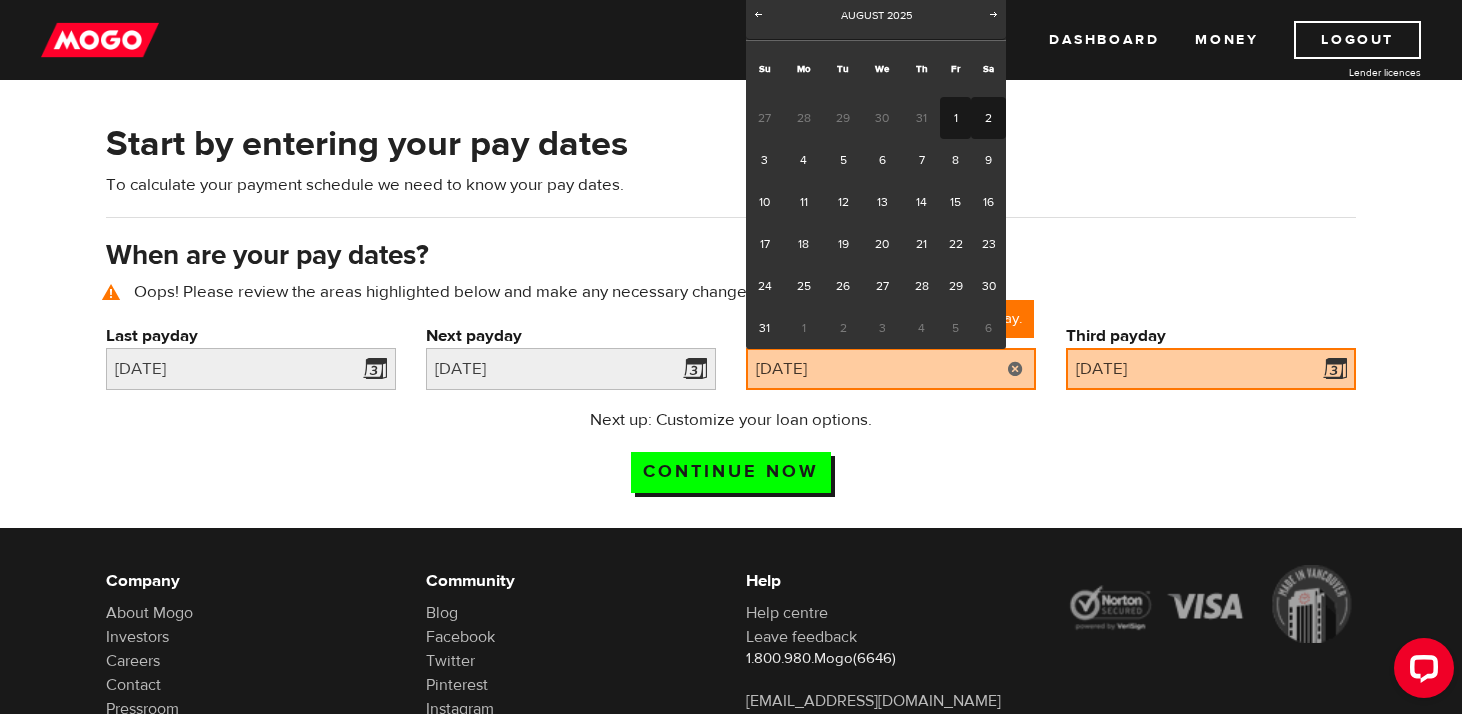 click on "1" at bounding box center [955, 118] 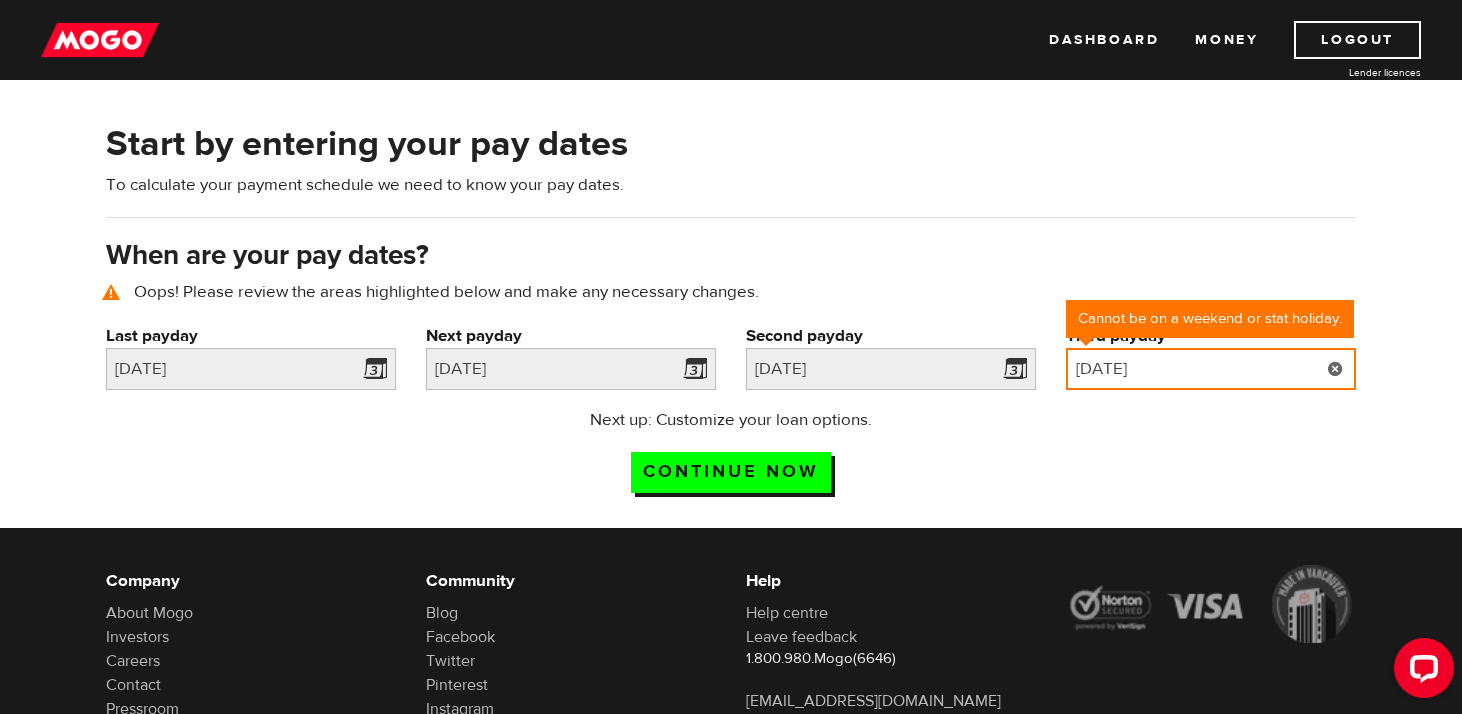 click on "2025/08/17" at bounding box center (1211, 369) 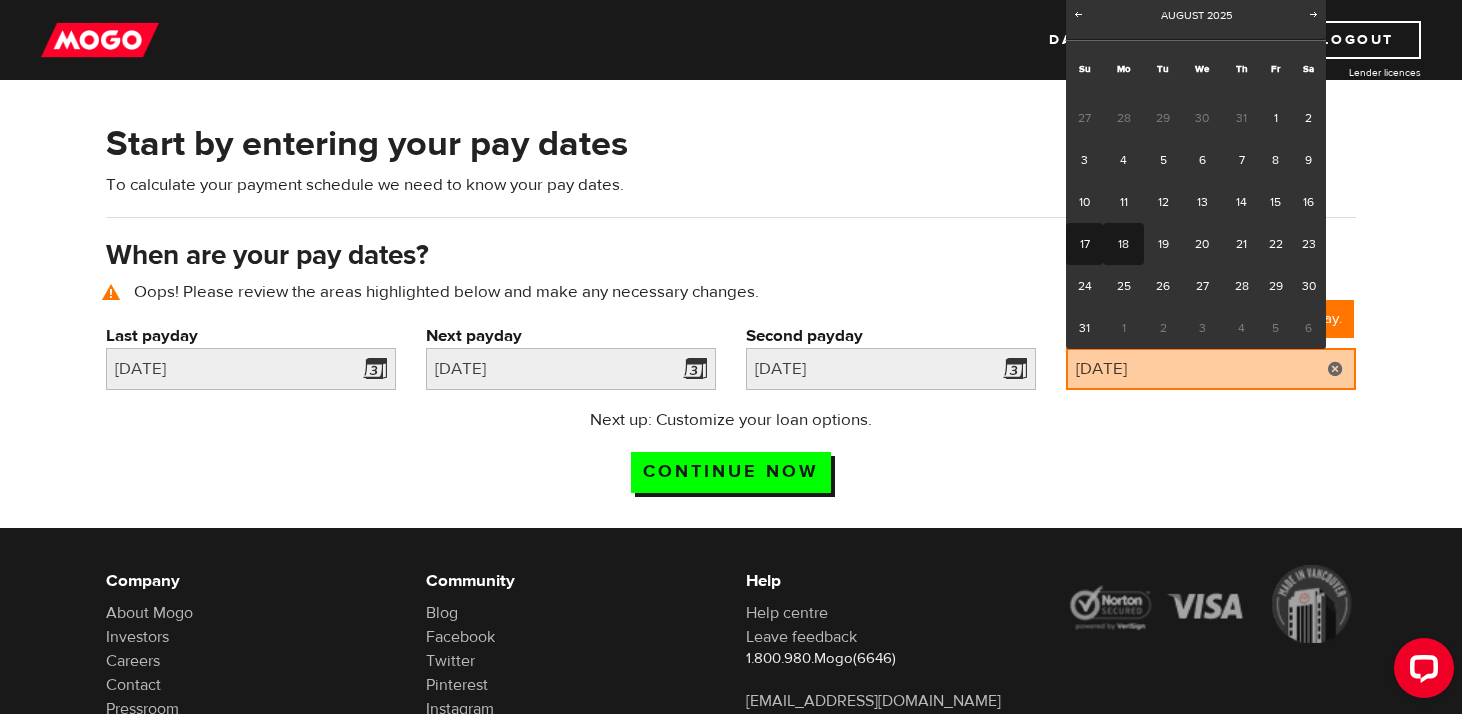 click on "18" at bounding box center [1123, 244] 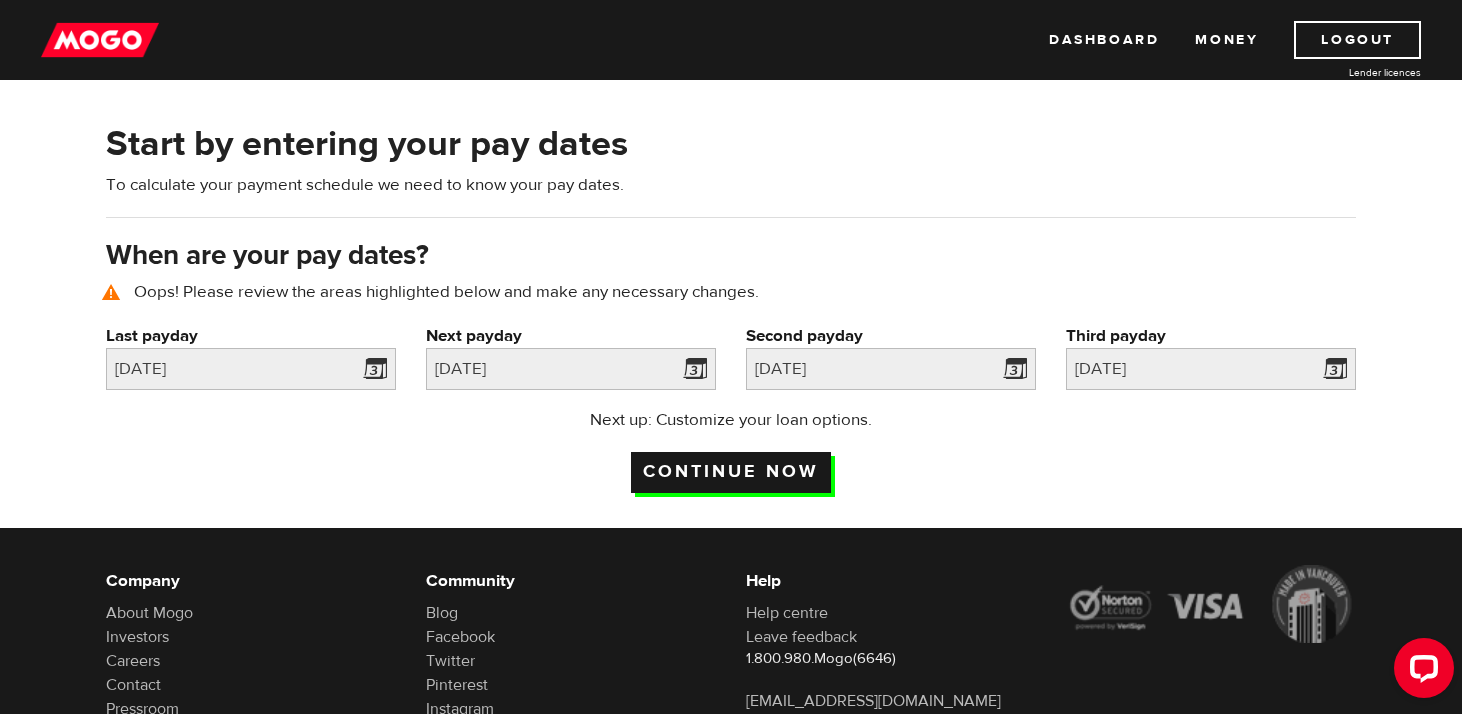 click on "Continue now" at bounding box center (731, 472) 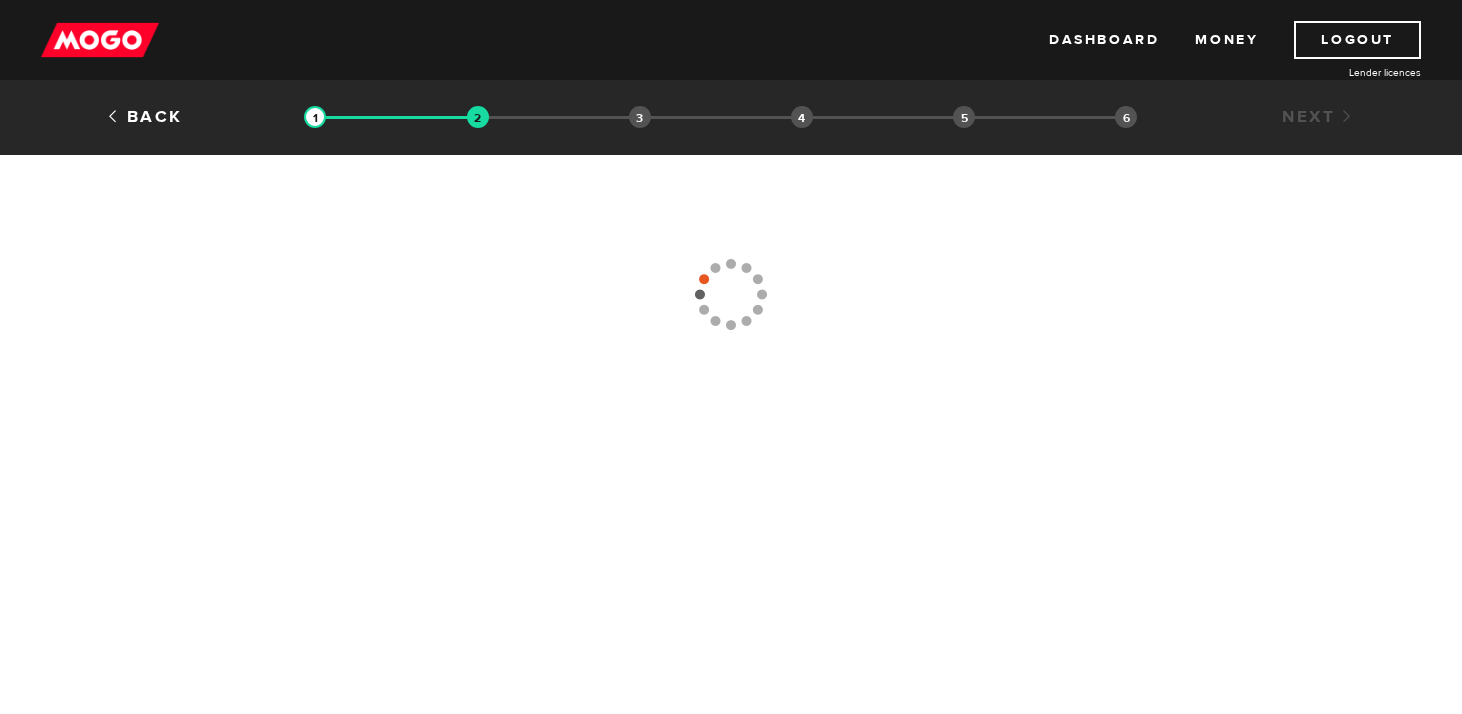 scroll, scrollTop: 0, scrollLeft: 0, axis: both 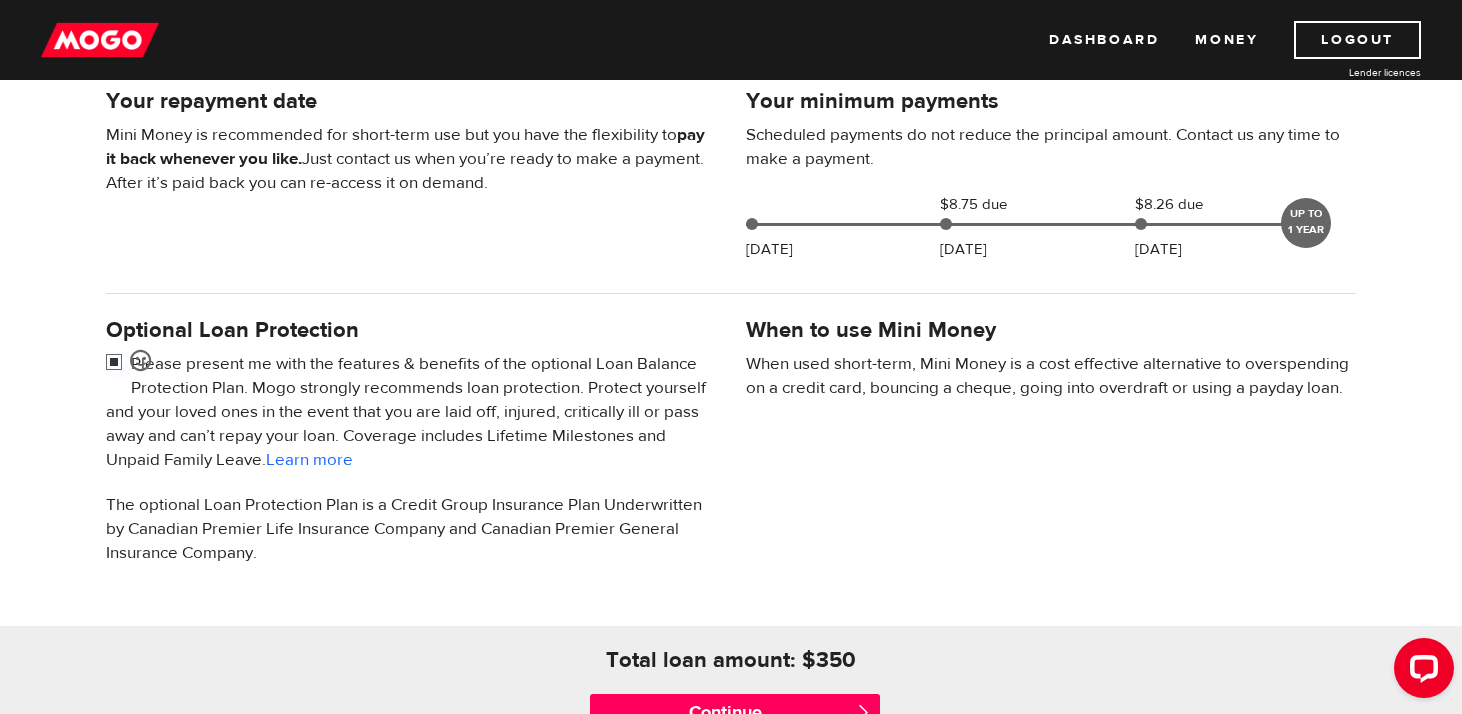 click at bounding box center (118, 364) 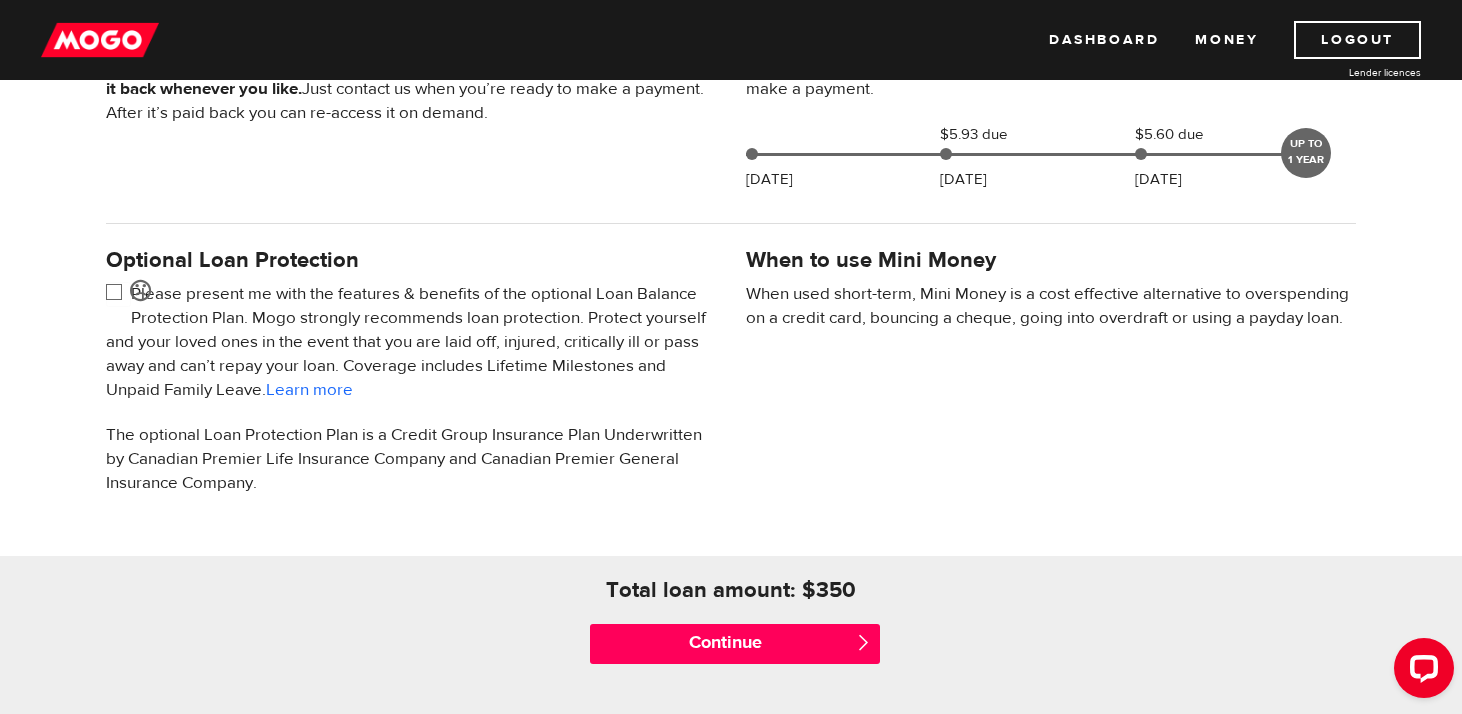 scroll, scrollTop: 527, scrollLeft: 0, axis: vertical 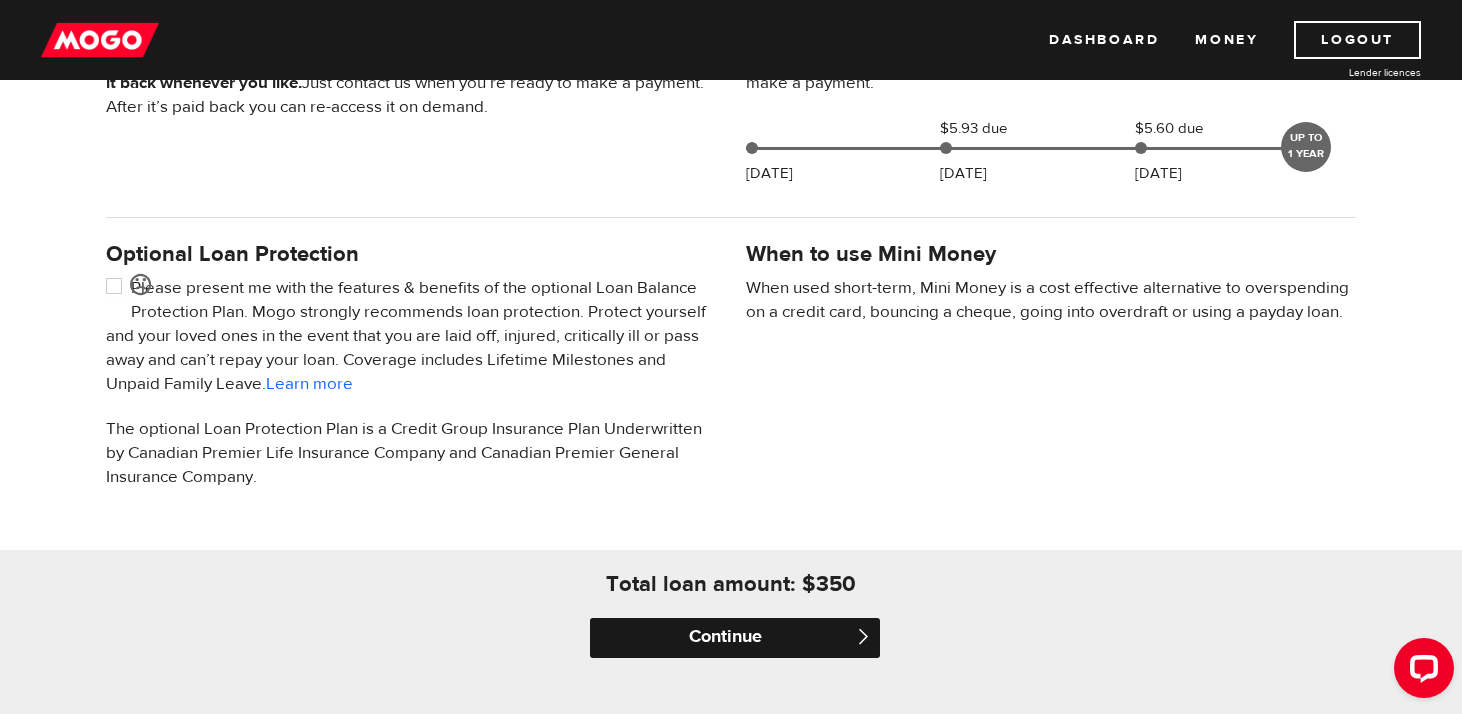 click on "Continue" at bounding box center (735, 638) 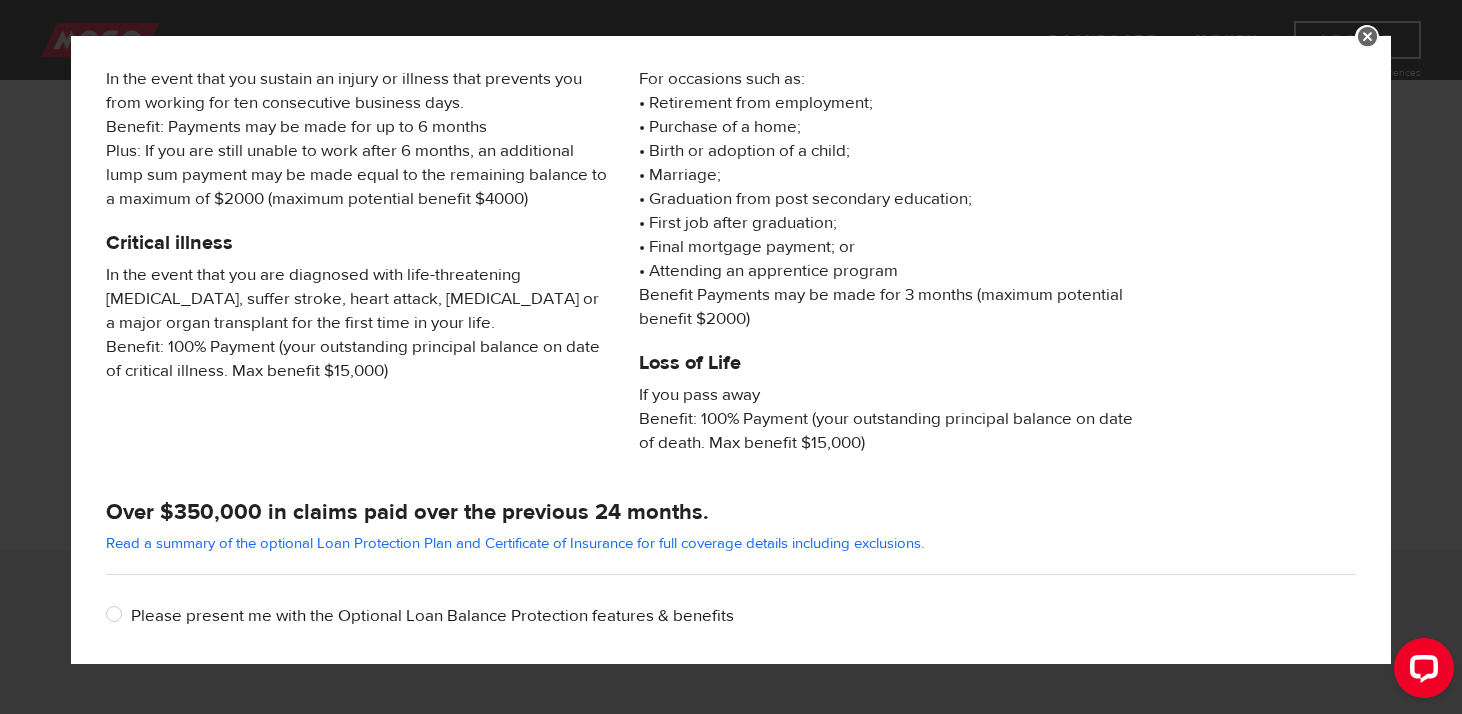 scroll, scrollTop: 369, scrollLeft: 0, axis: vertical 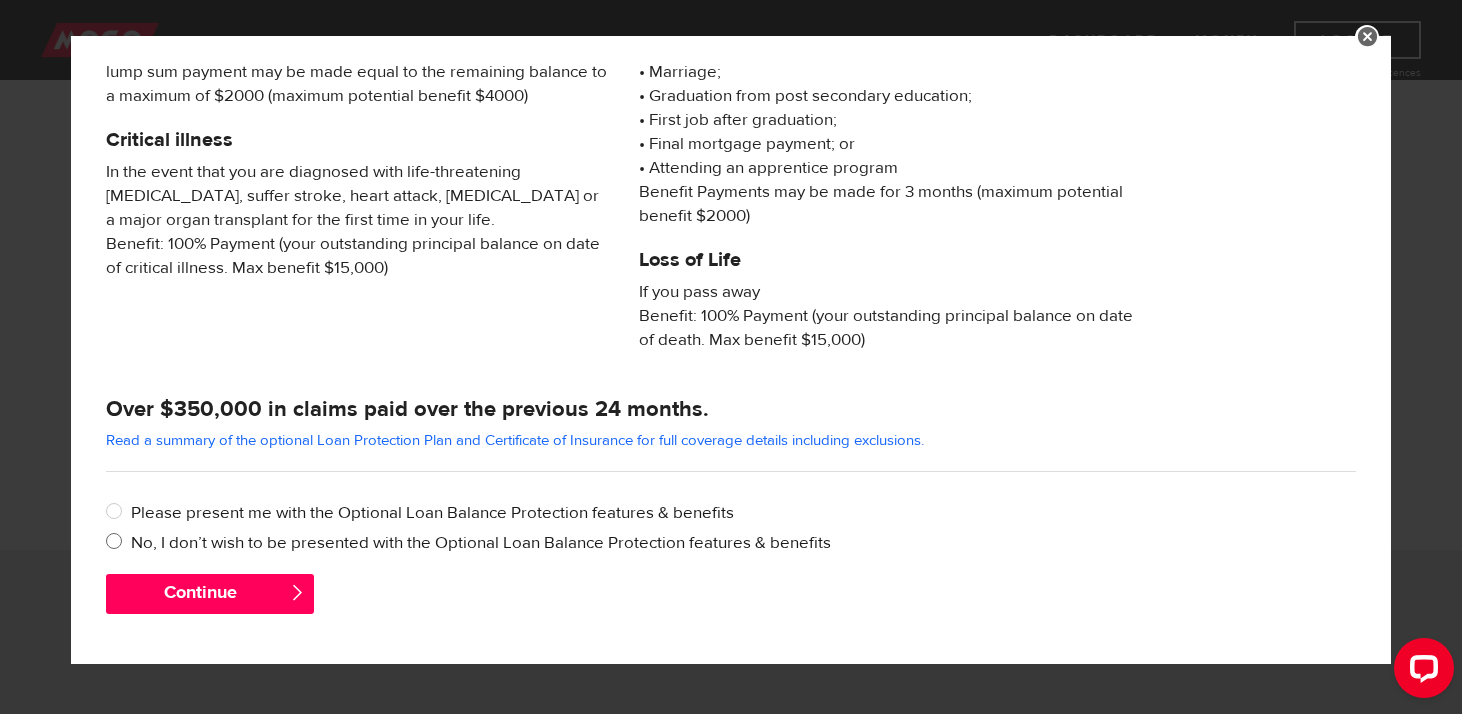 click on "No, I don’t wish to be presented with the Optional Loan Balance Protection features & benefits" at bounding box center (743, 543) 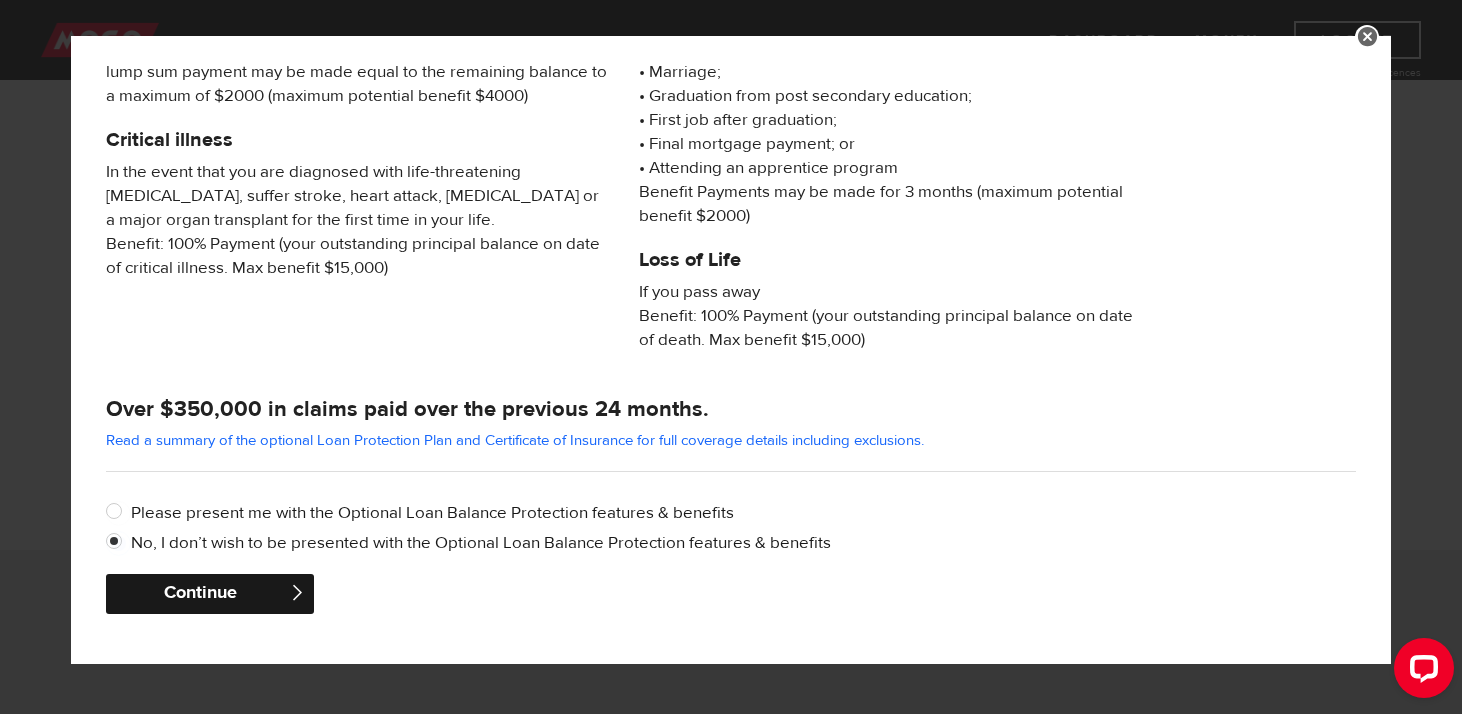 click on "Continue" at bounding box center (210, 594) 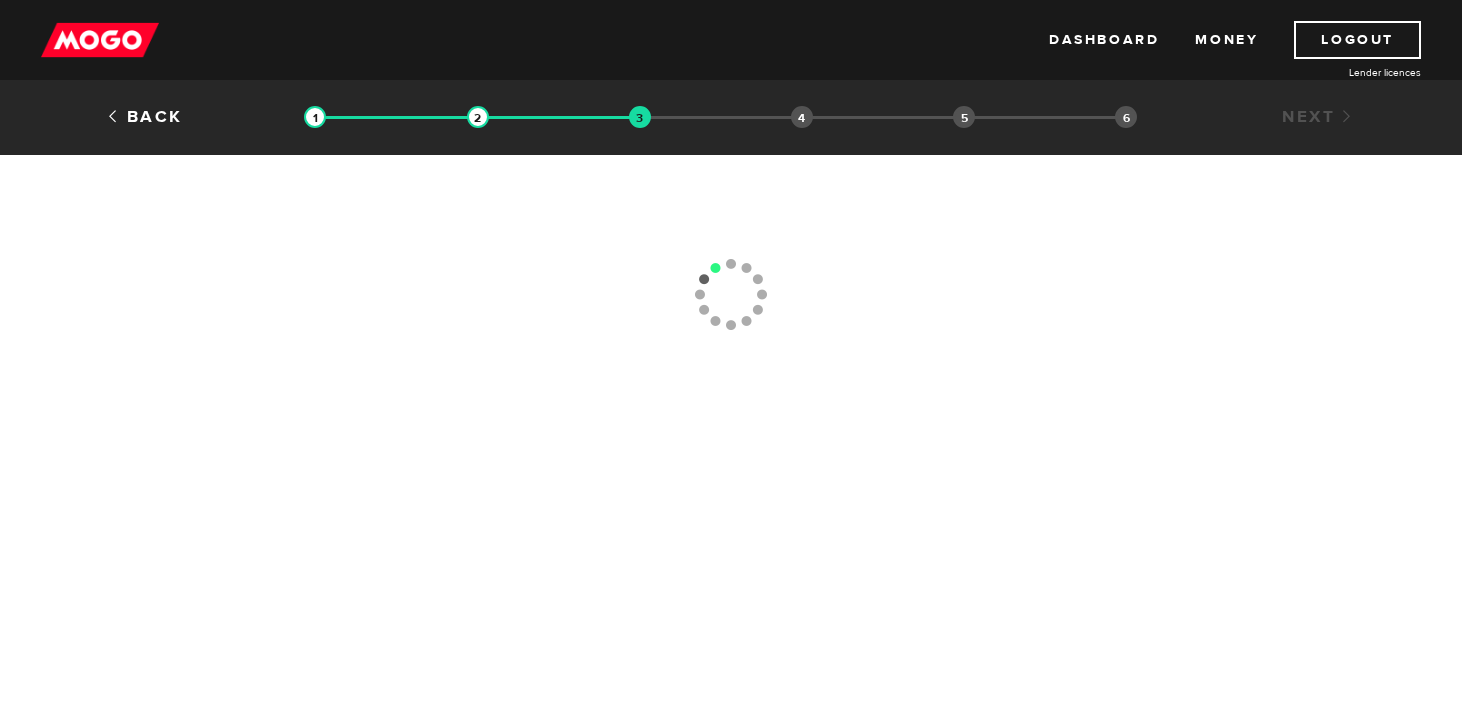 scroll, scrollTop: 0, scrollLeft: 0, axis: both 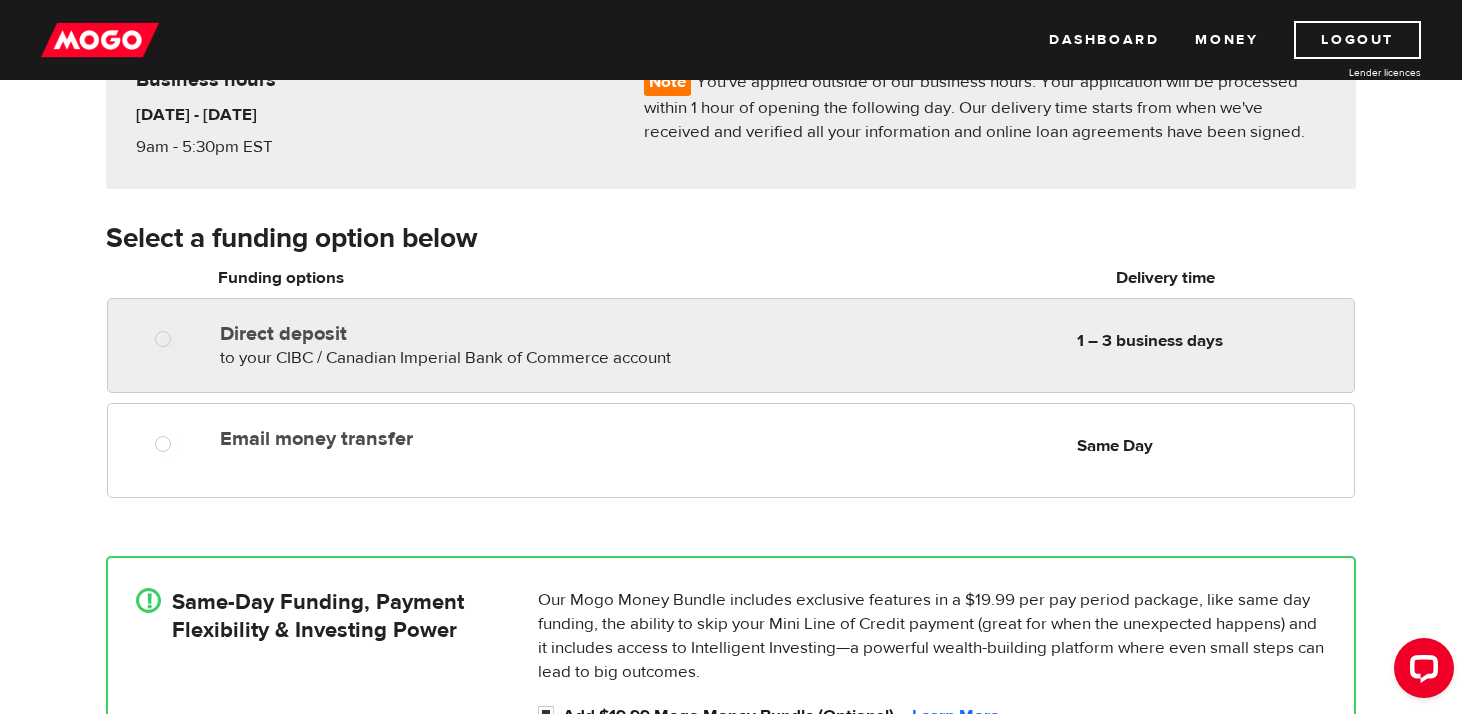 radio on "true" 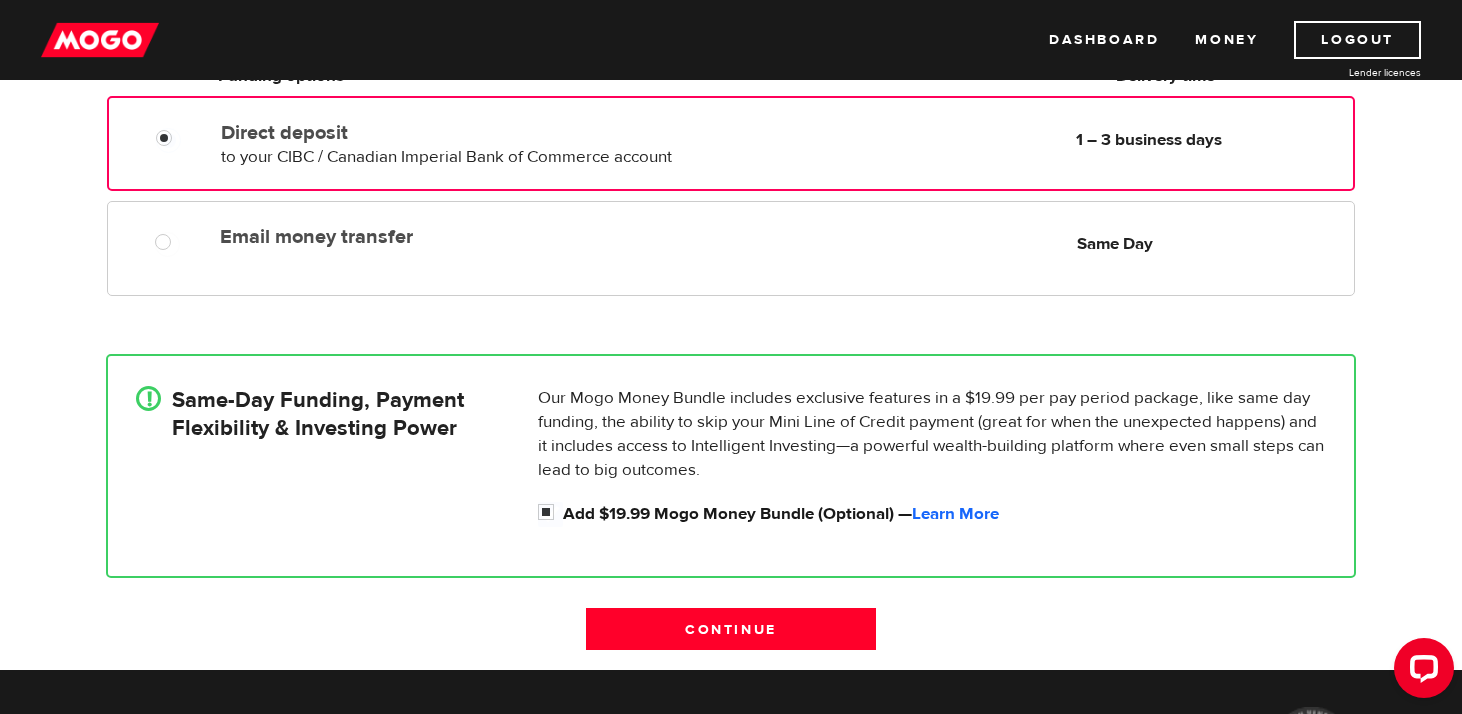 scroll, scrollTop: 417, scrollLeft: 0, axis: vertical 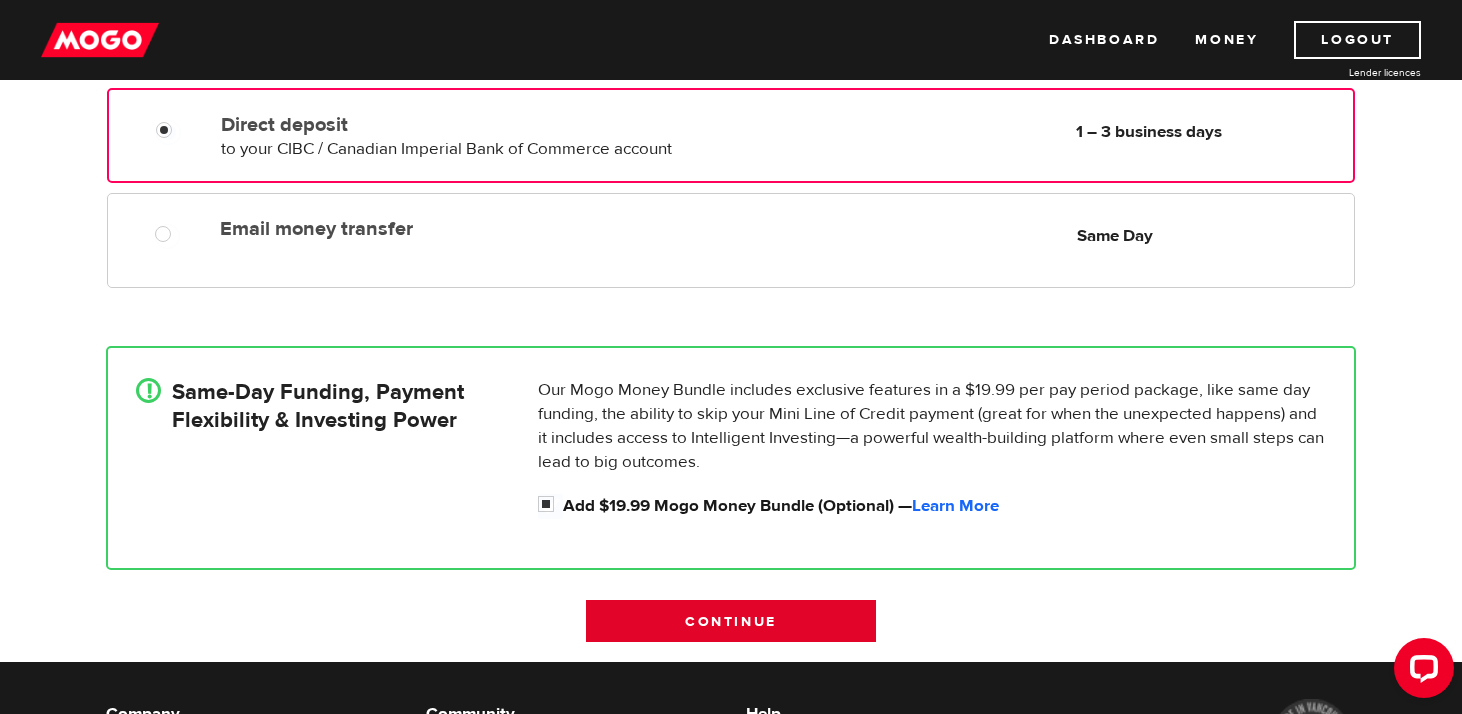 click on "Continue" at bounding box center [731, 621] 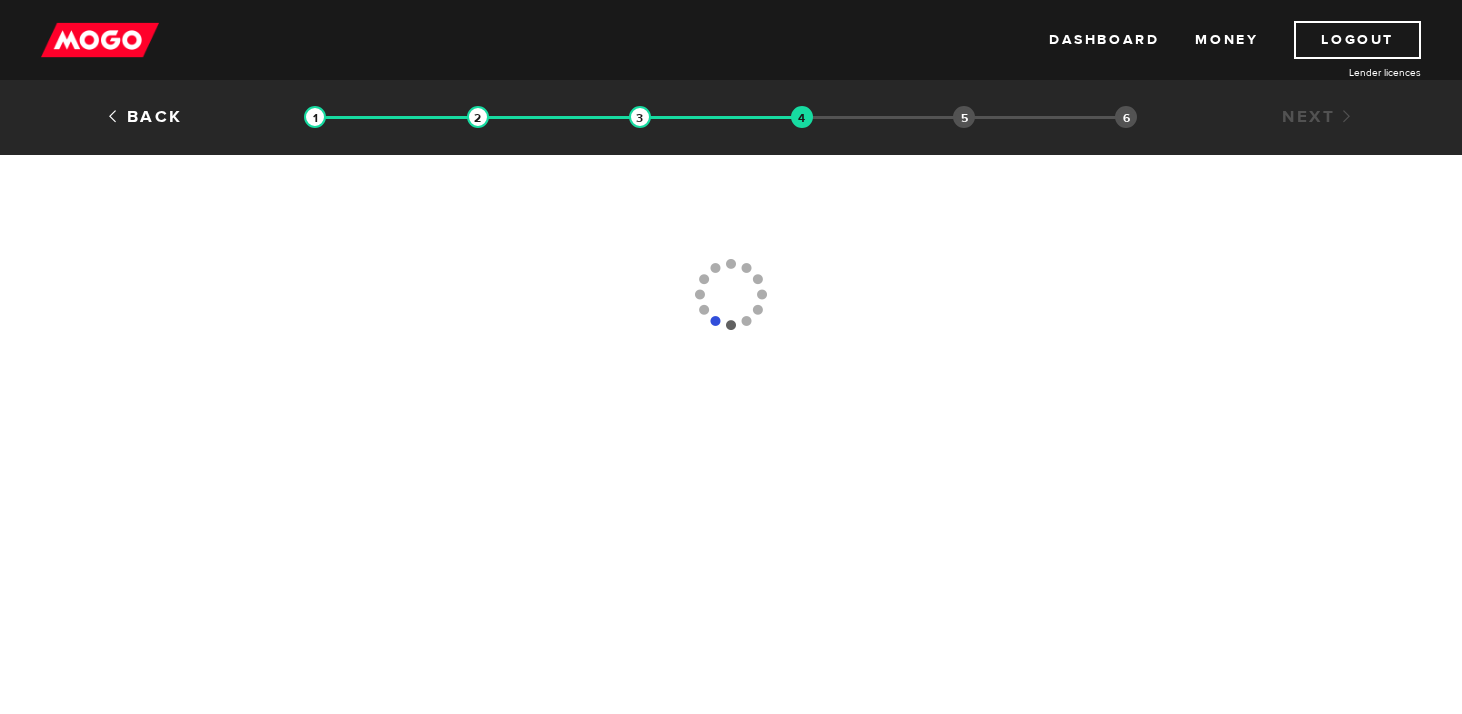 scroll, scrollTop: 0, scrollLeft: 0, axis: both 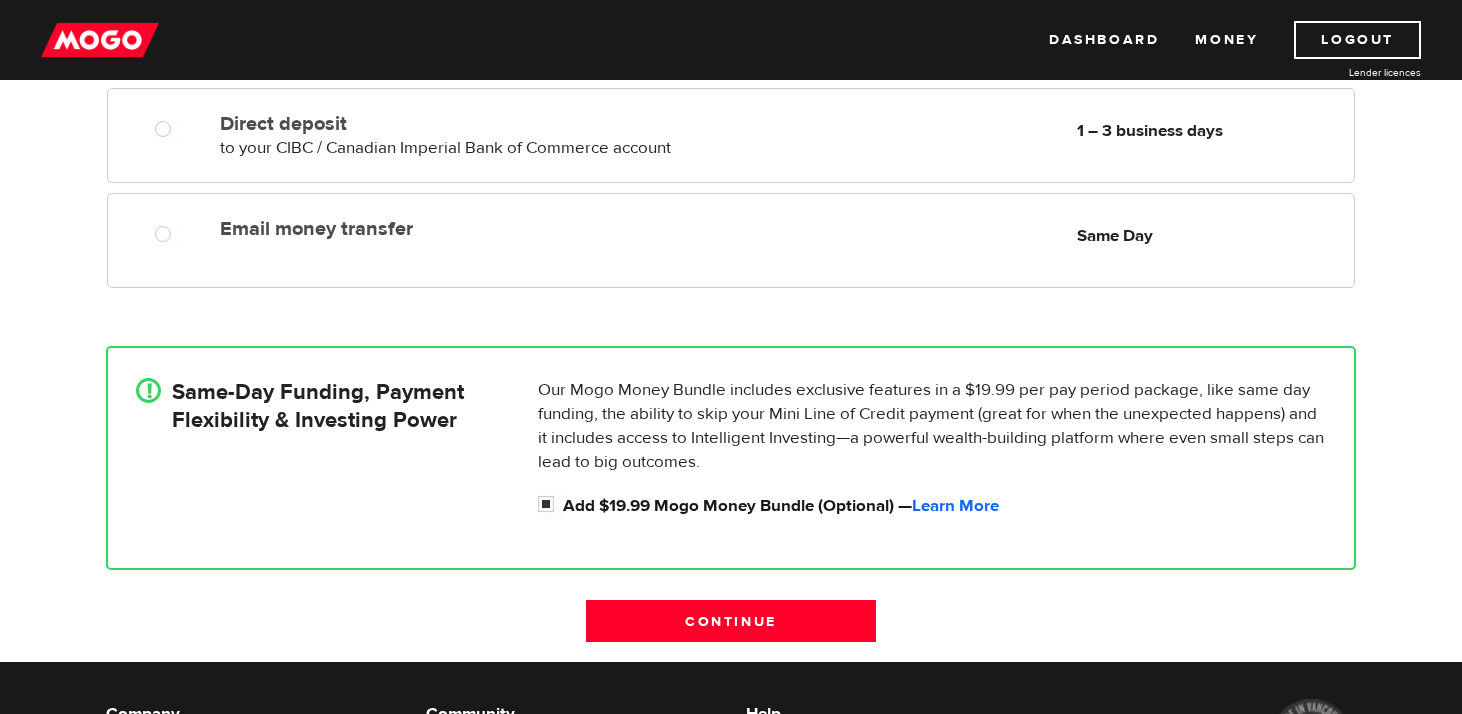 click on "! Same-Day Funding, Payment Flexibility & Investing Power" at bounding box center [329, 453] 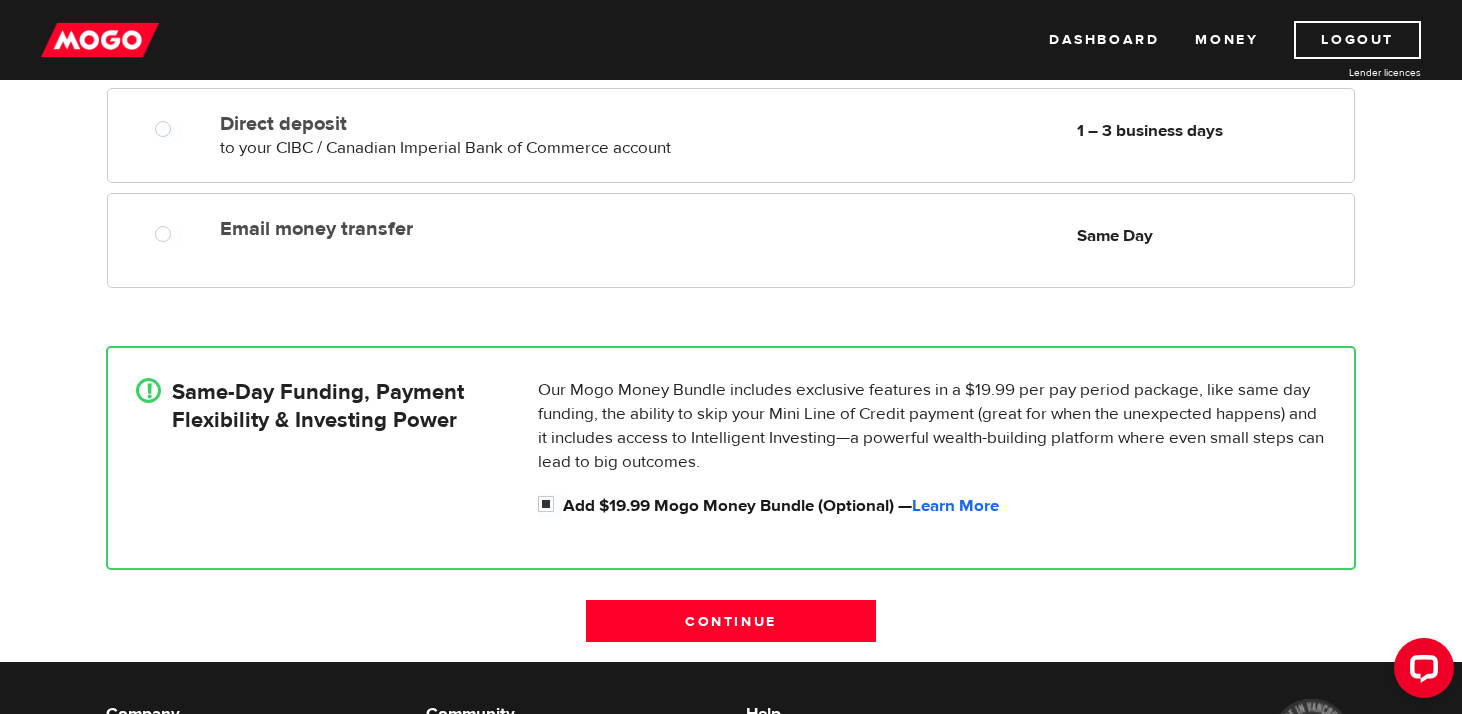 scroll, scrollTop: 0, scrollLeft: 0, axis: both 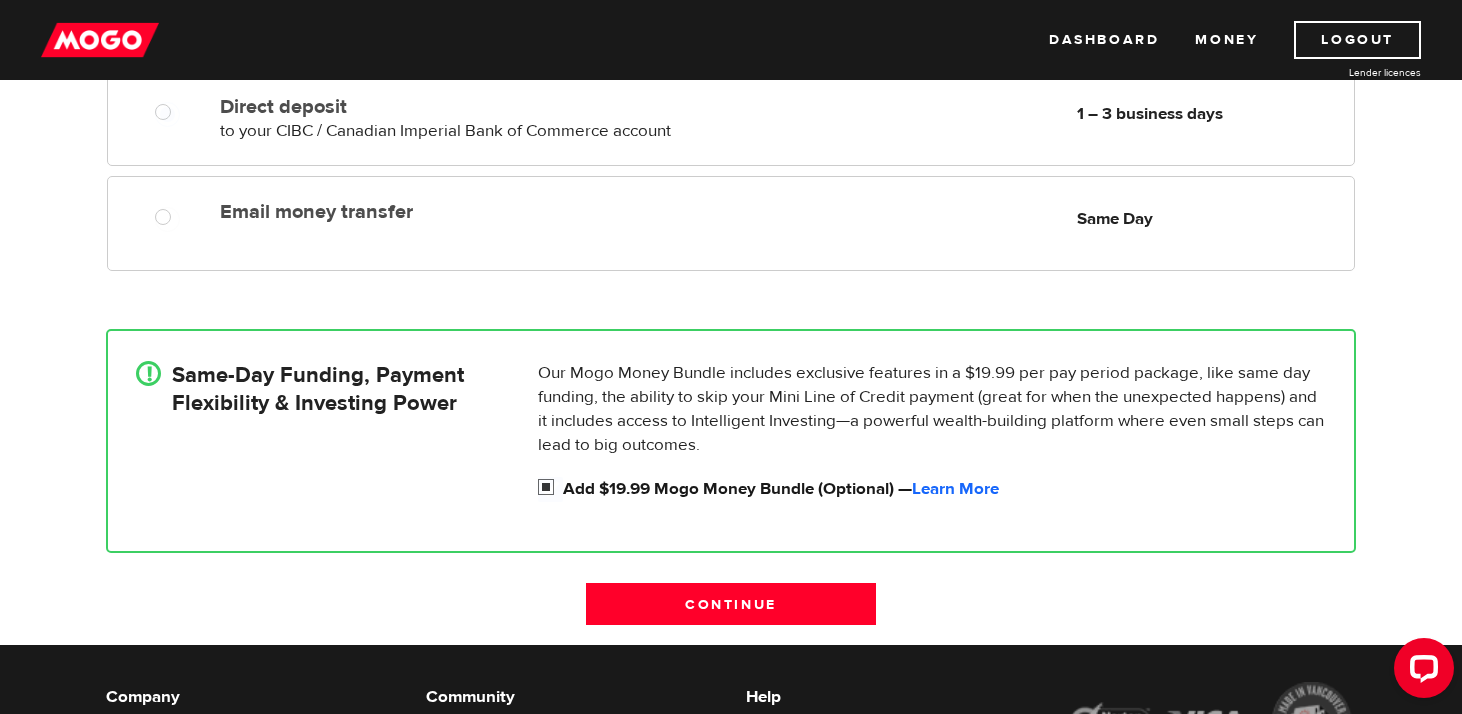 click on "Add $19.99 Mogo Money Bundle (Optional) —  Learn More" at bounding box center (550, 489) 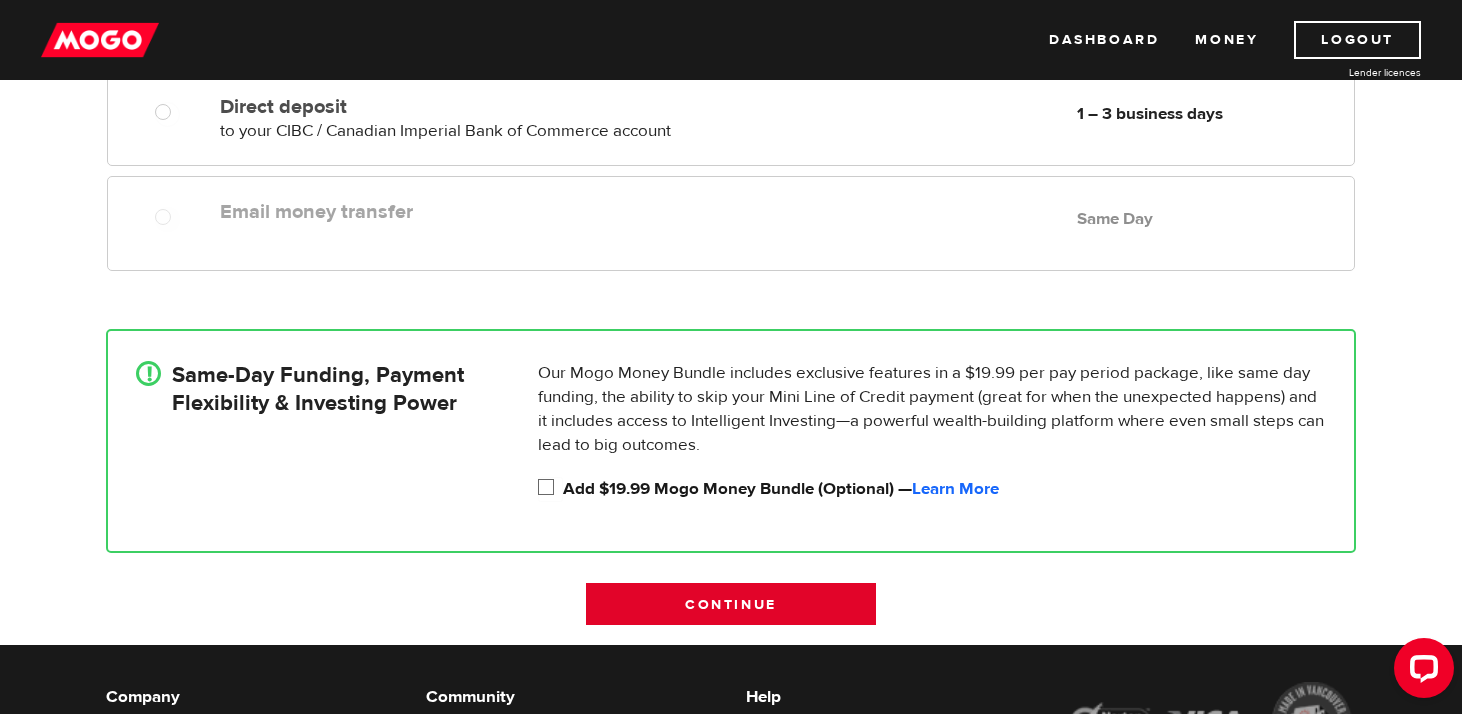 click on "Continue" at bounding box center [731, 604] 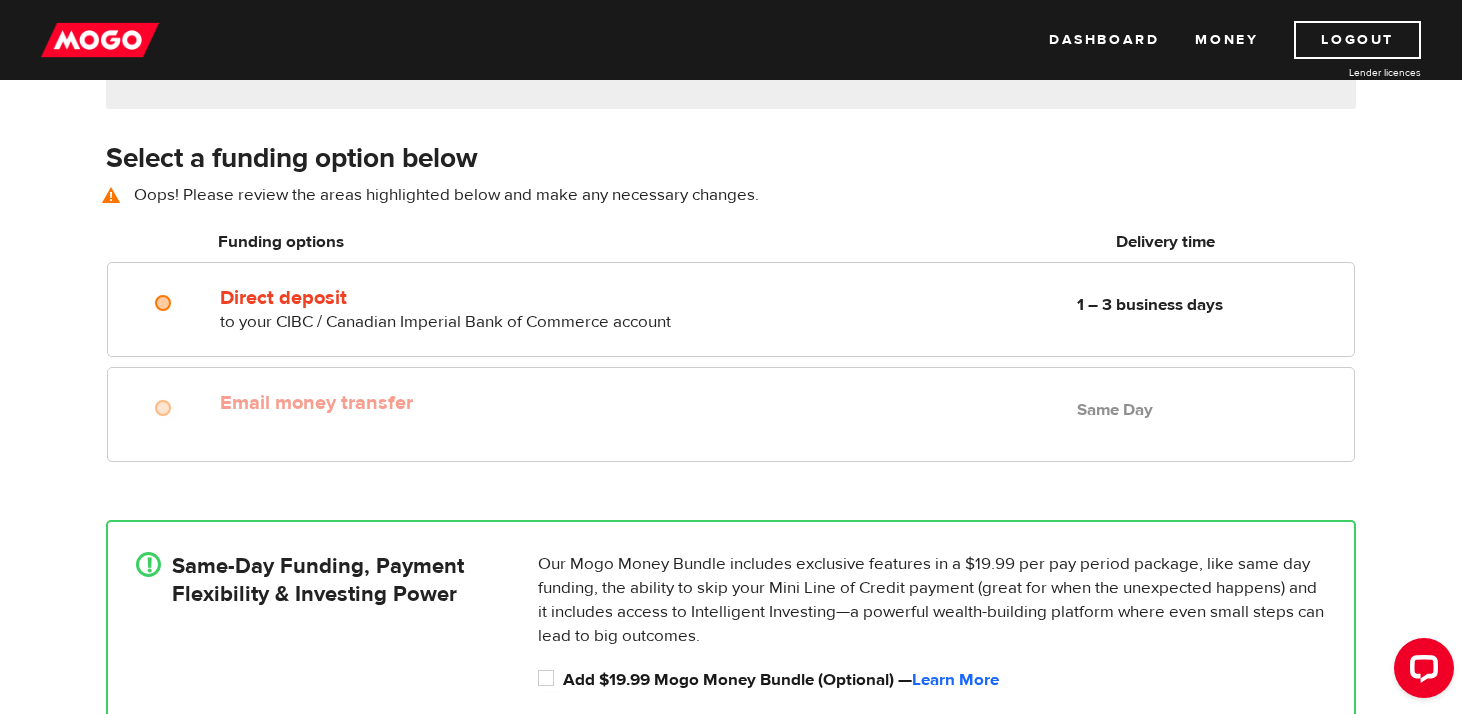 scroll, scrollTop: 279, scrollLeft: 0, axis: vertical 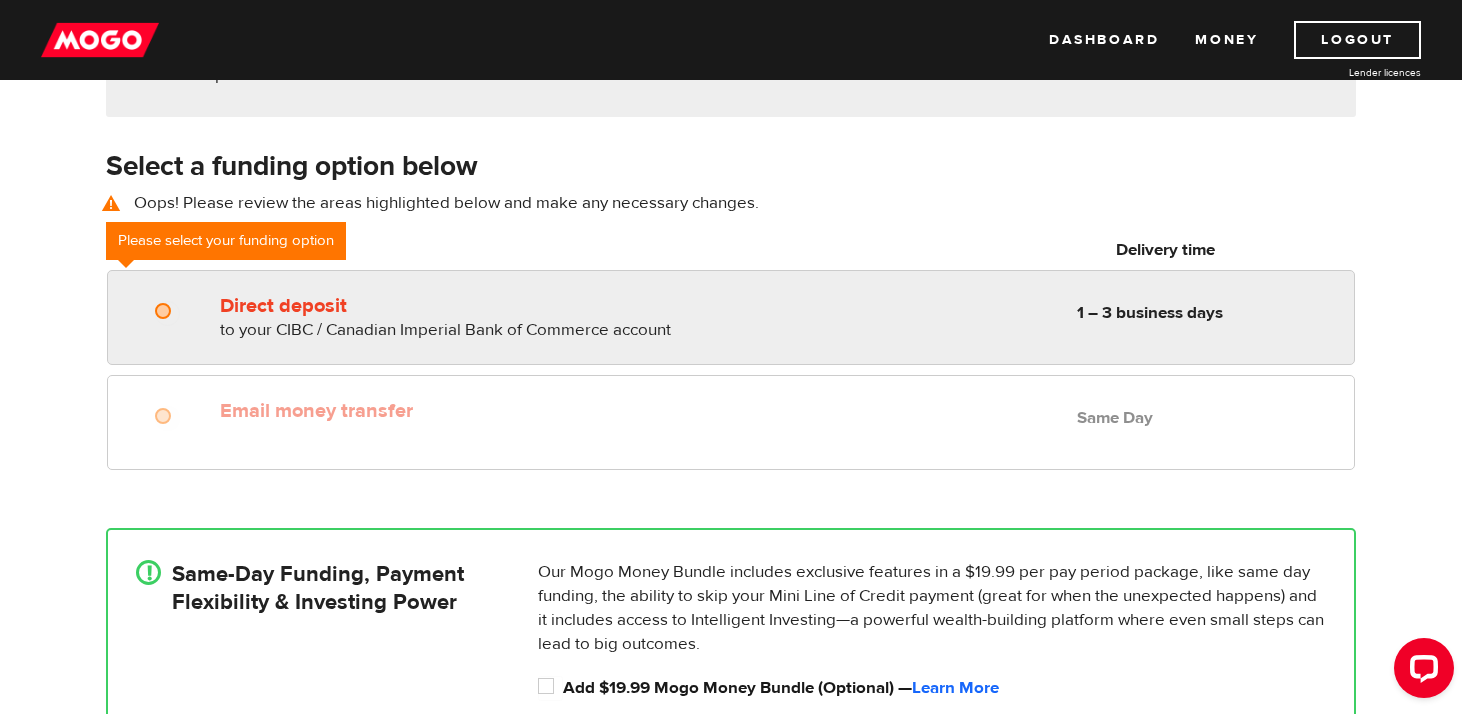 radio on "true" 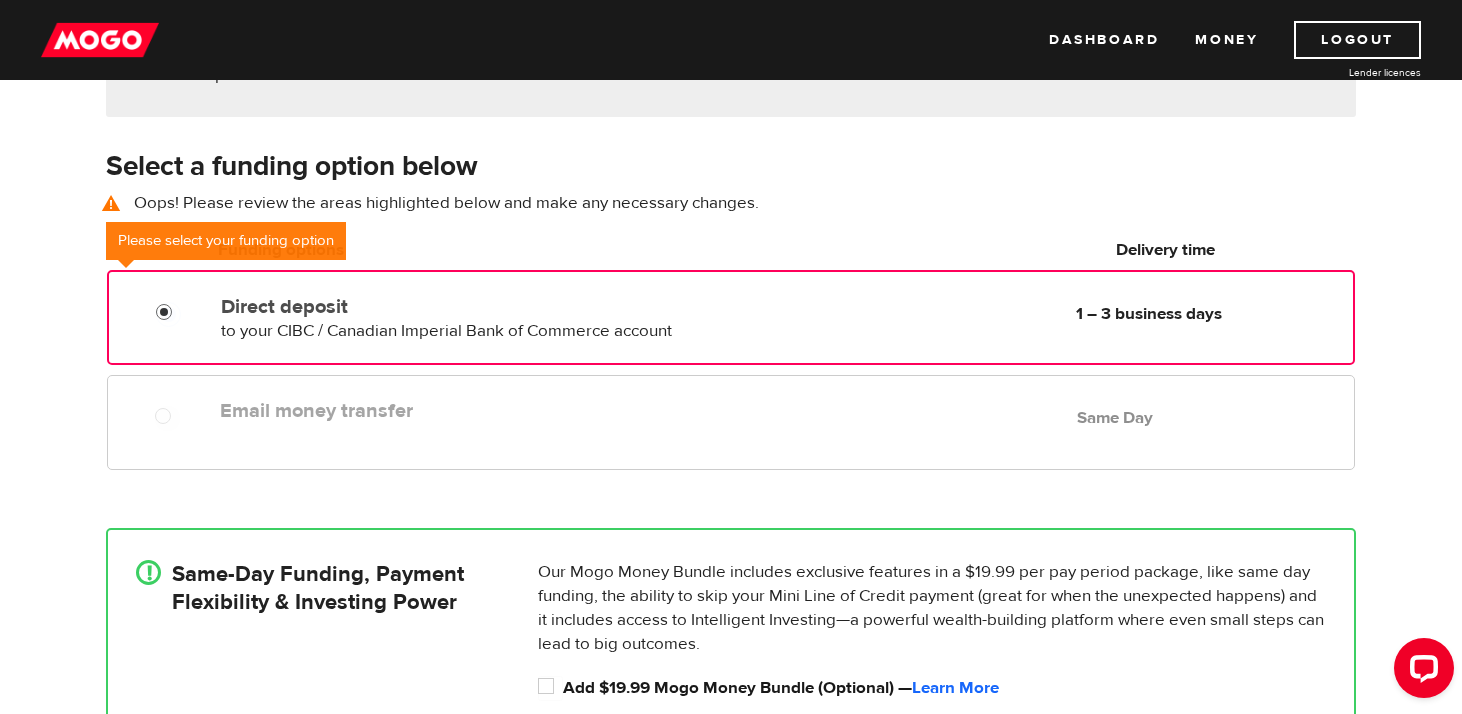 click on "Direct deposit" at bounding box center (168, 314) 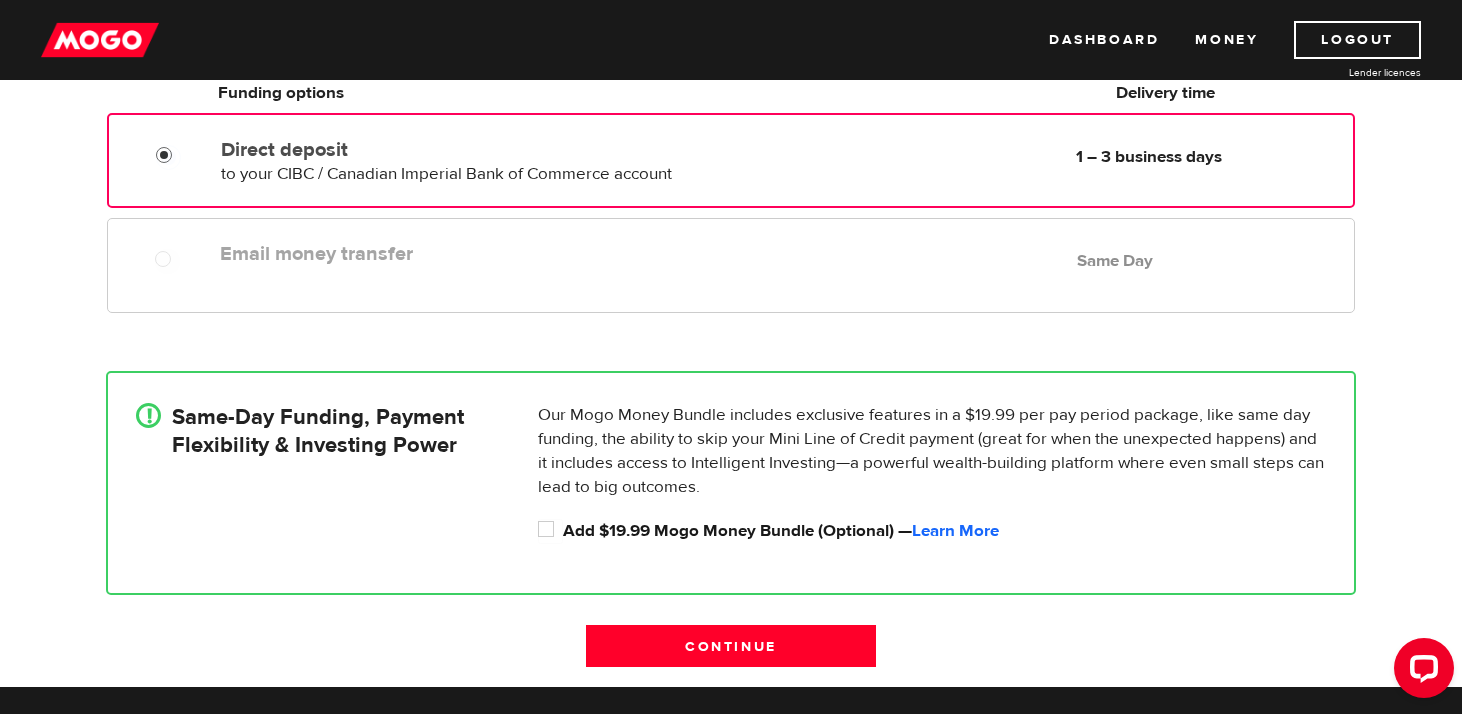 scroll, scrollTop: 488, scrollLeft: 0, axis: vertical 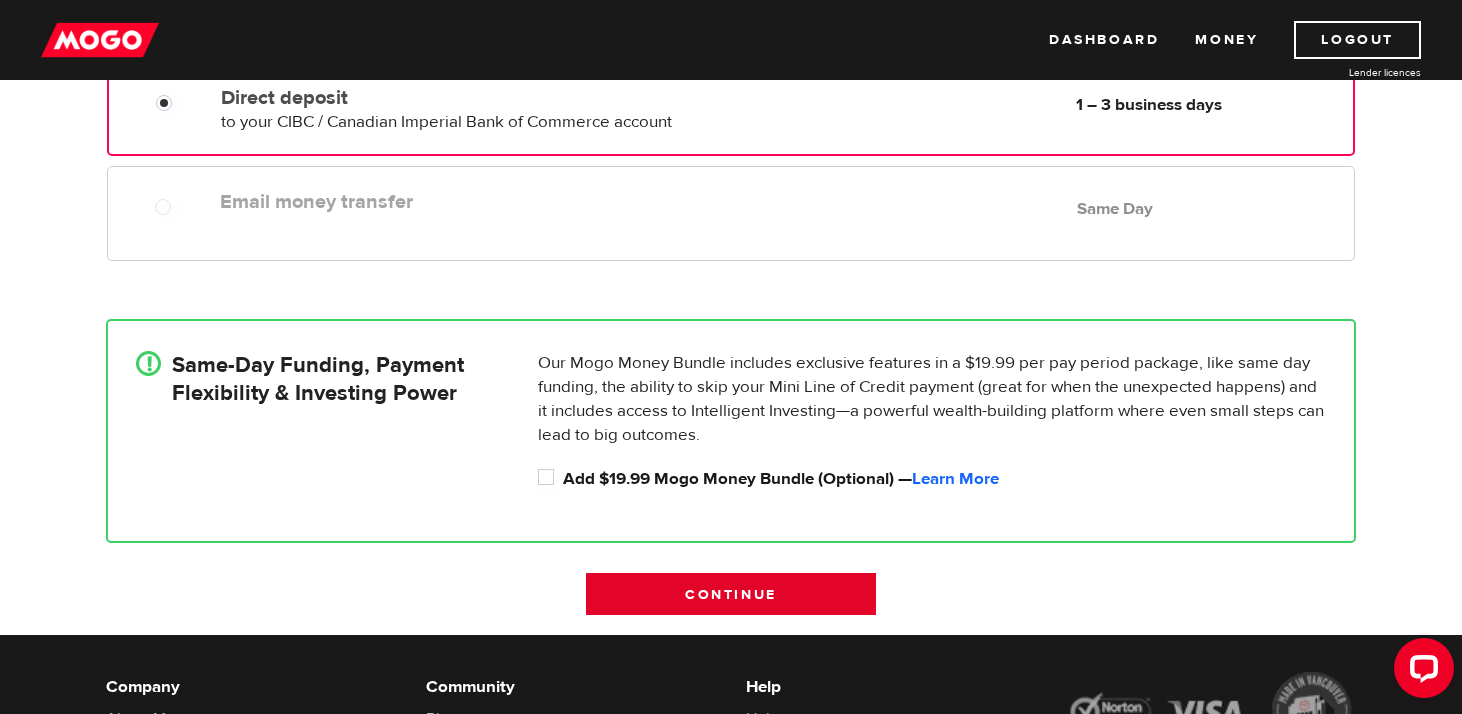 click on "Continue" at bounding box center (731, 594) 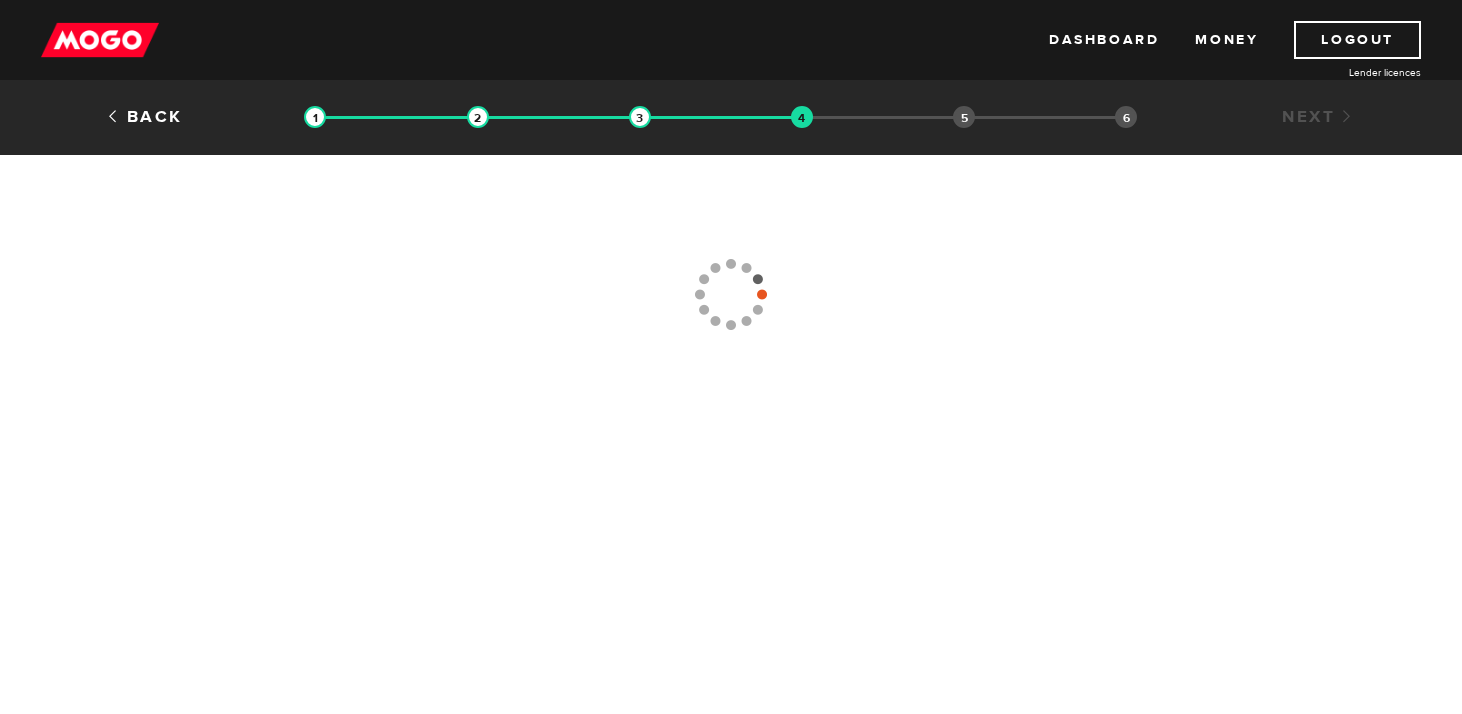 scroll, scrollTop: 0, scrollLeft: 0, axis: both 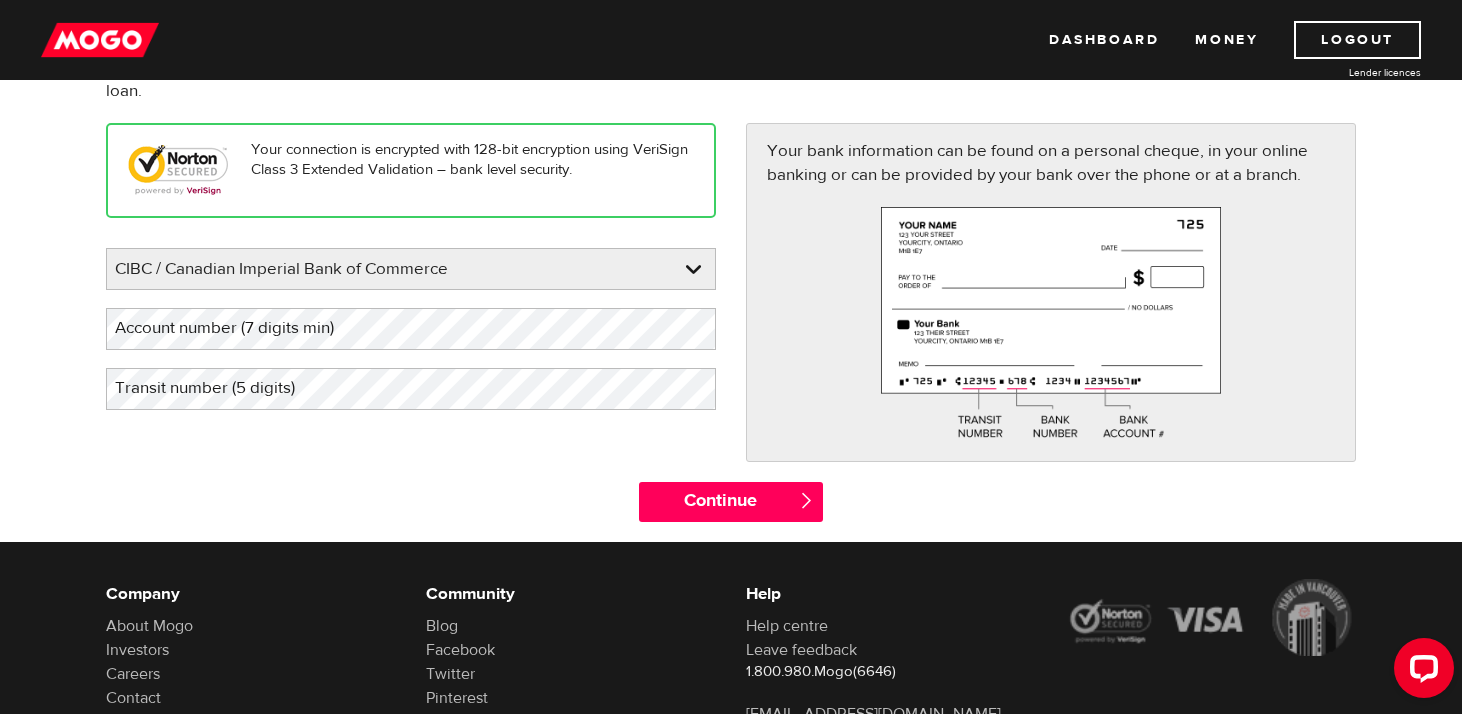 click on "Account number (7 digits min)" at bounding box center (240, 328) 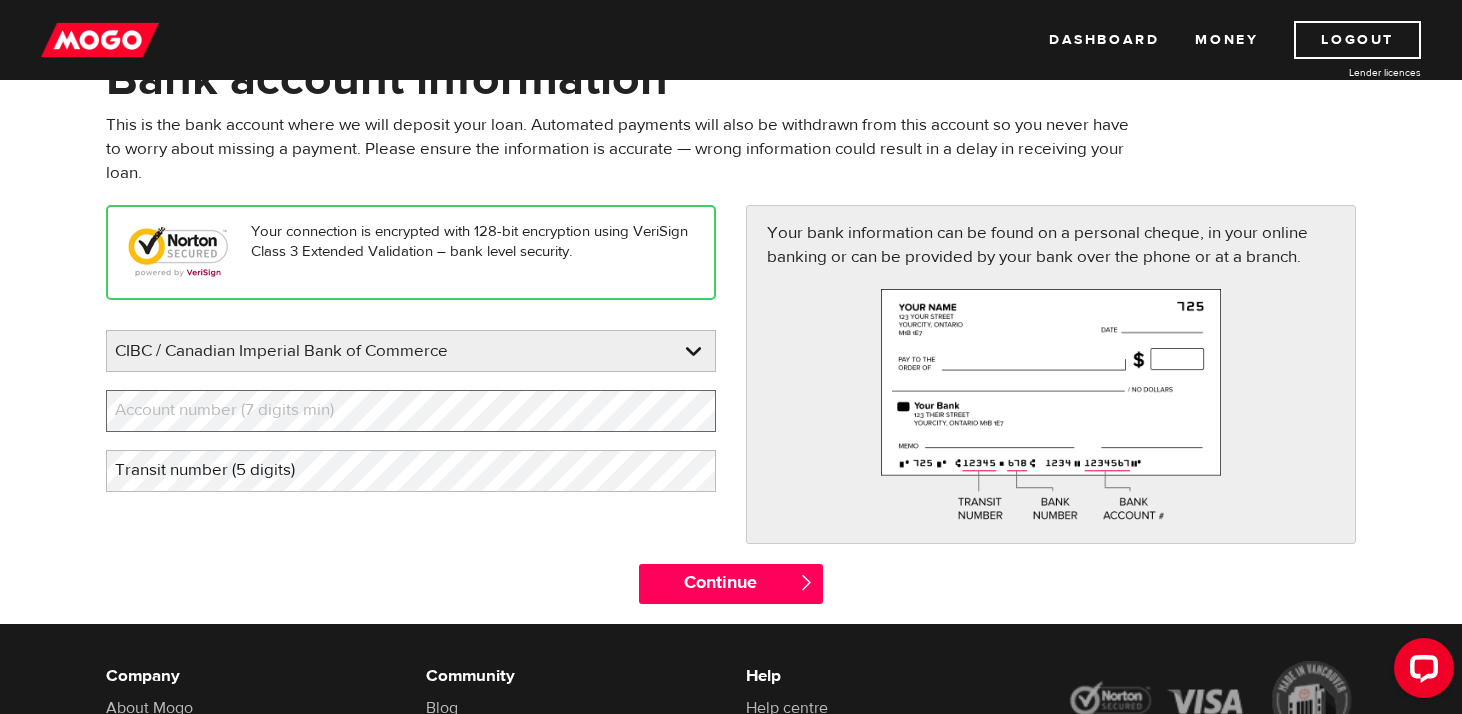 scroll, scrollTop: 167, scrollLeft: 0, axis: vertical 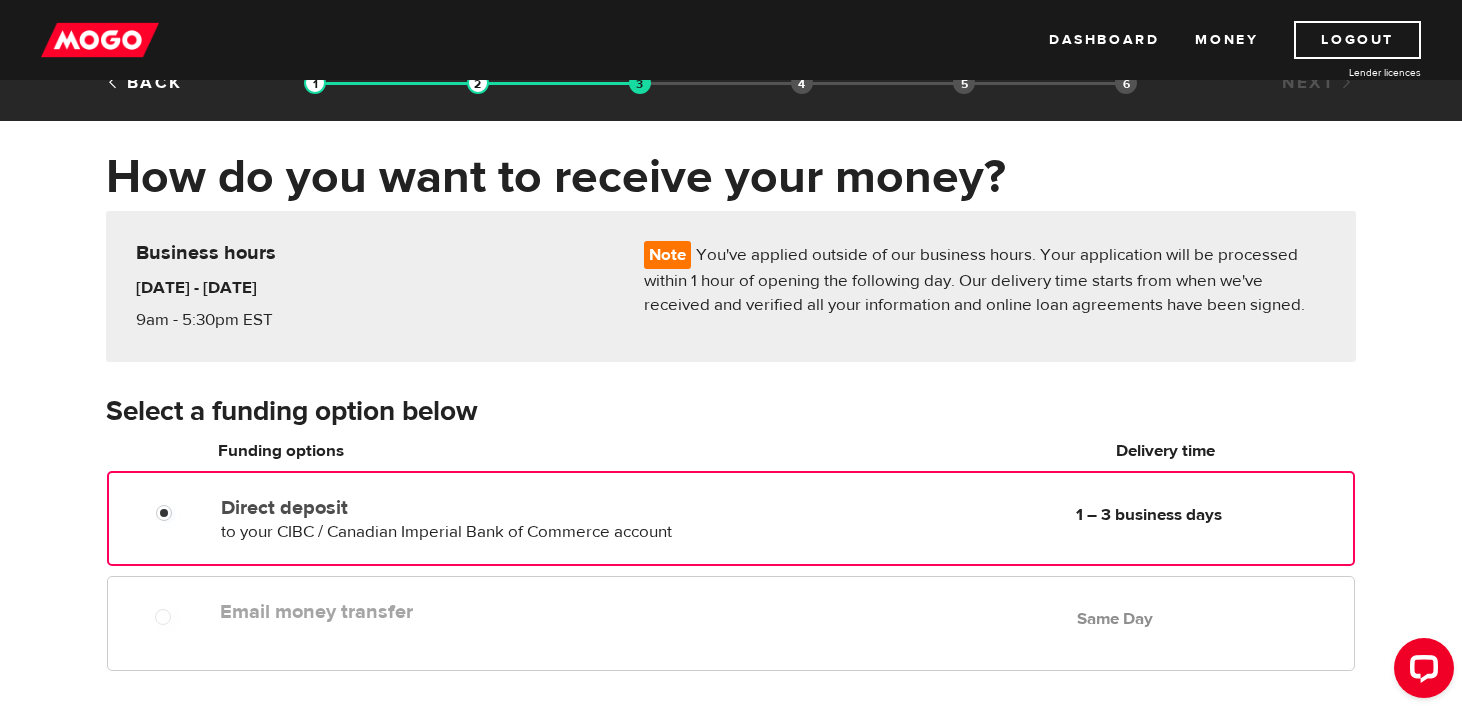 click at bounding box center (161, 508) 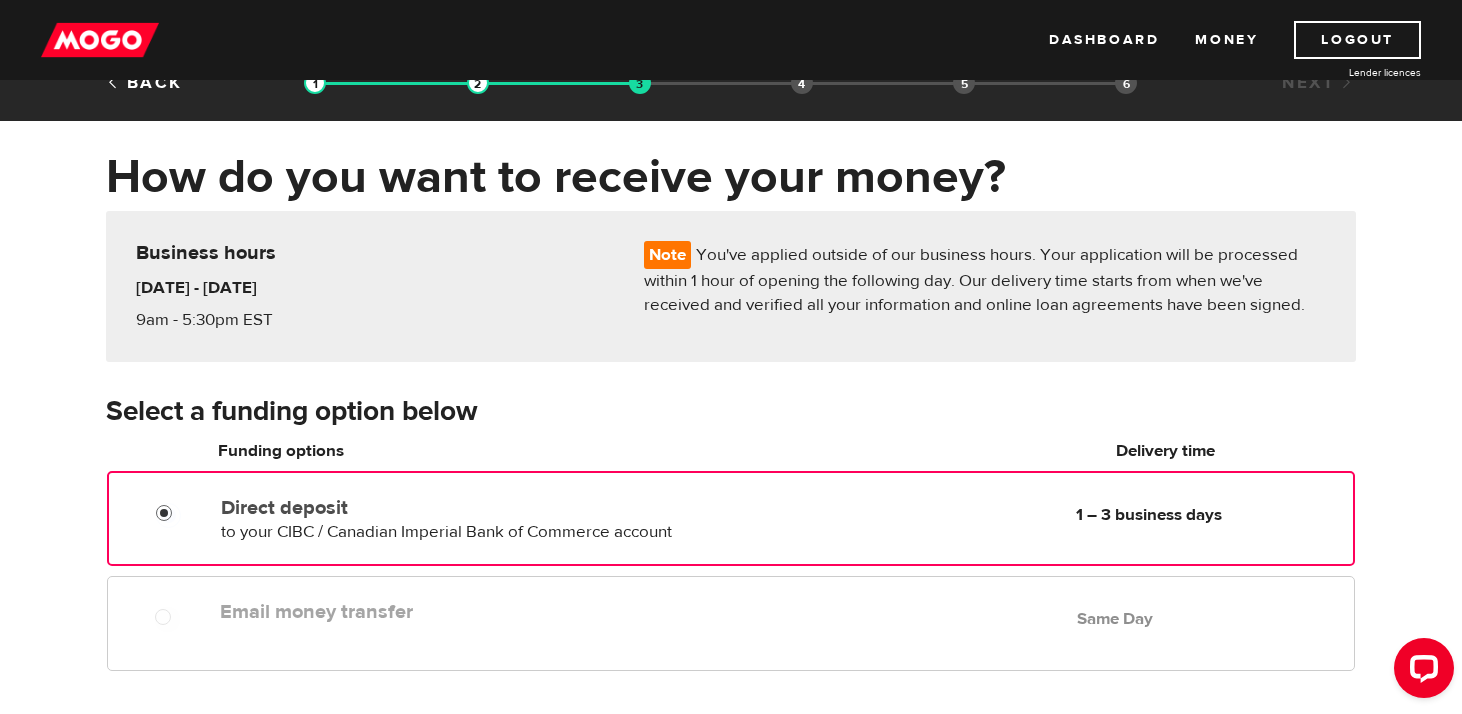 click on "Direct deposit" at bounding box center [168, 515] 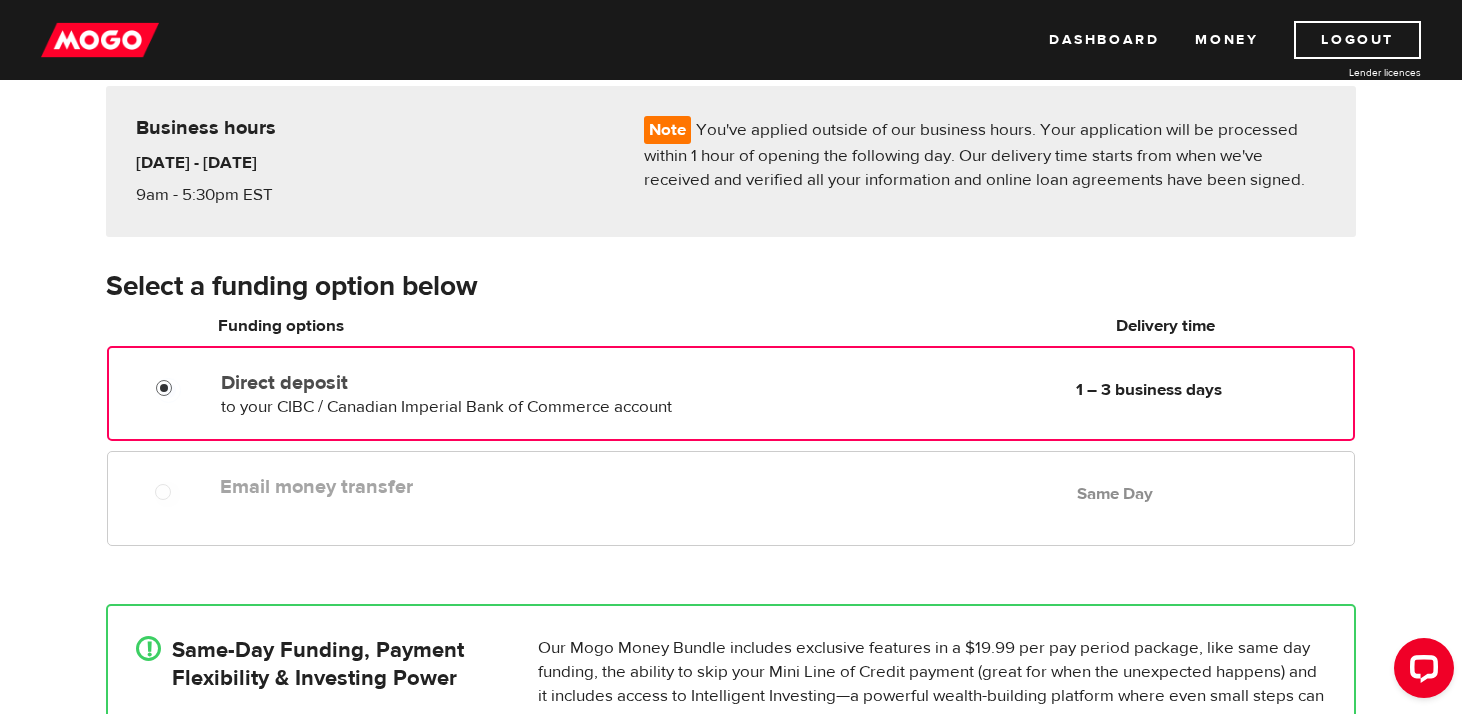 scroll, scrollTop: 80, scrollLeft: 0, axis: vertical 